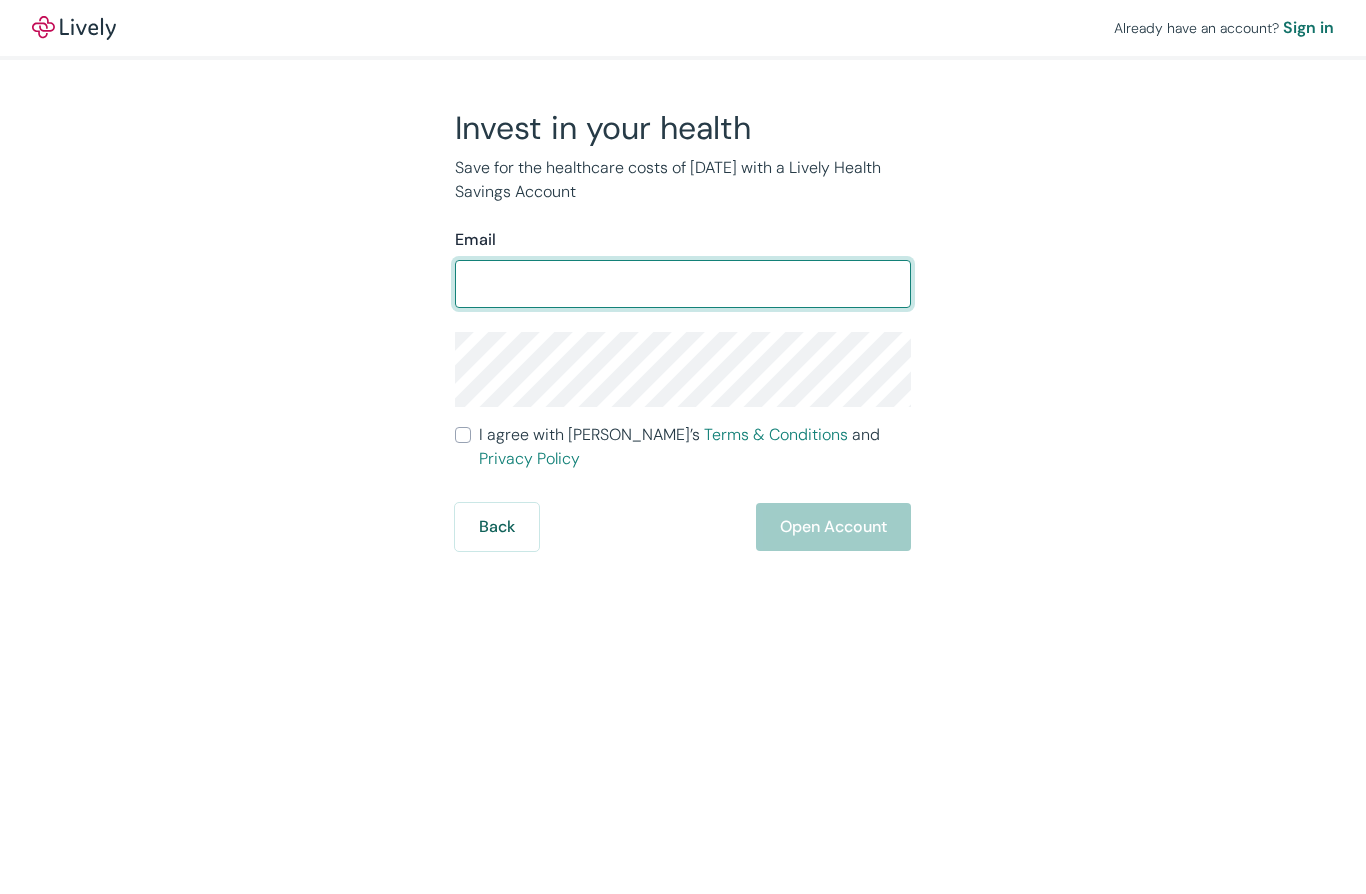 scroll, scrollTop: 0, scrollLeft: 0, axis: both 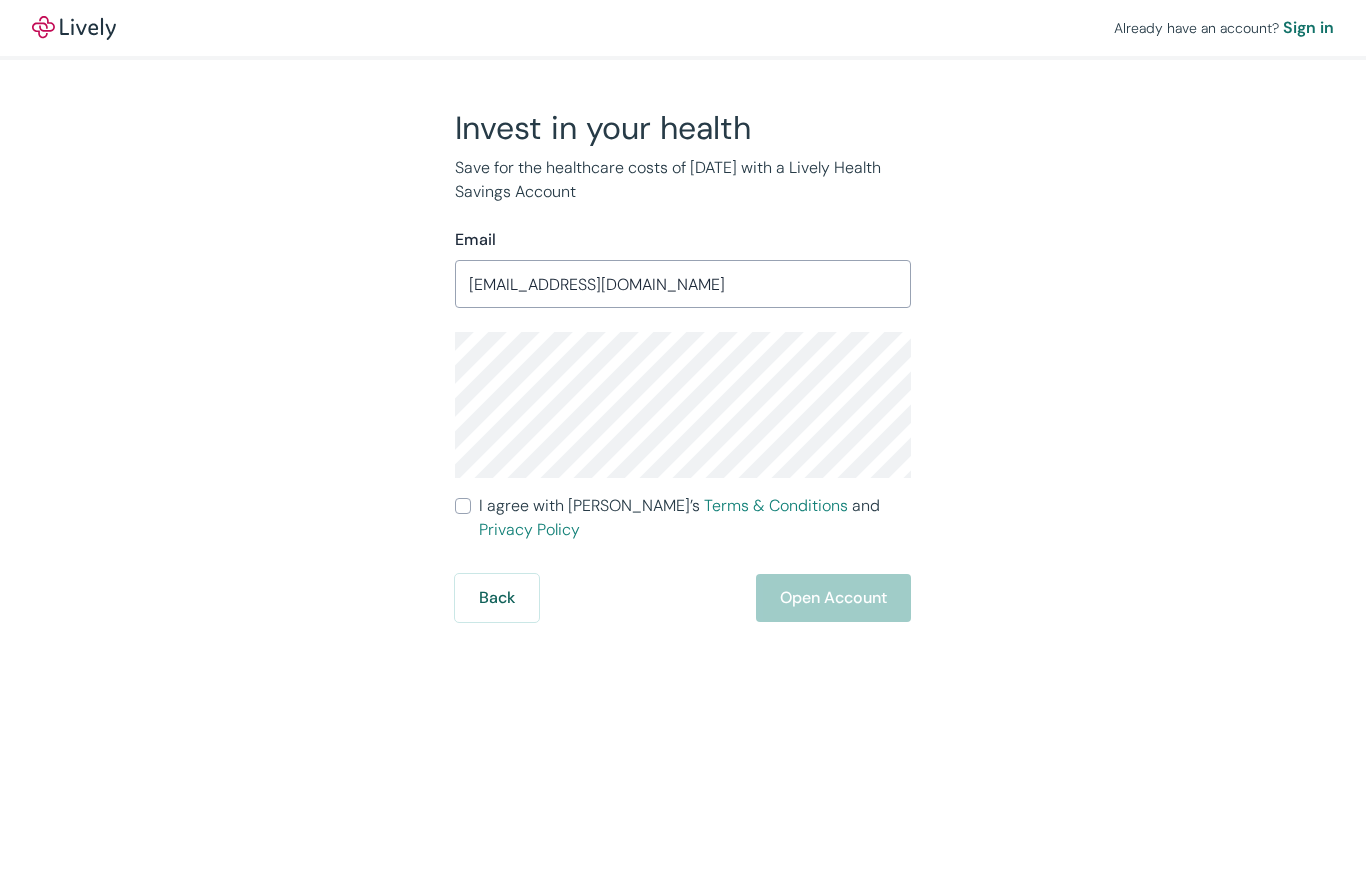click on "I agree with Lively’s   Terms & Conditions   and   Privacy Policy" at bounding box center [463, 506] 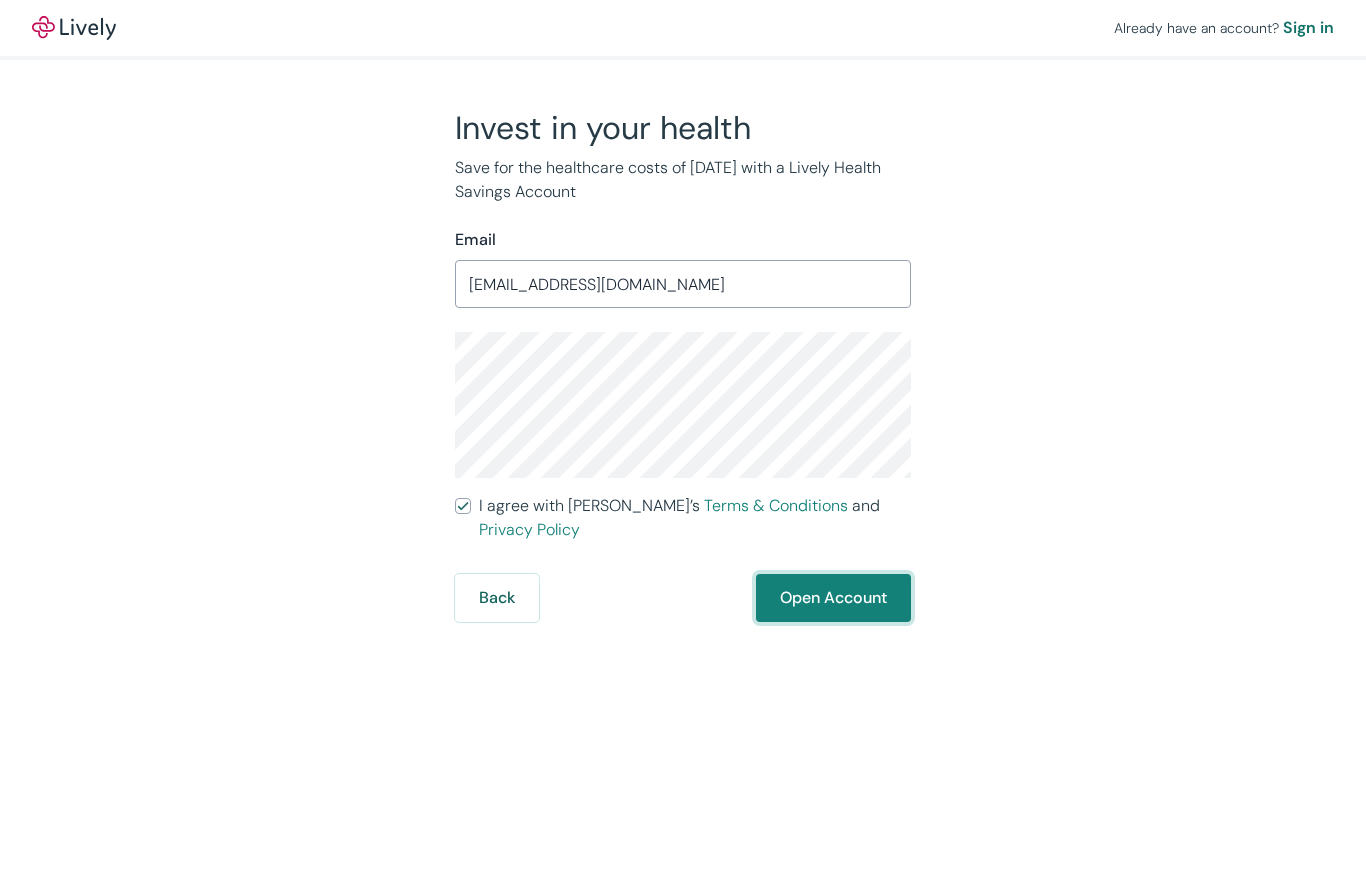 click on "Open Account" at bounding box center [833, 598] 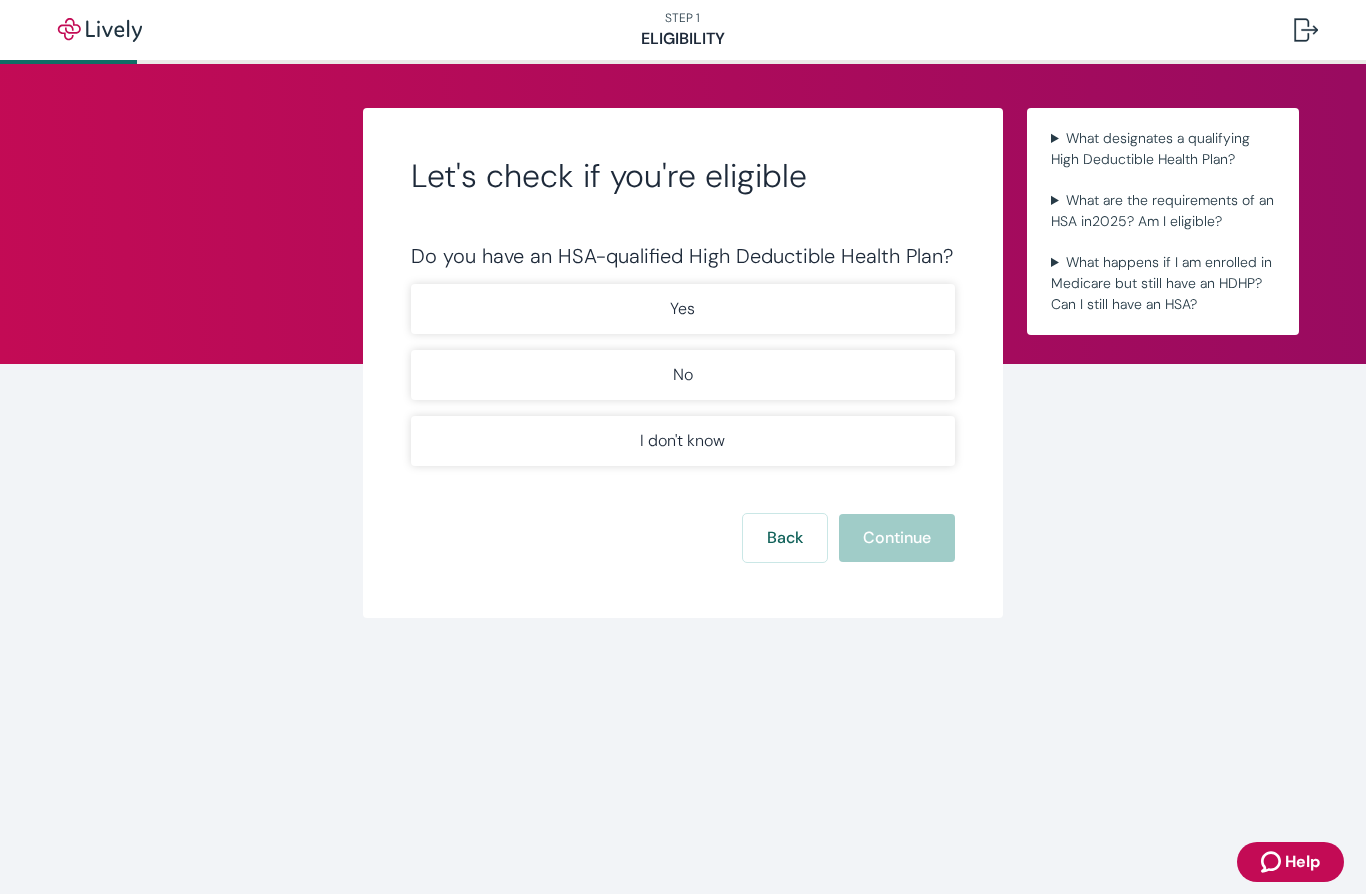 scroll, scrollTop: 0, scrollLeft: 0, axis: both 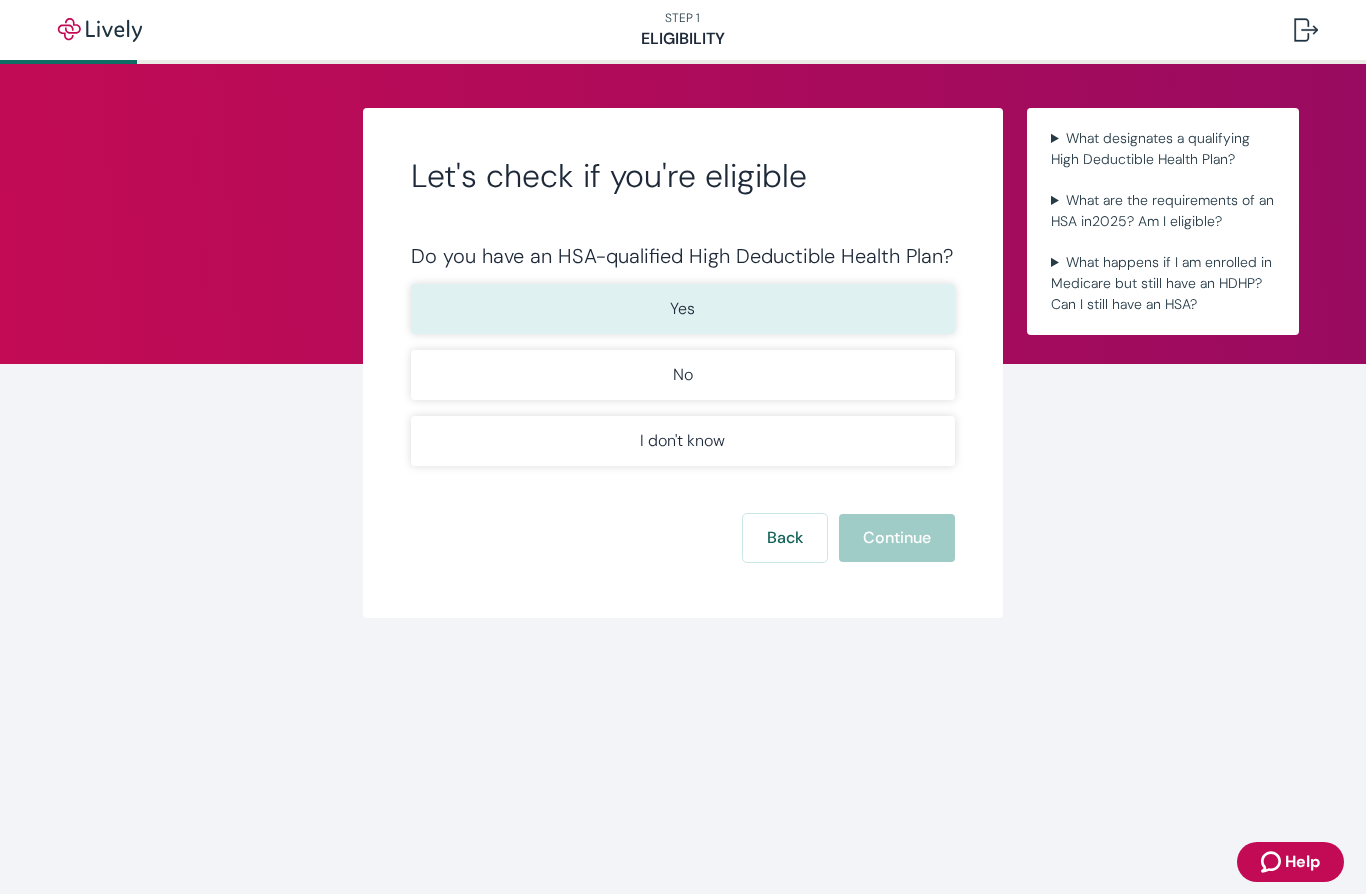click on "Yes" at bounding box center (683, 309) 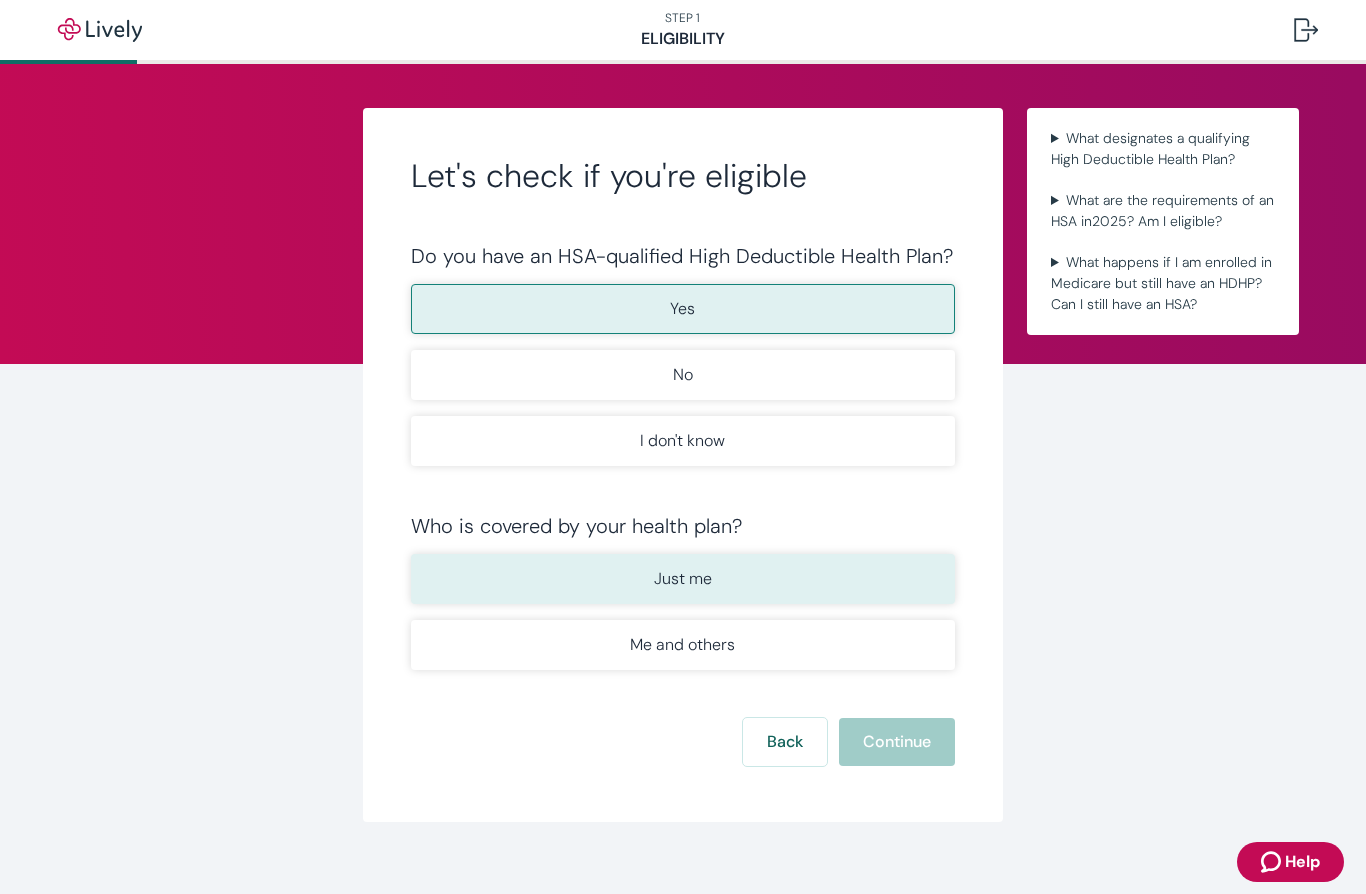 click on "Just me" at bounding box center (683, 579) 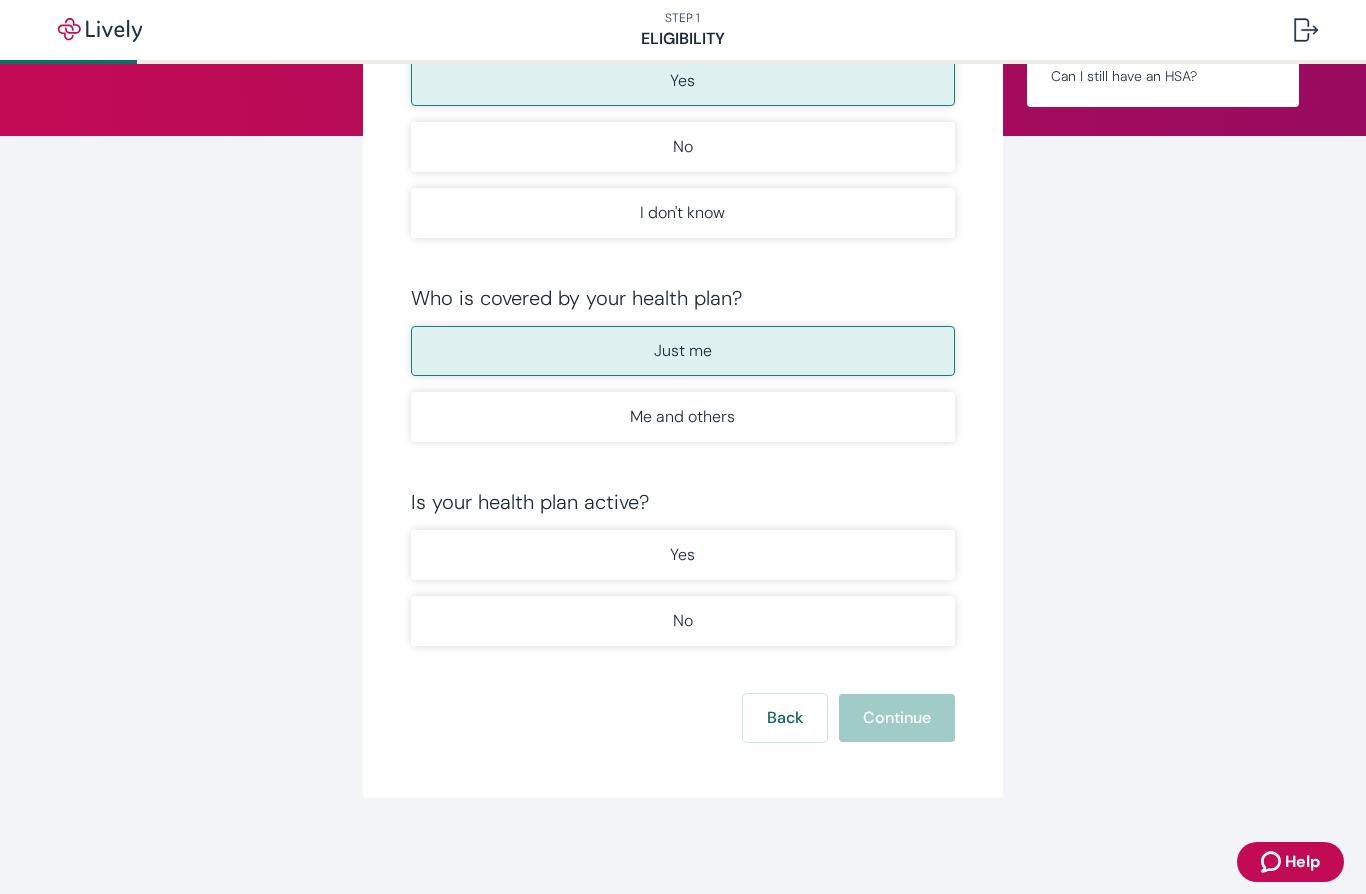 scroll, scrollTop: 228, scrollLeft: 0, axis: vertical 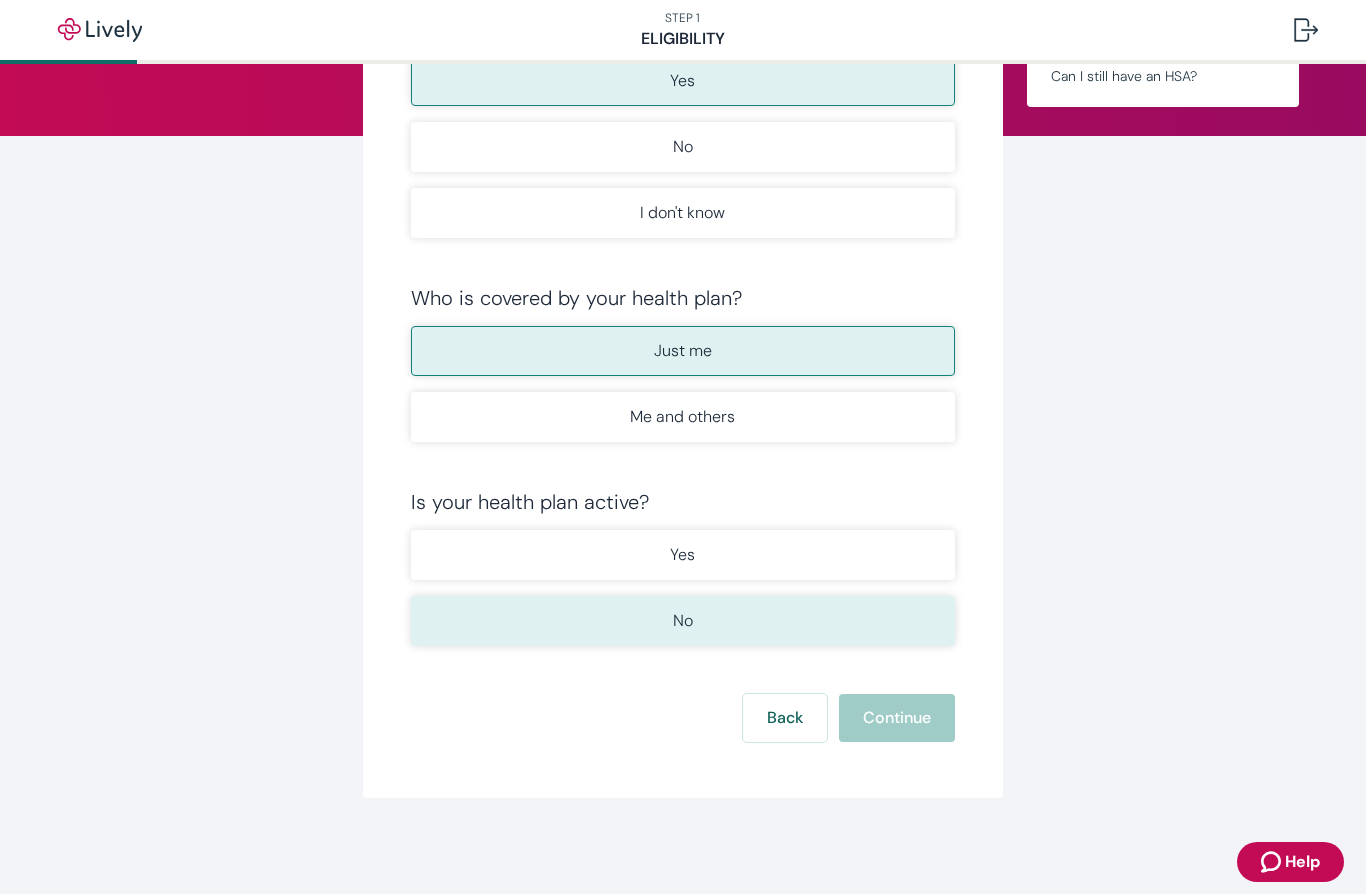 click on "No" at bounding box center (683, 621) 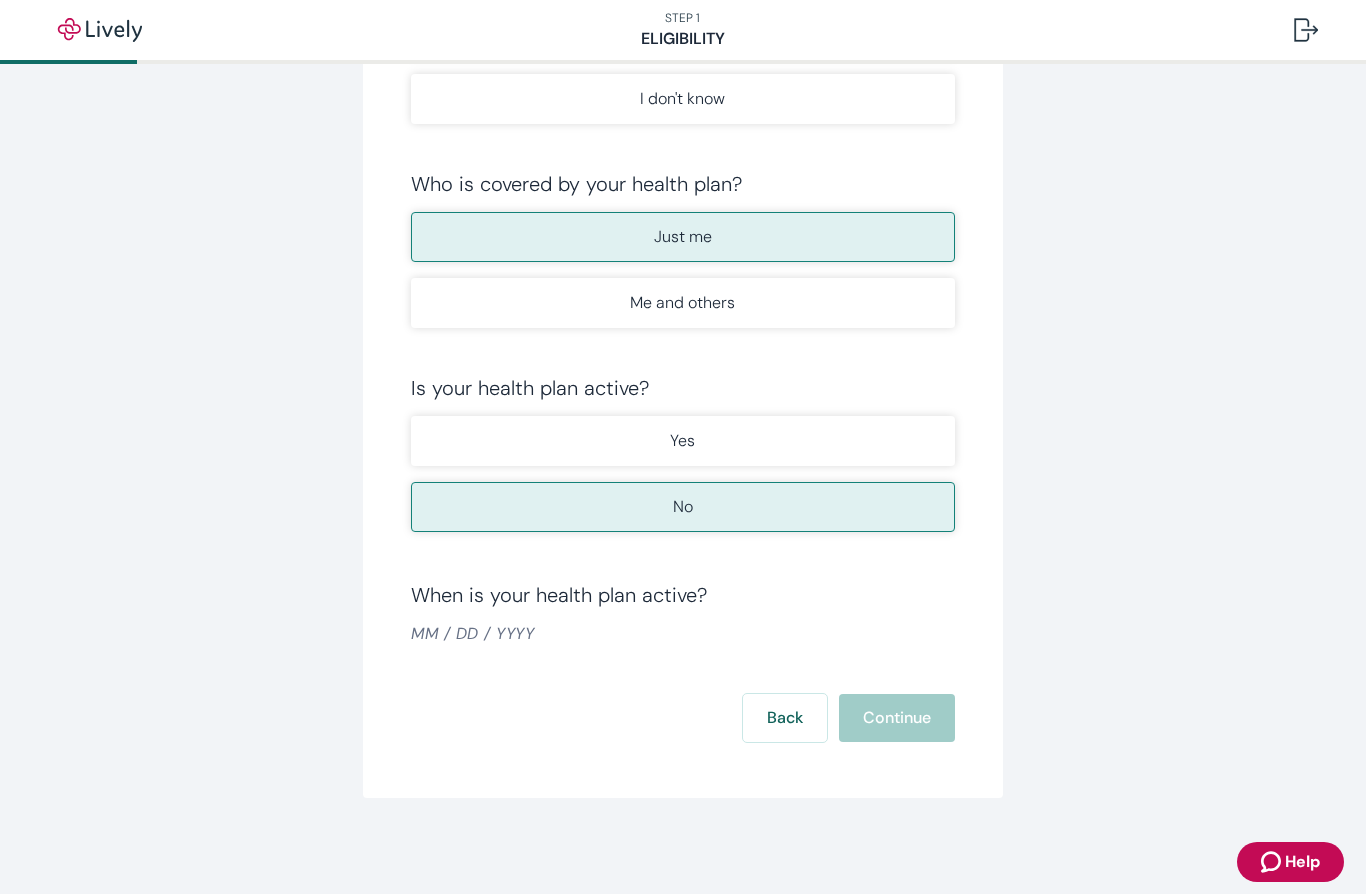scroll, scrollTop: 342, scrollLeft: 0, axis: vertical 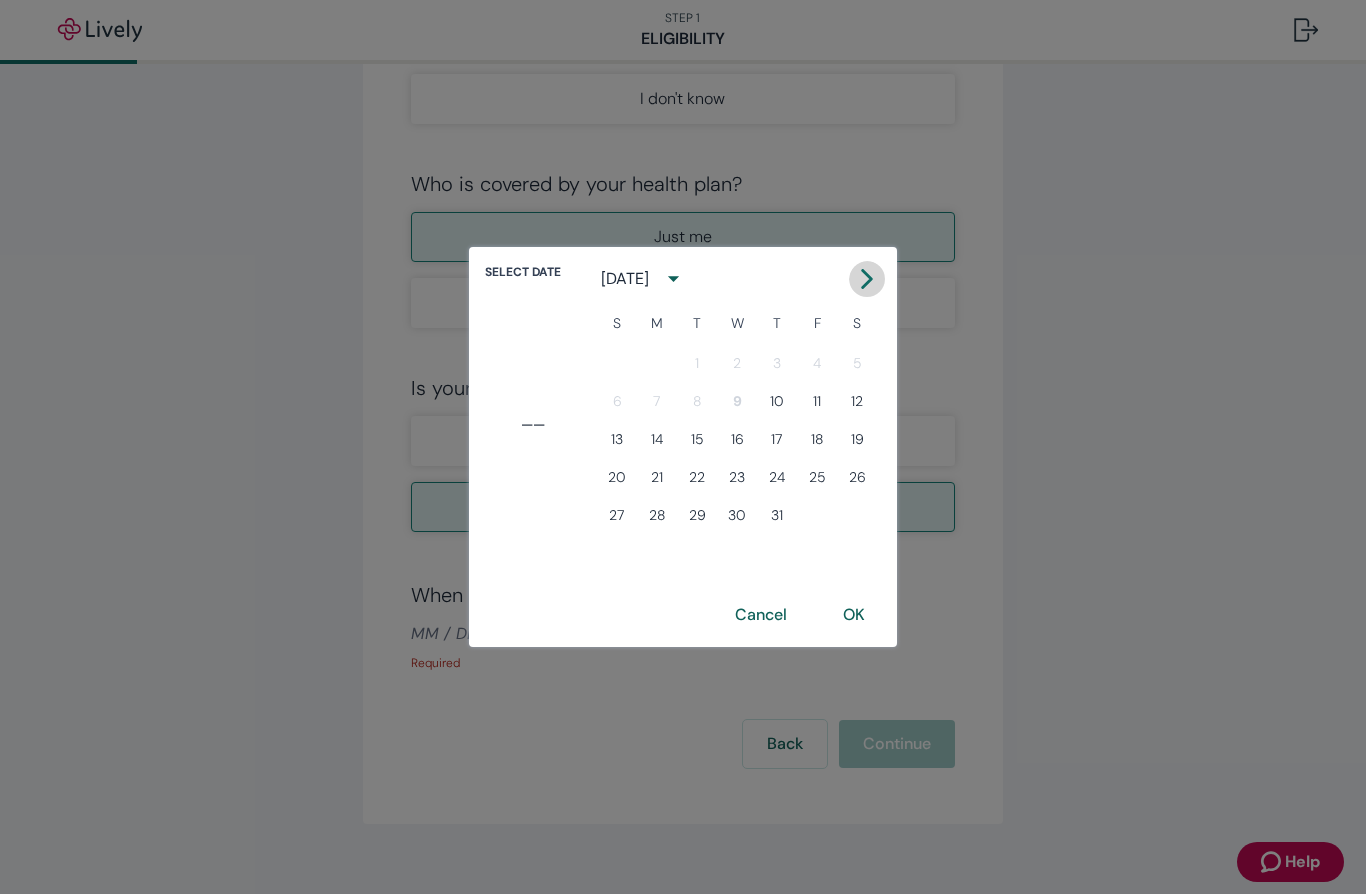 click 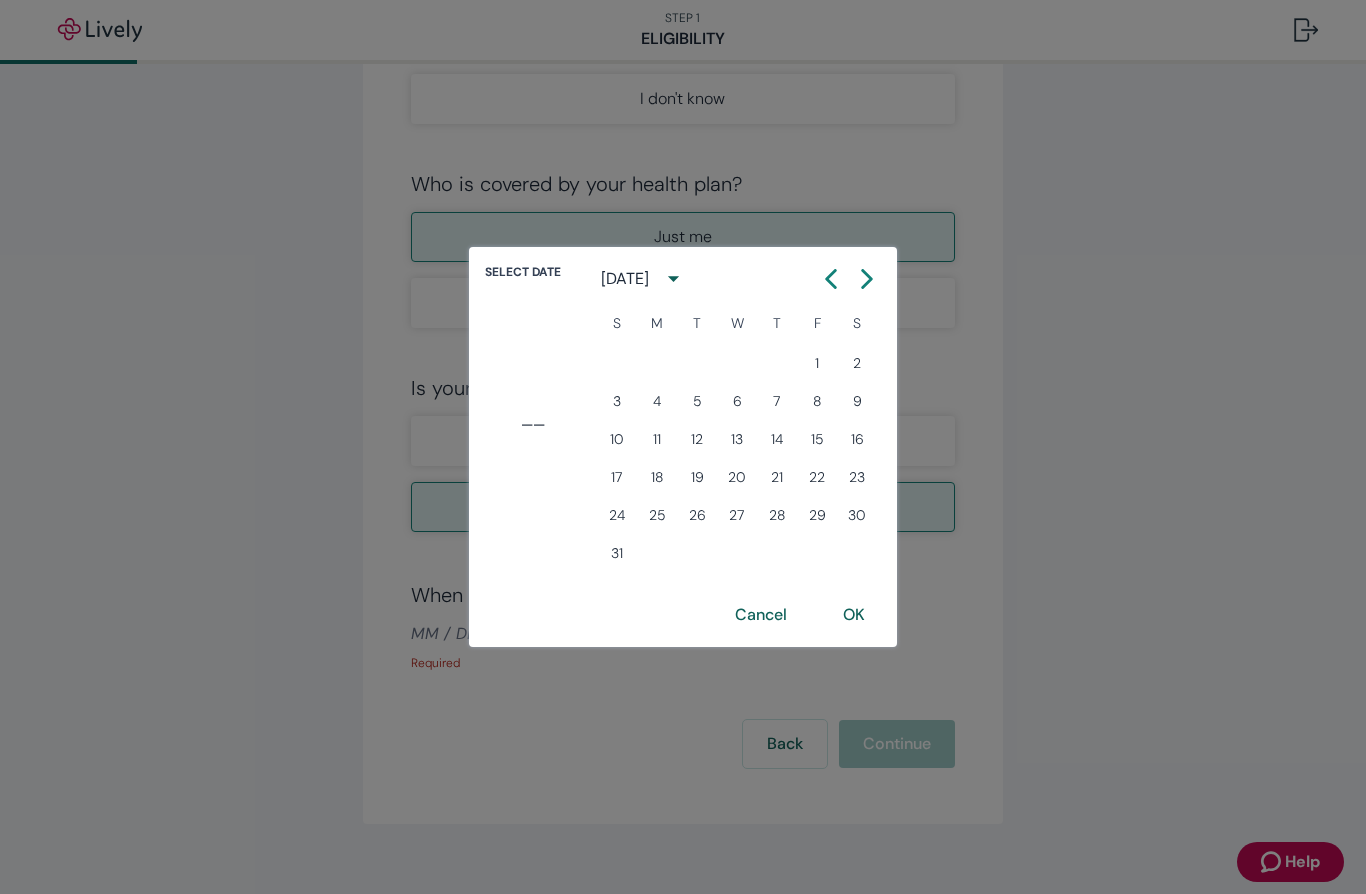 click on "Cancel" at bounding box center [761, 615] 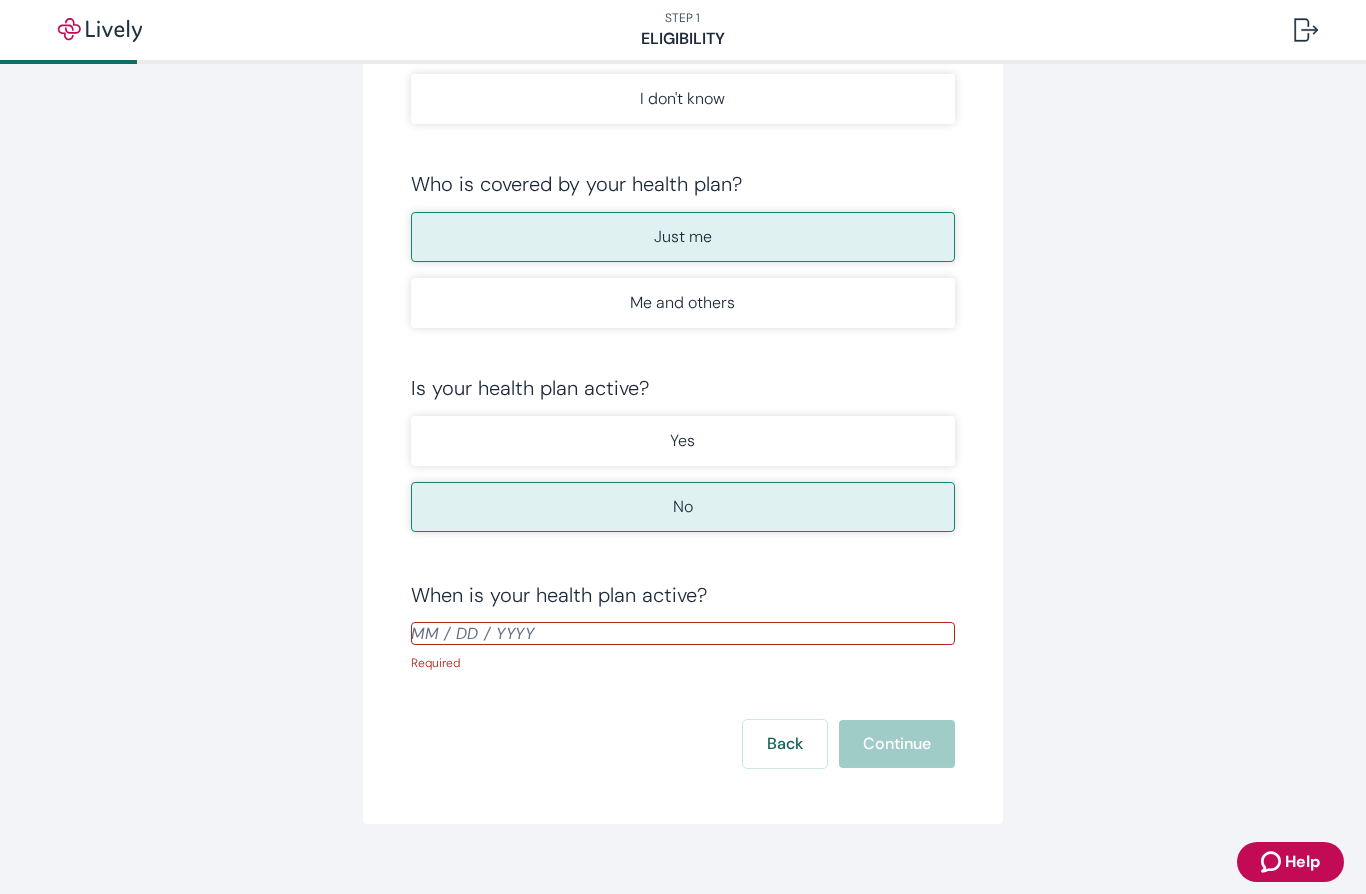 click on "Back Continue" at bounding box center (683, 744) 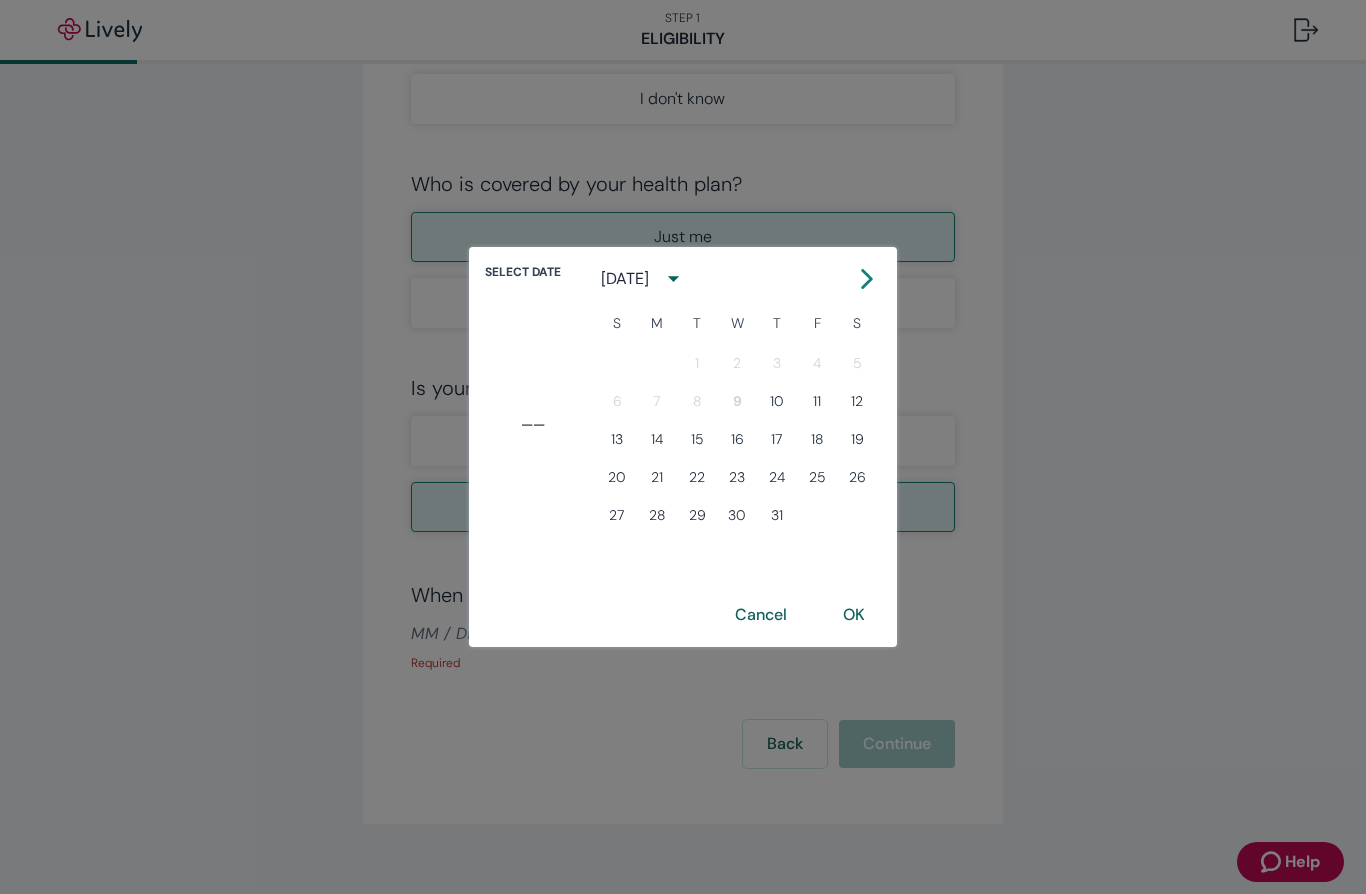 click at bounding box center [867, 279] 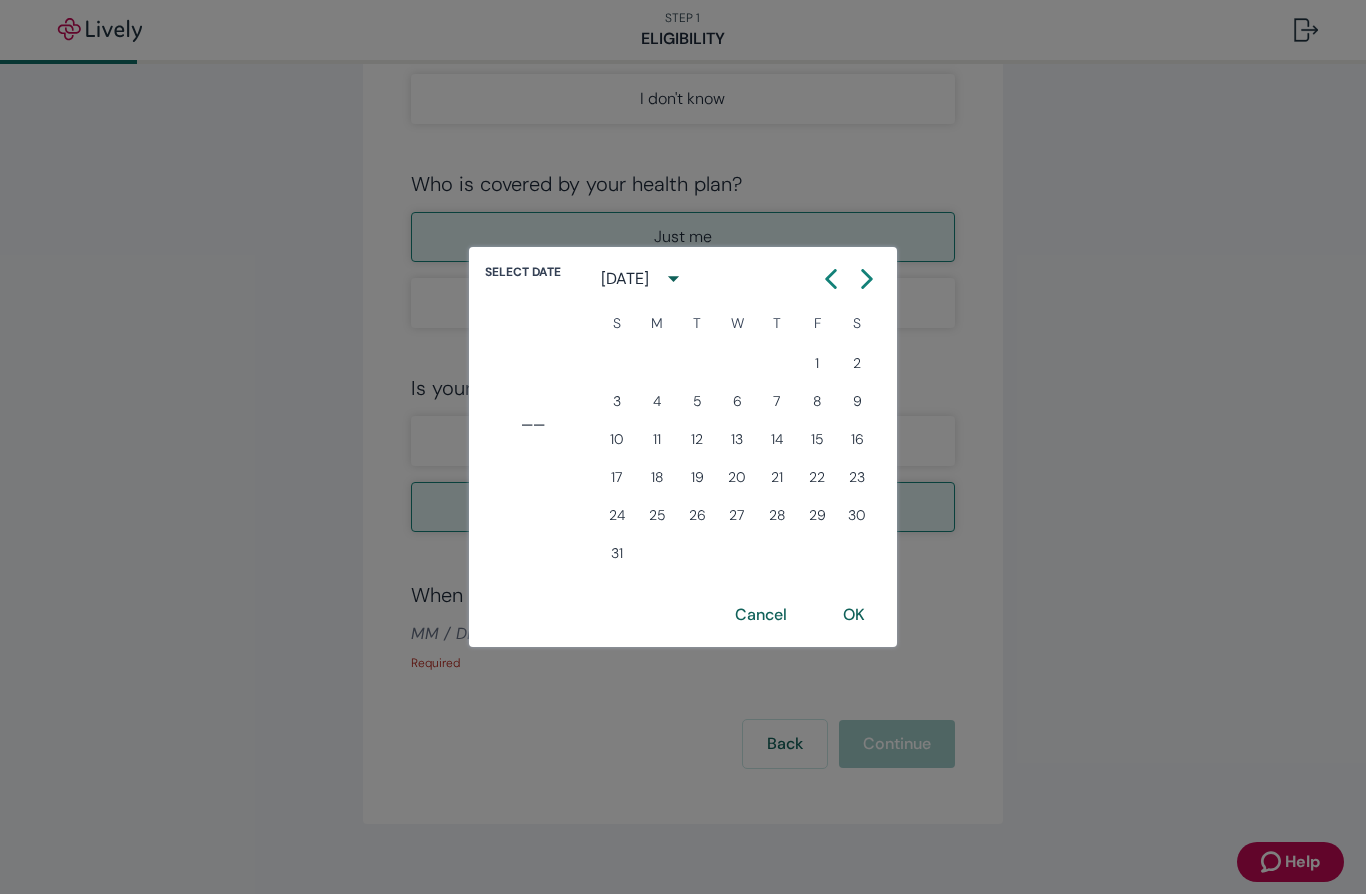 click 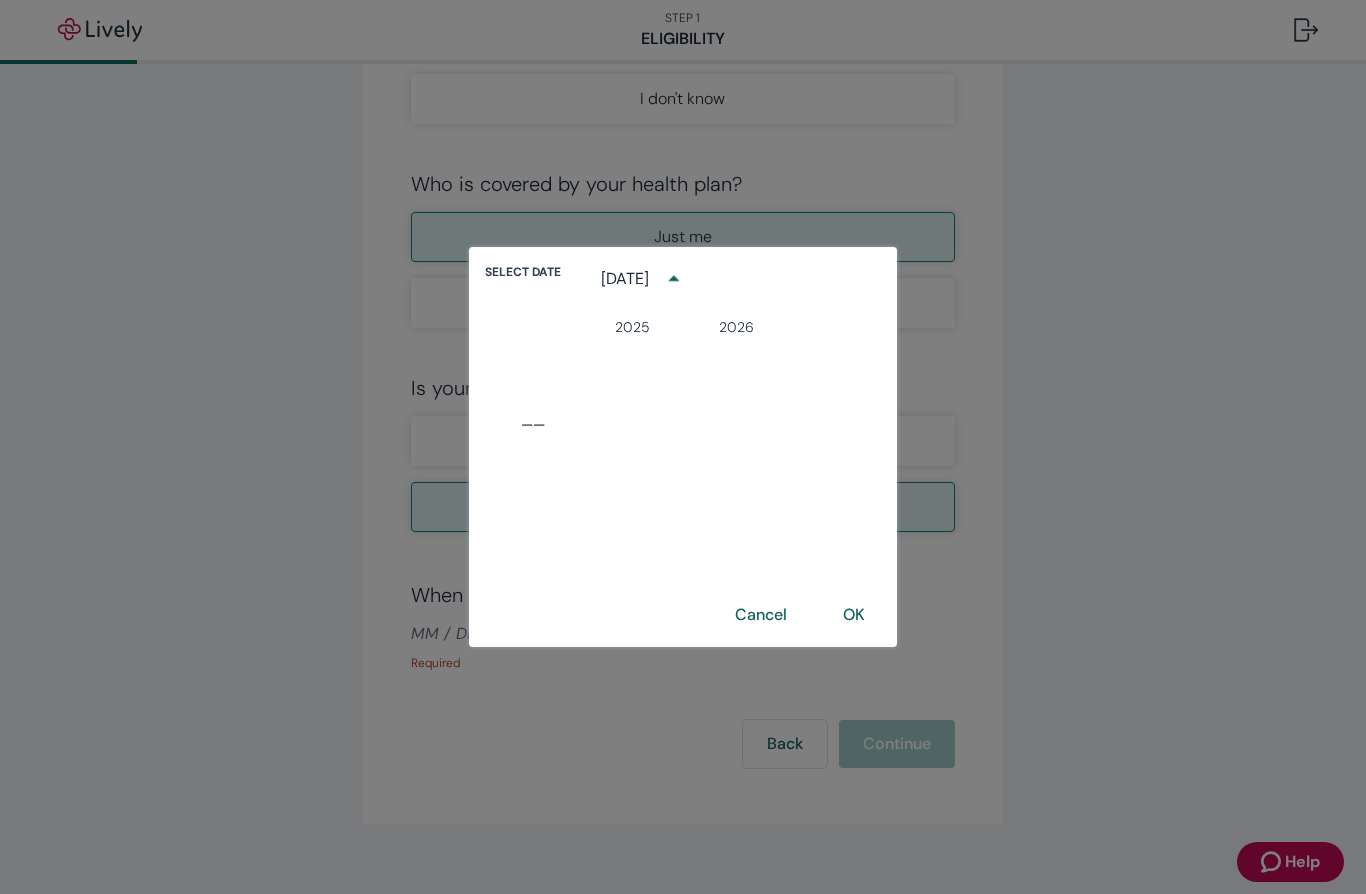 click on "Cancel" at bounding box center (761, 615) 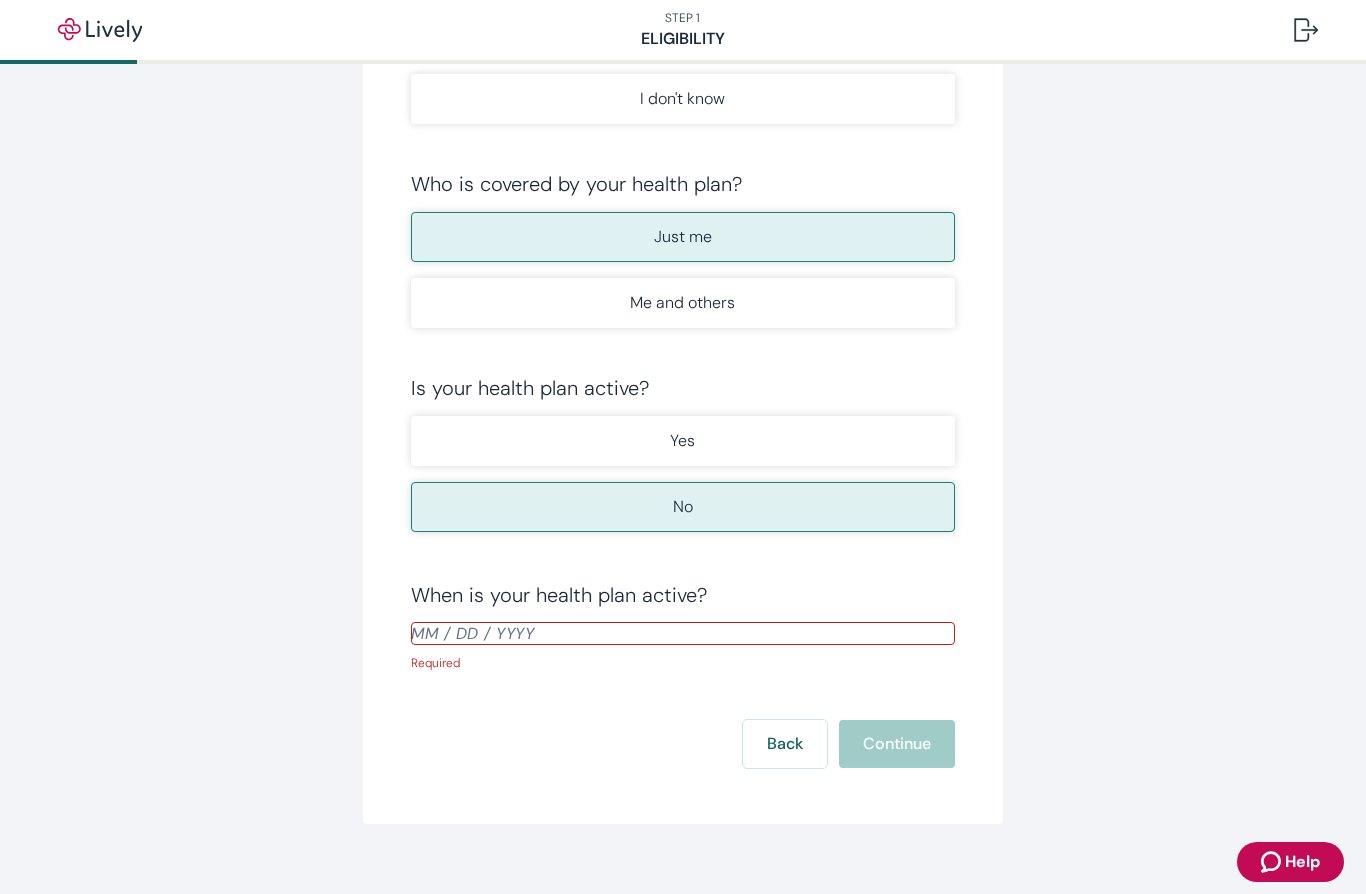 click at bounding box center [683, 633] 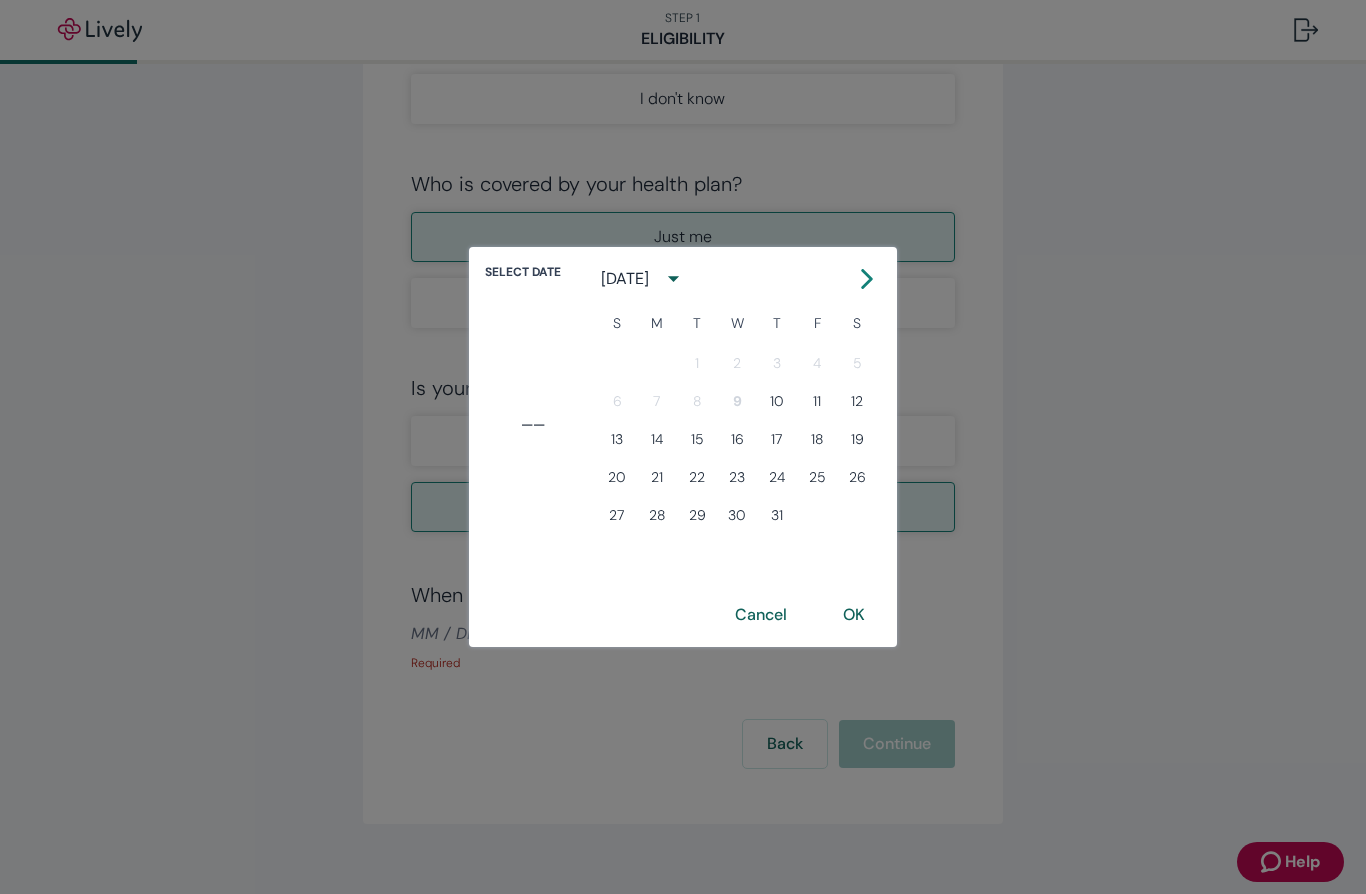 click at bounding box center (867, 279) 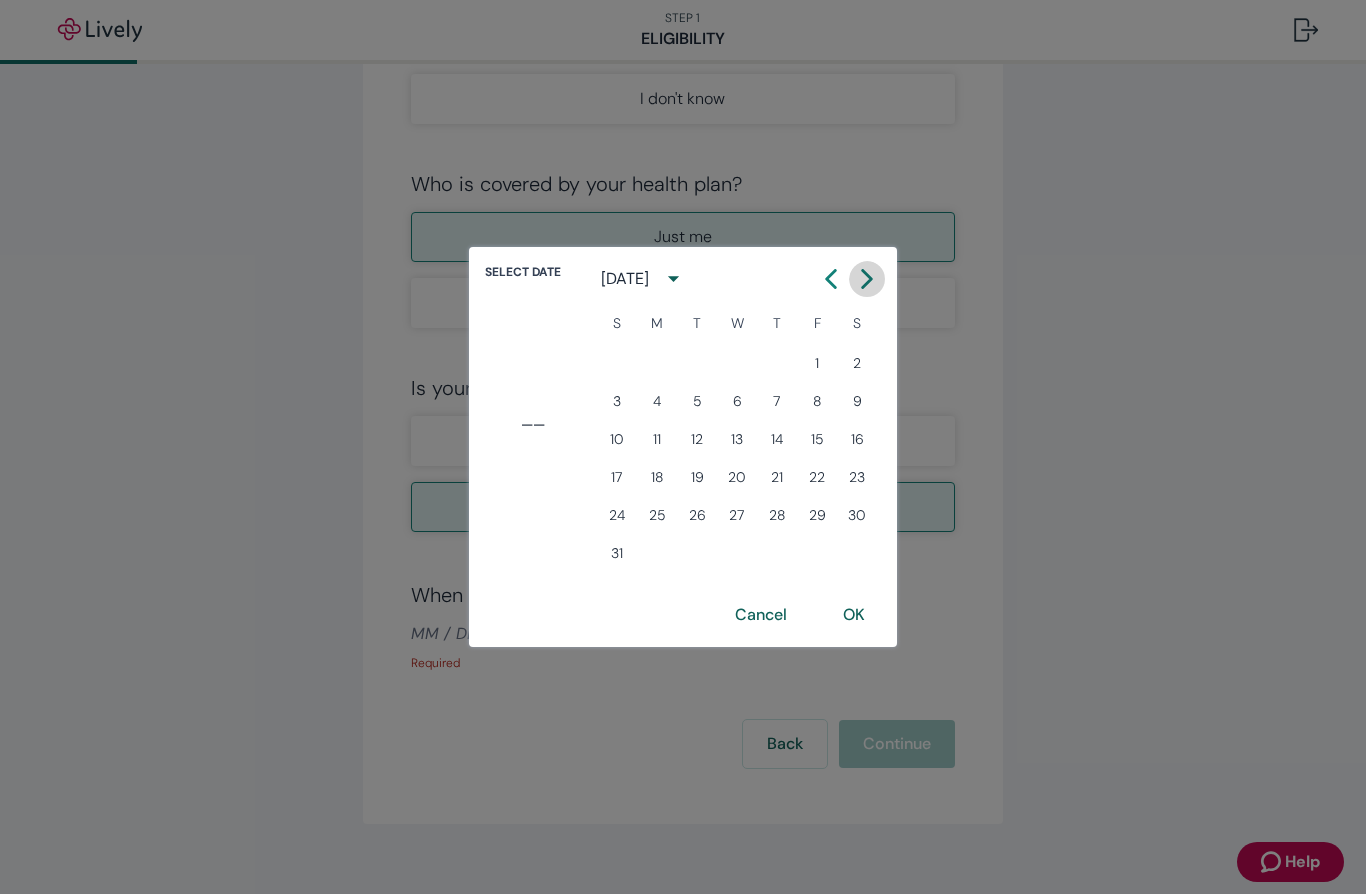 click at bounding box center [867, 279] 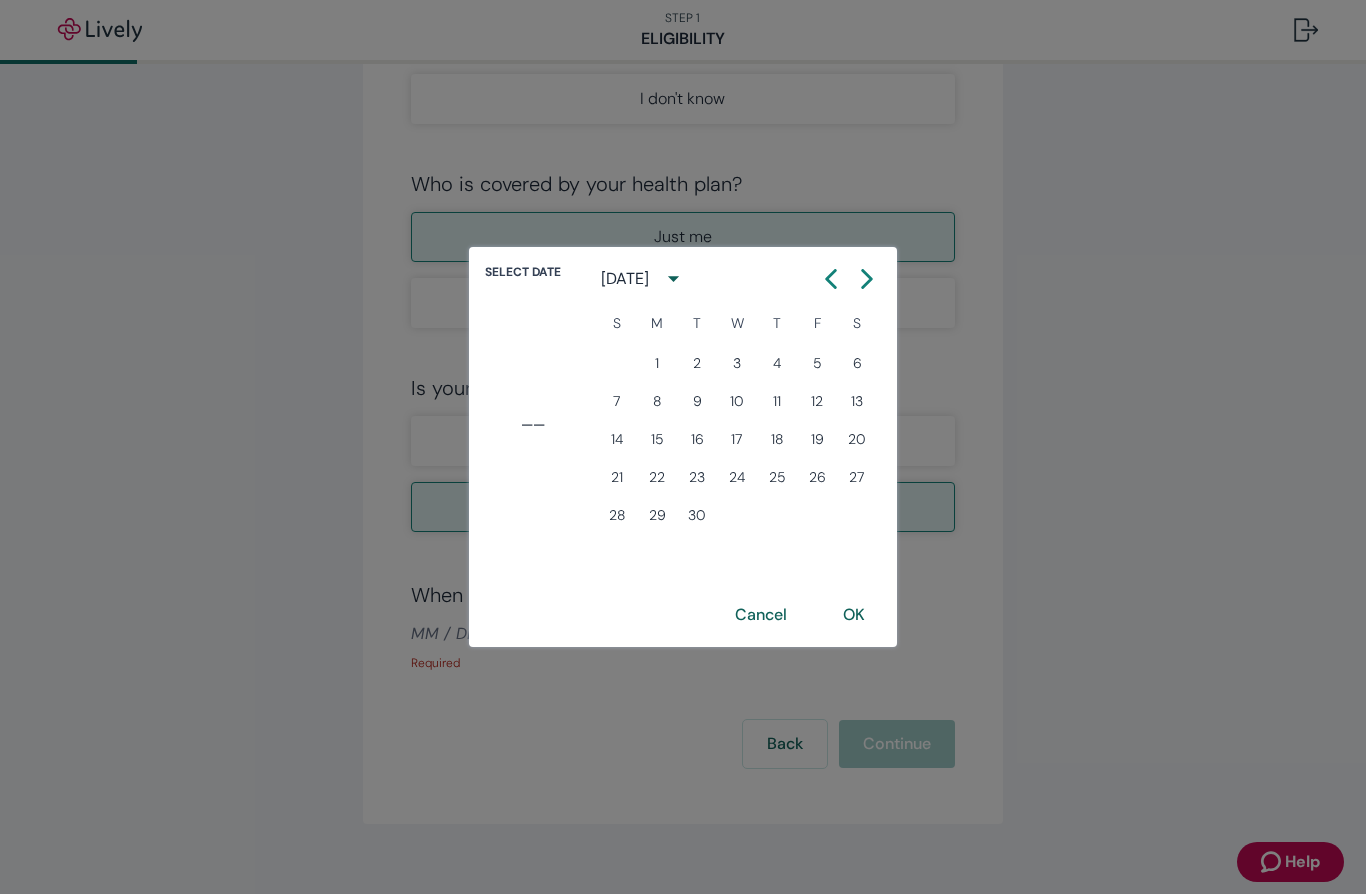 click at bounding box center (867, 279) 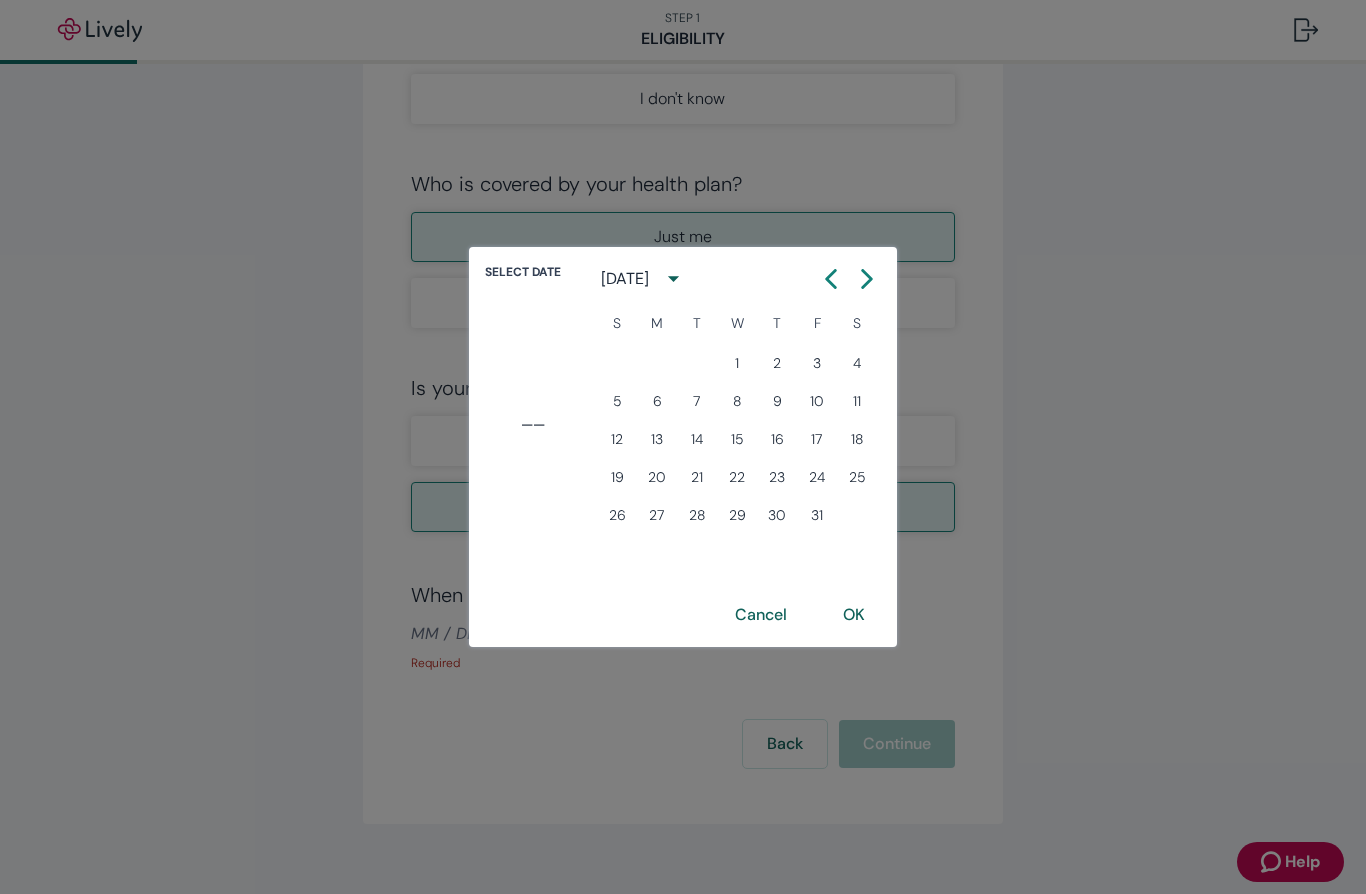 click on "October 2025" at bounding box center (737, 279) 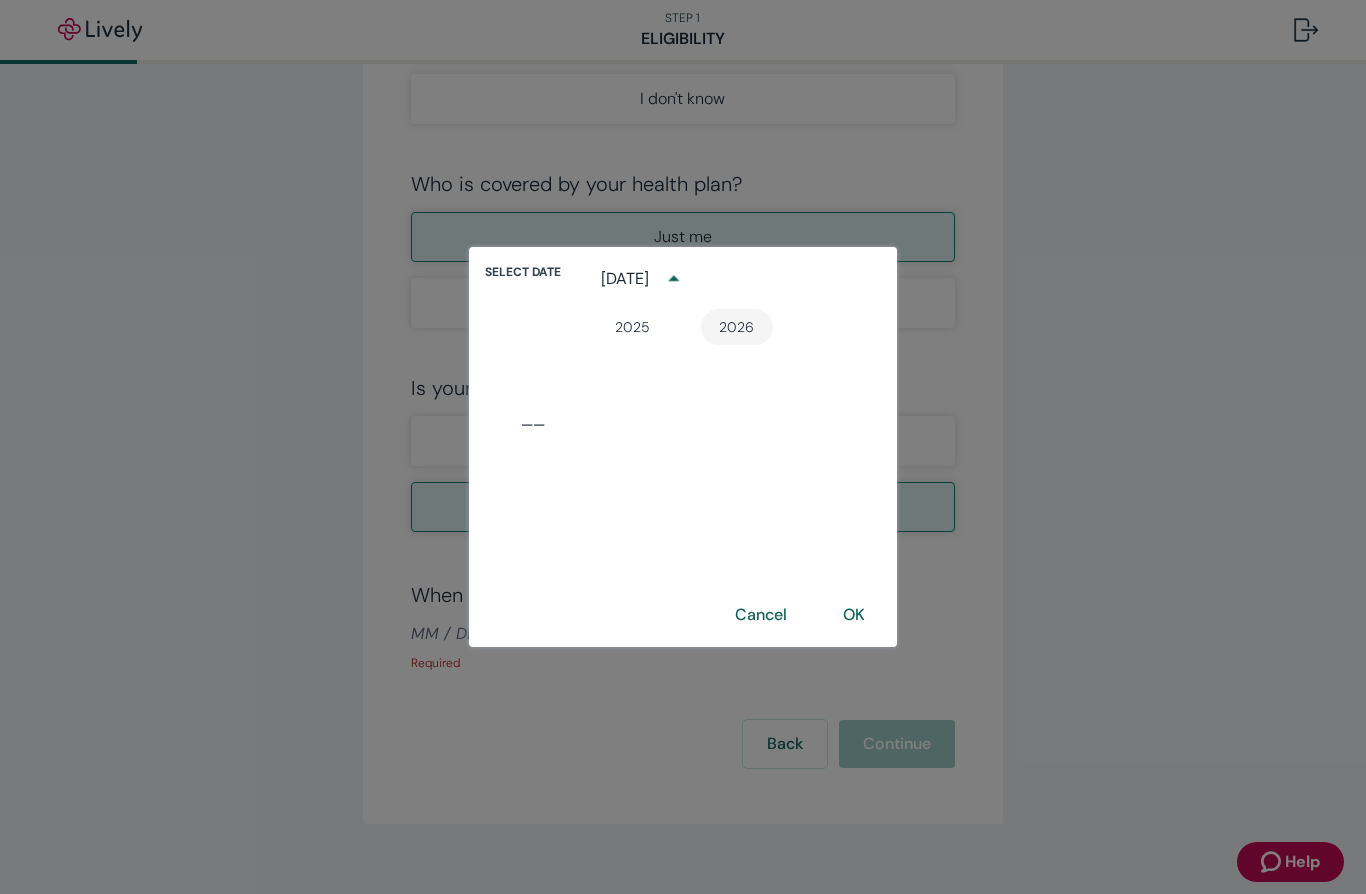 click on "2026" at bounding box center (737, 327) 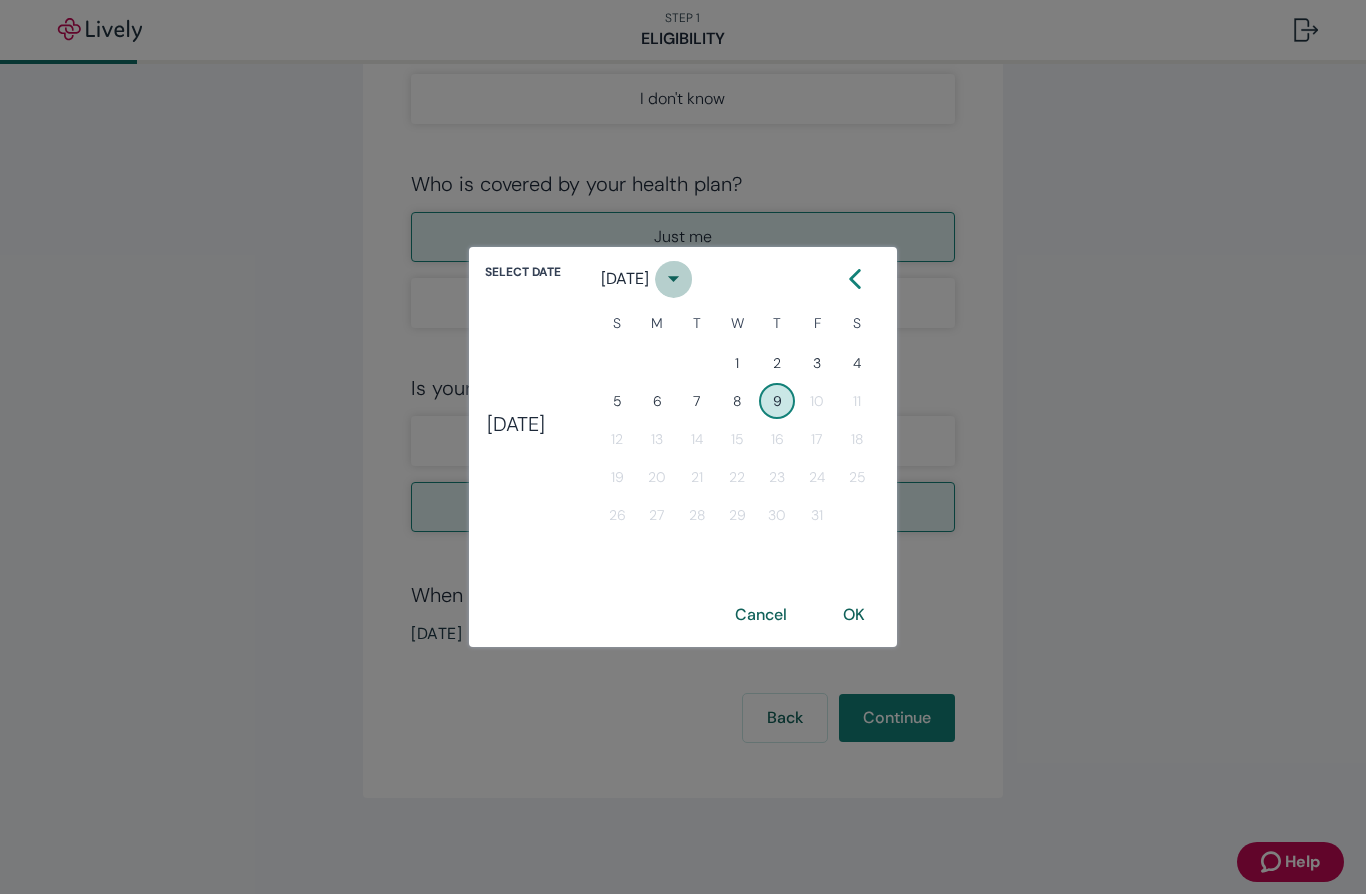 click 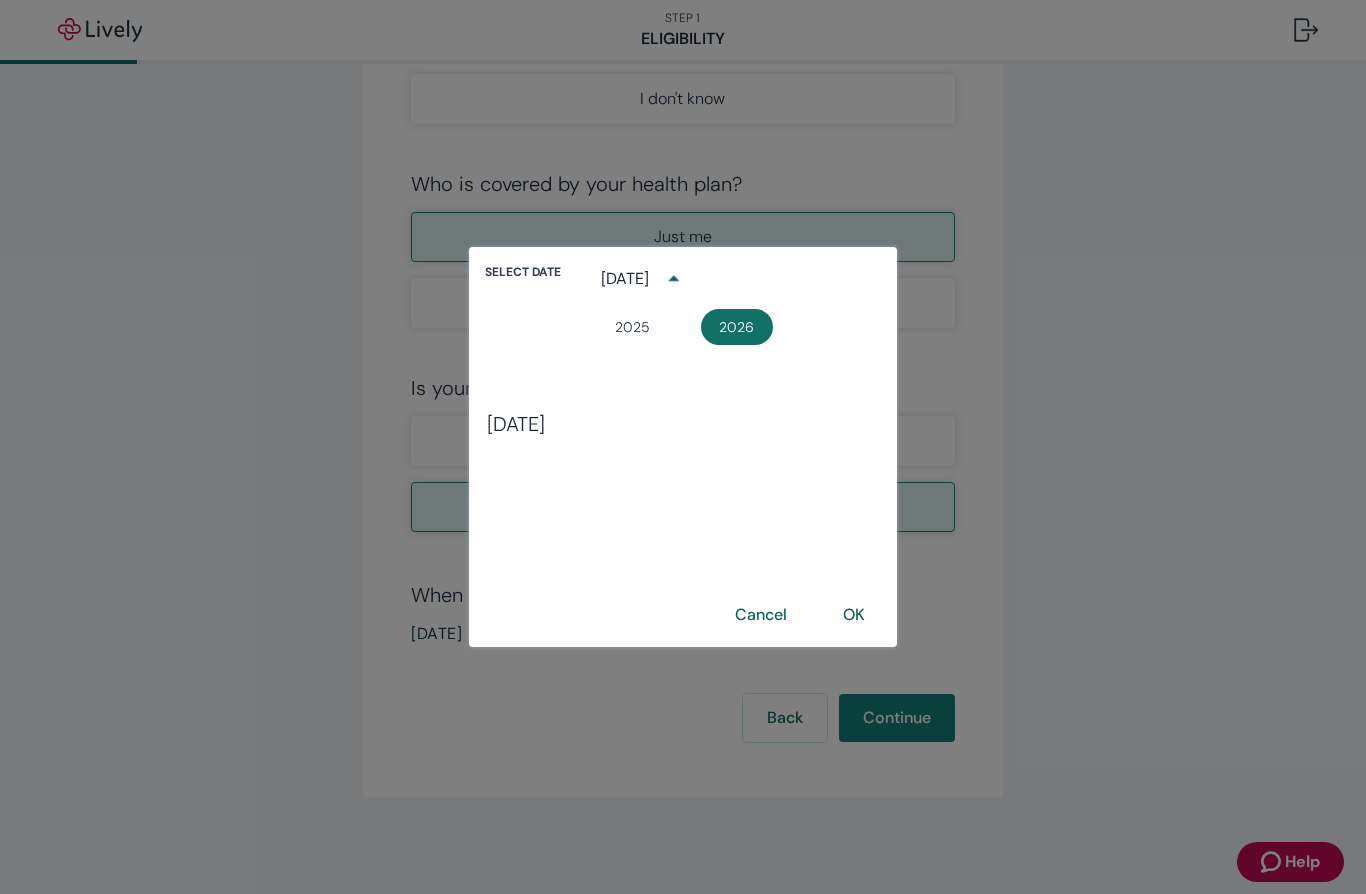 click on "2026" at bounding box center (737, 327) 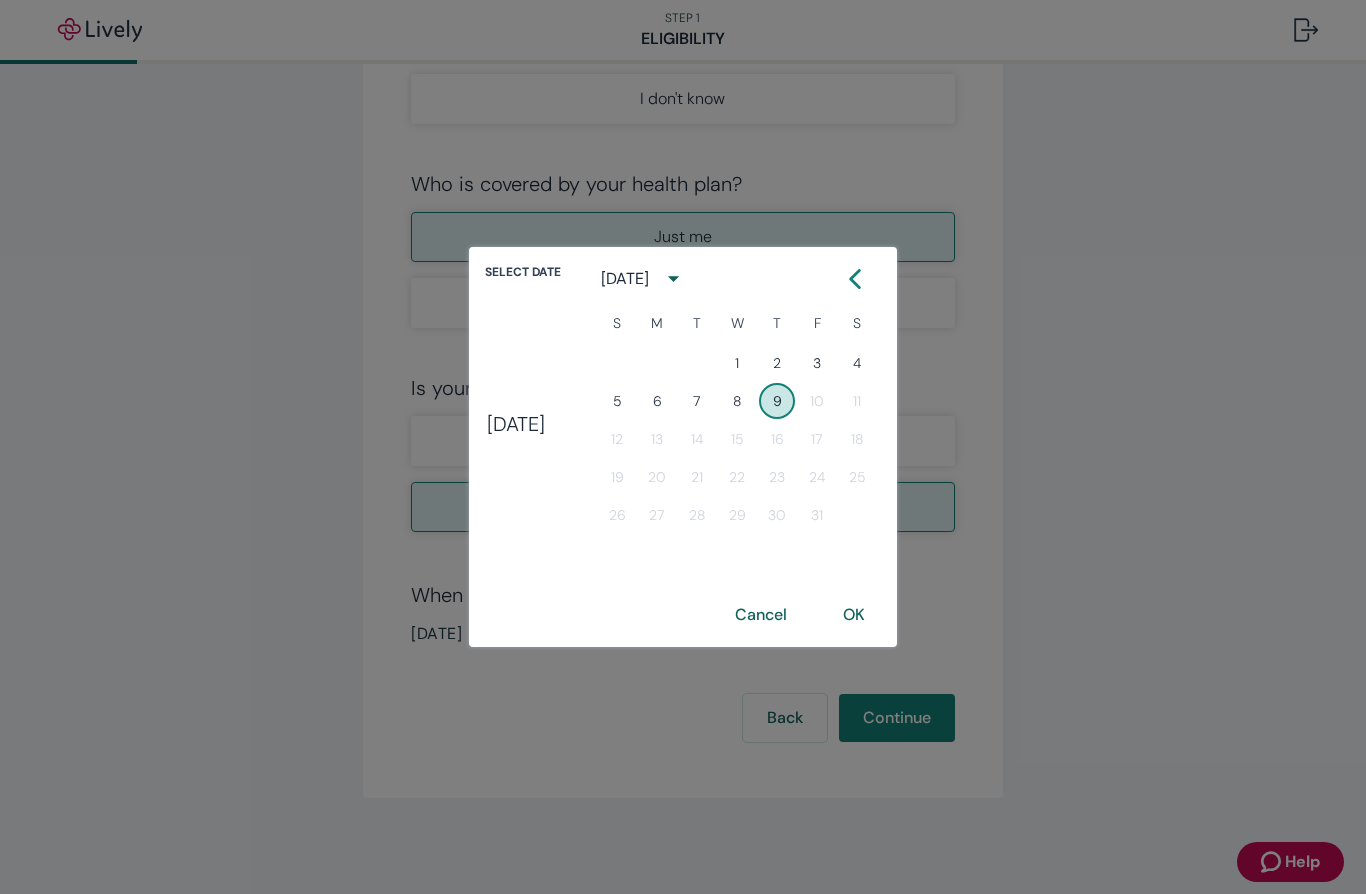click at bounding box center [855, 279] 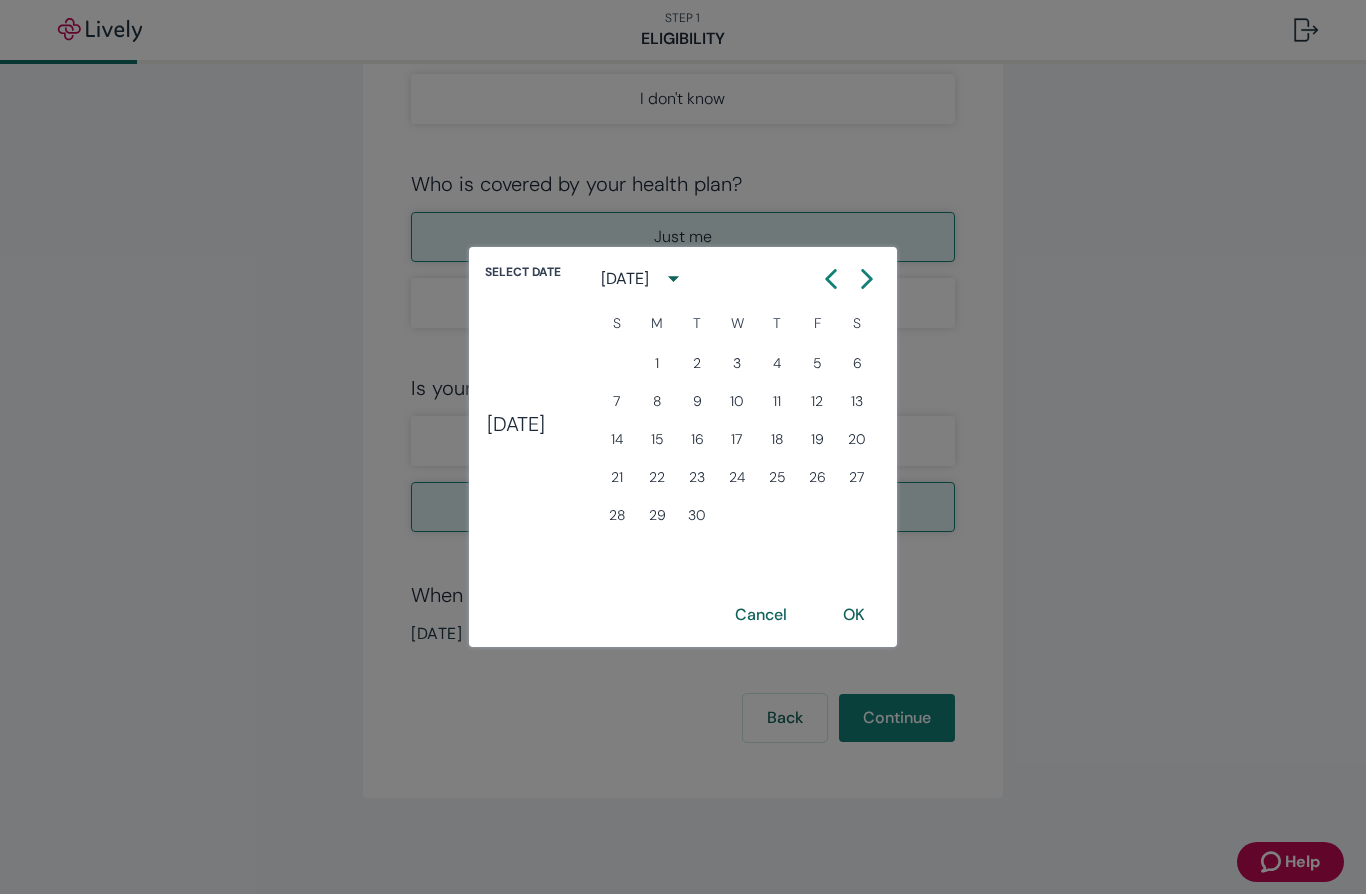 click at bounding box center [867, 279] 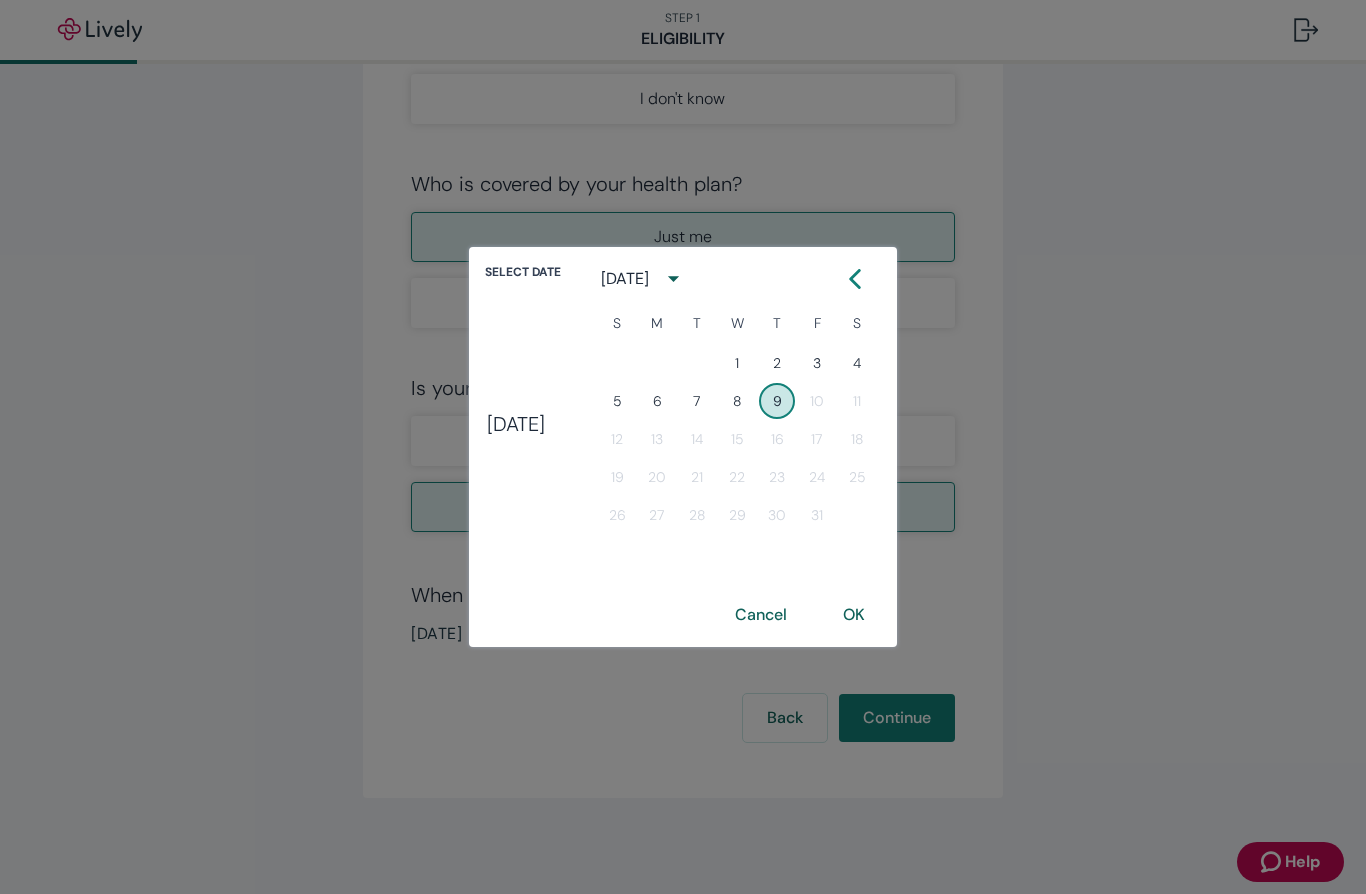 click at bounding box center (855, 279) 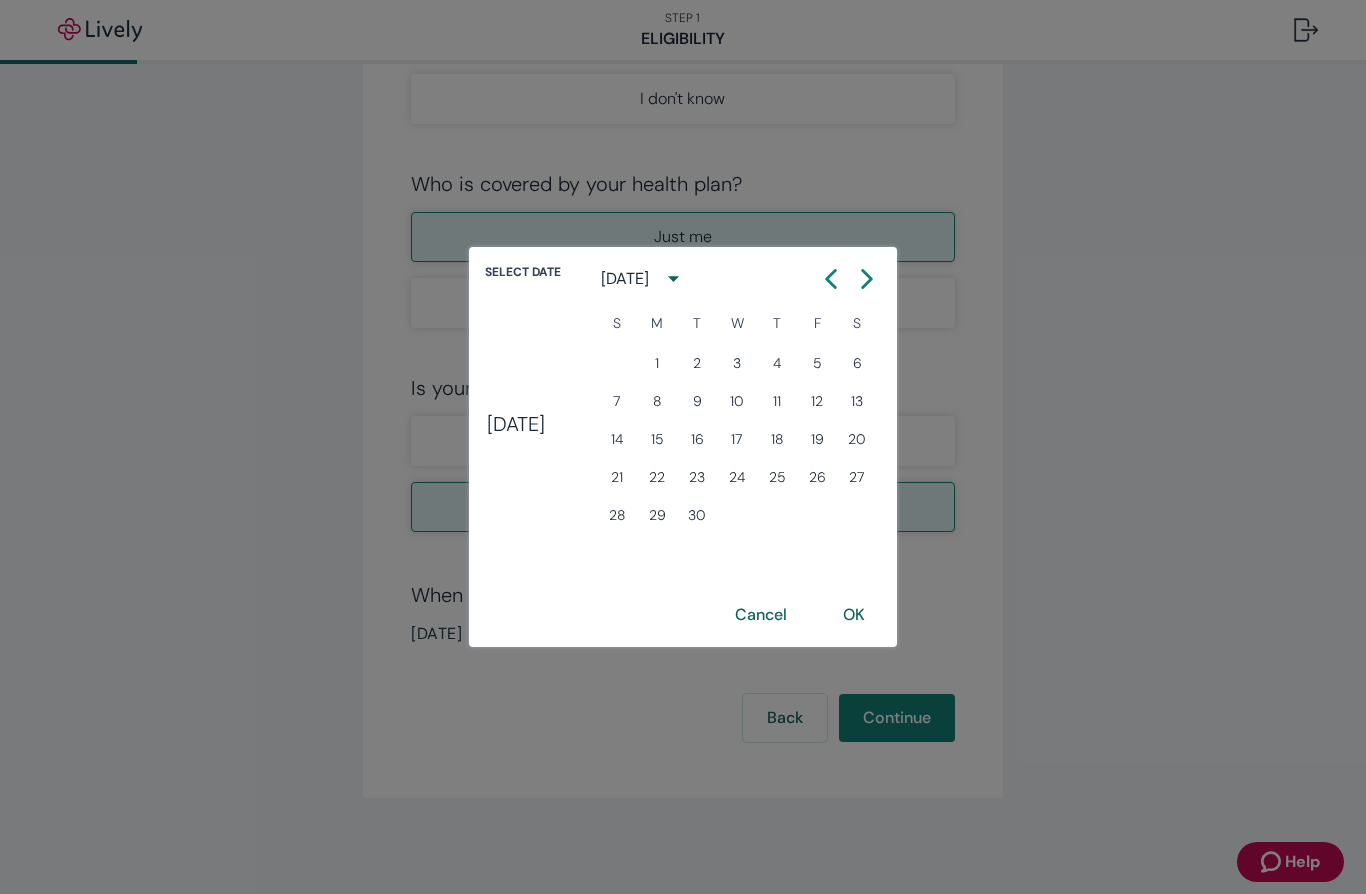 click at bounding box center [867, 279] 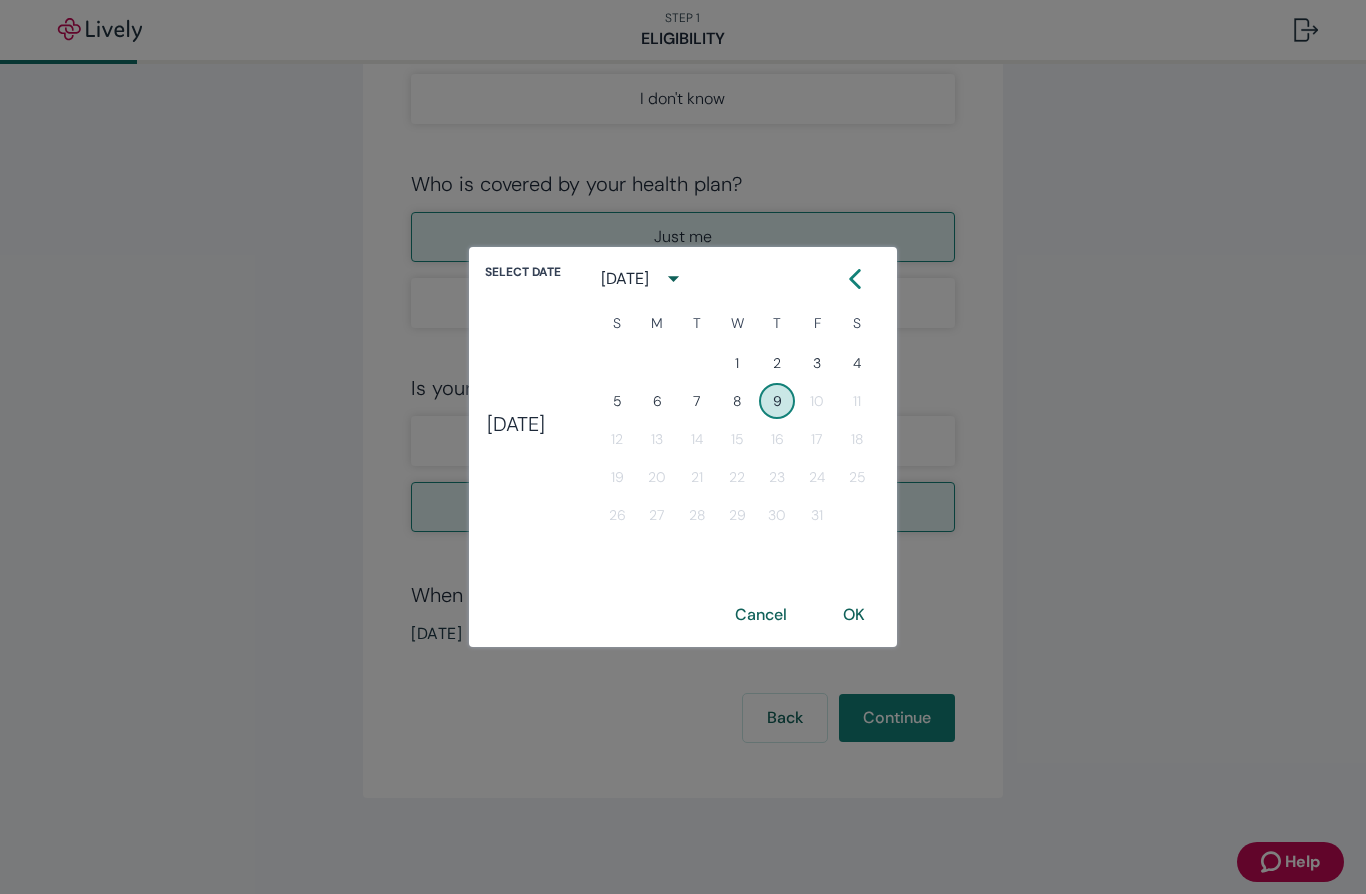 click 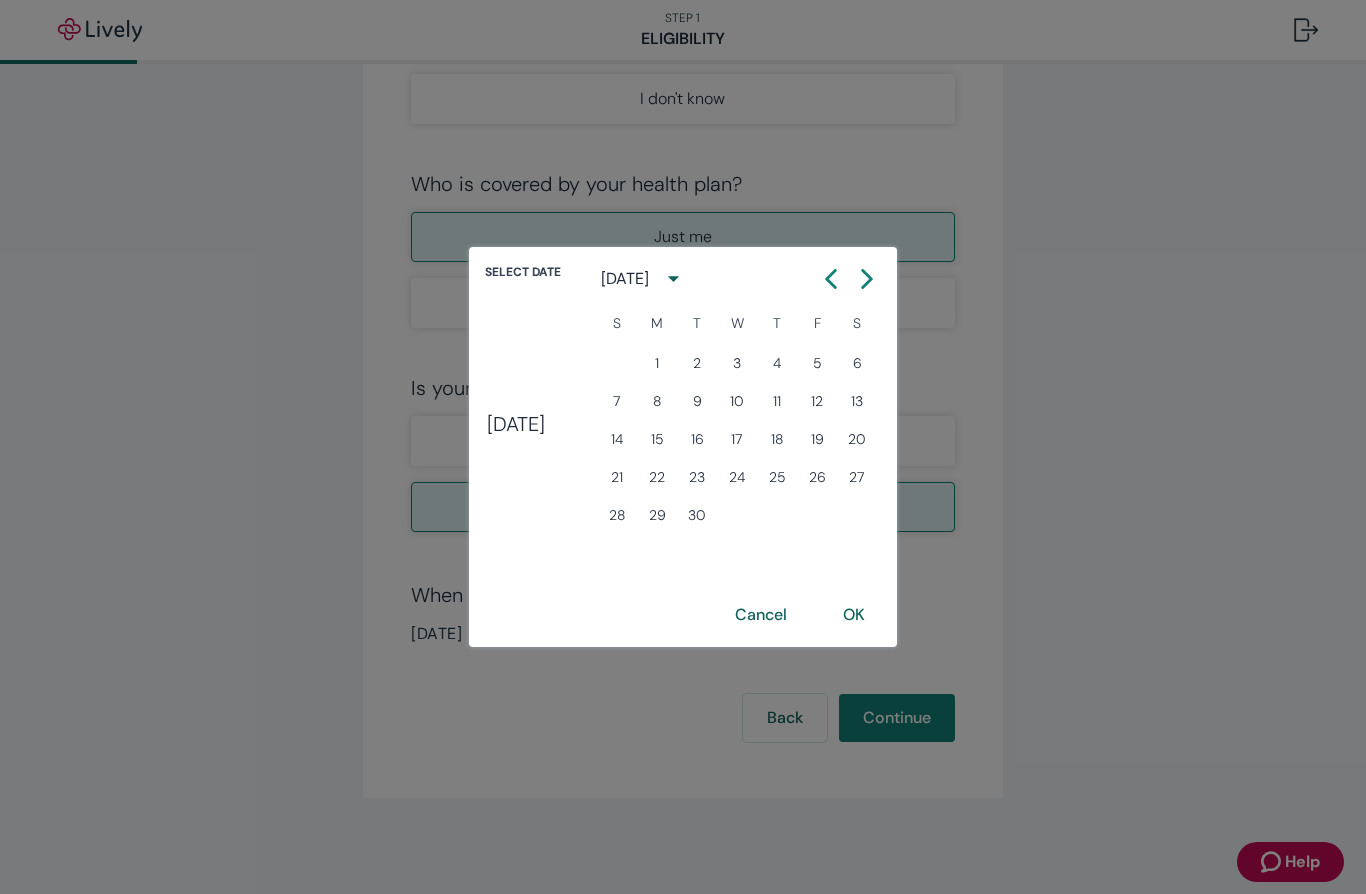 click 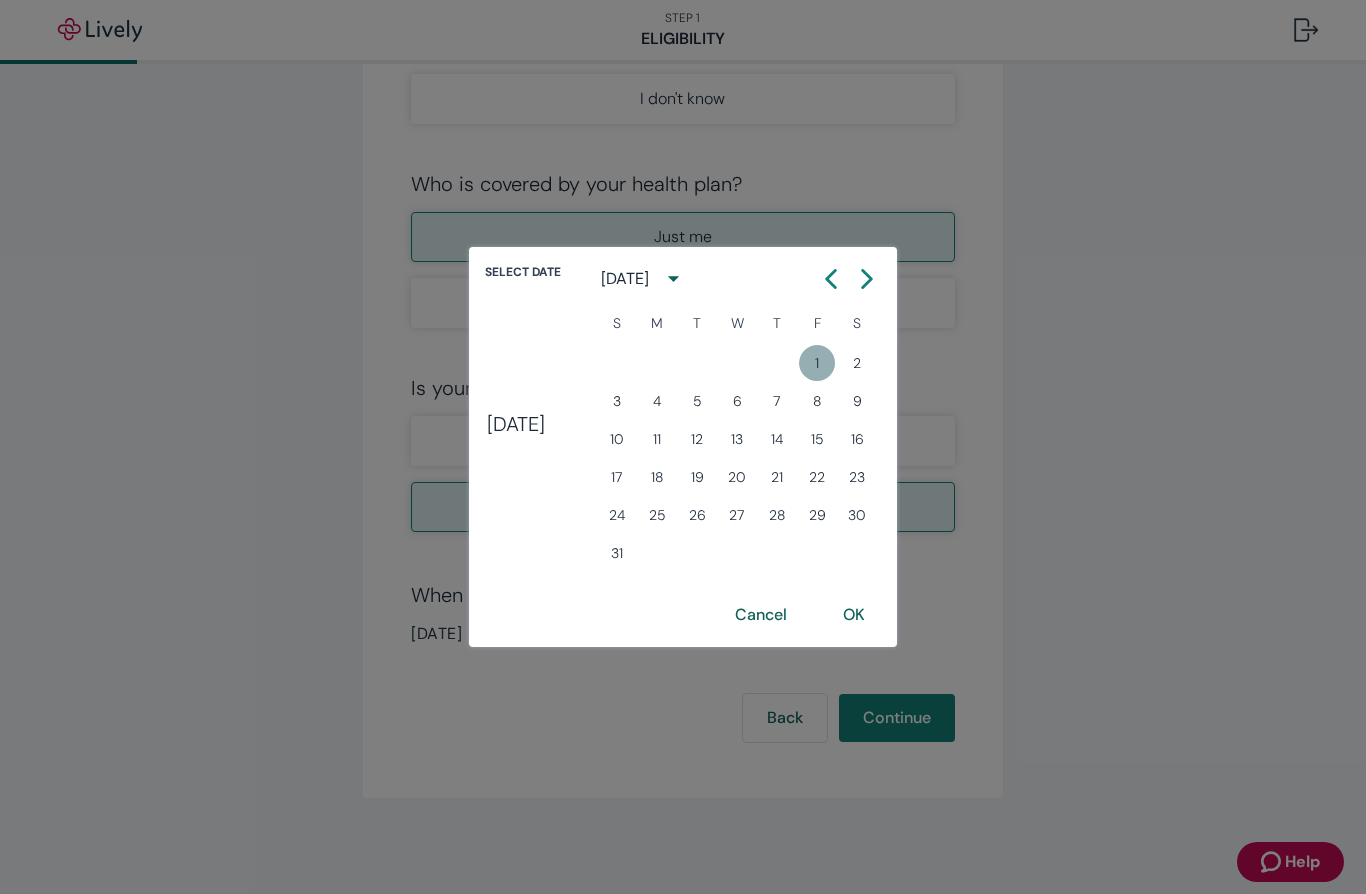 click on "1" at bounding box center [817, 363] 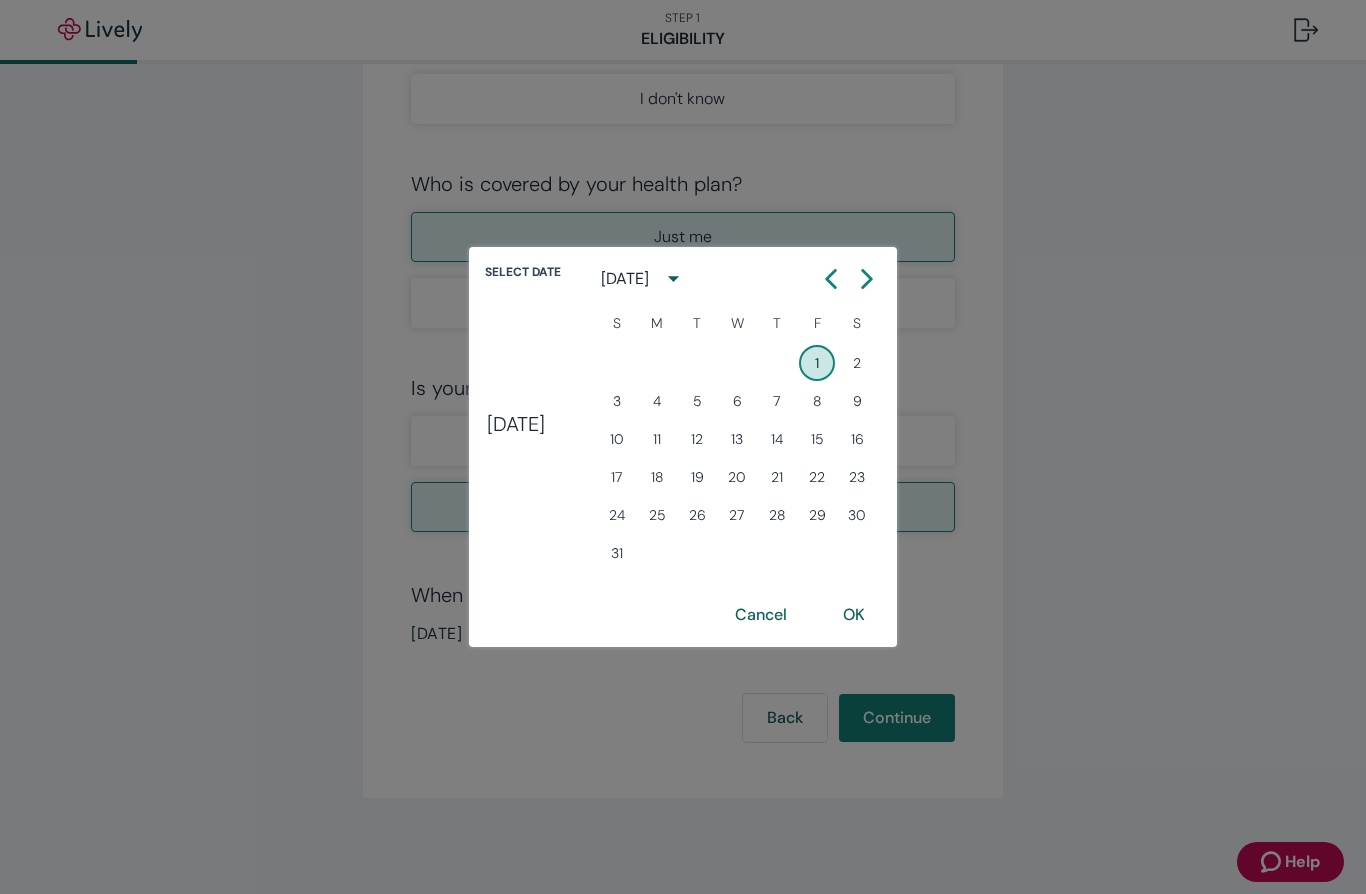 click on "OK" at bounding box center [854, 615] 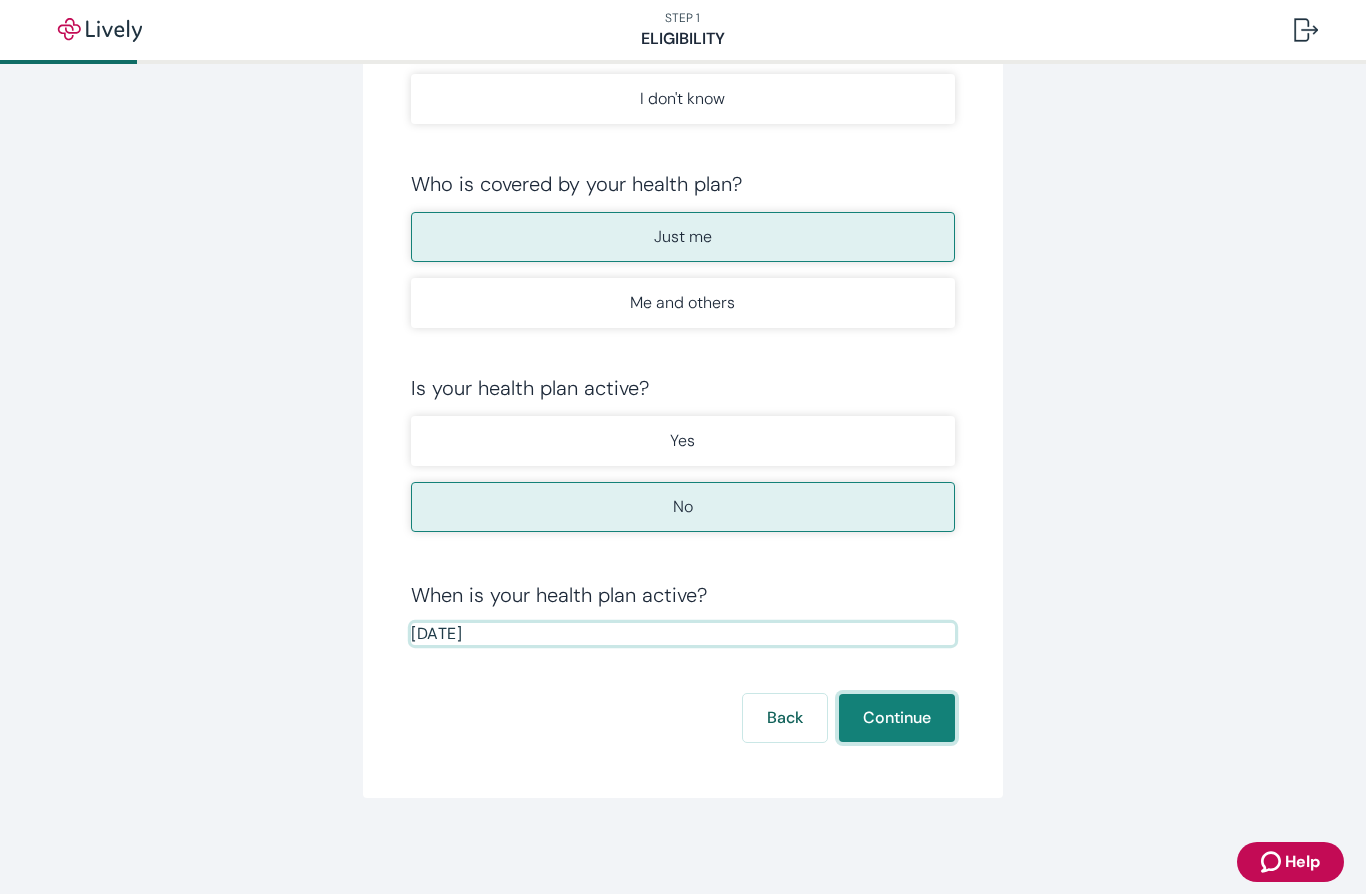 click on "Continue" at bounding box center [897, 718] 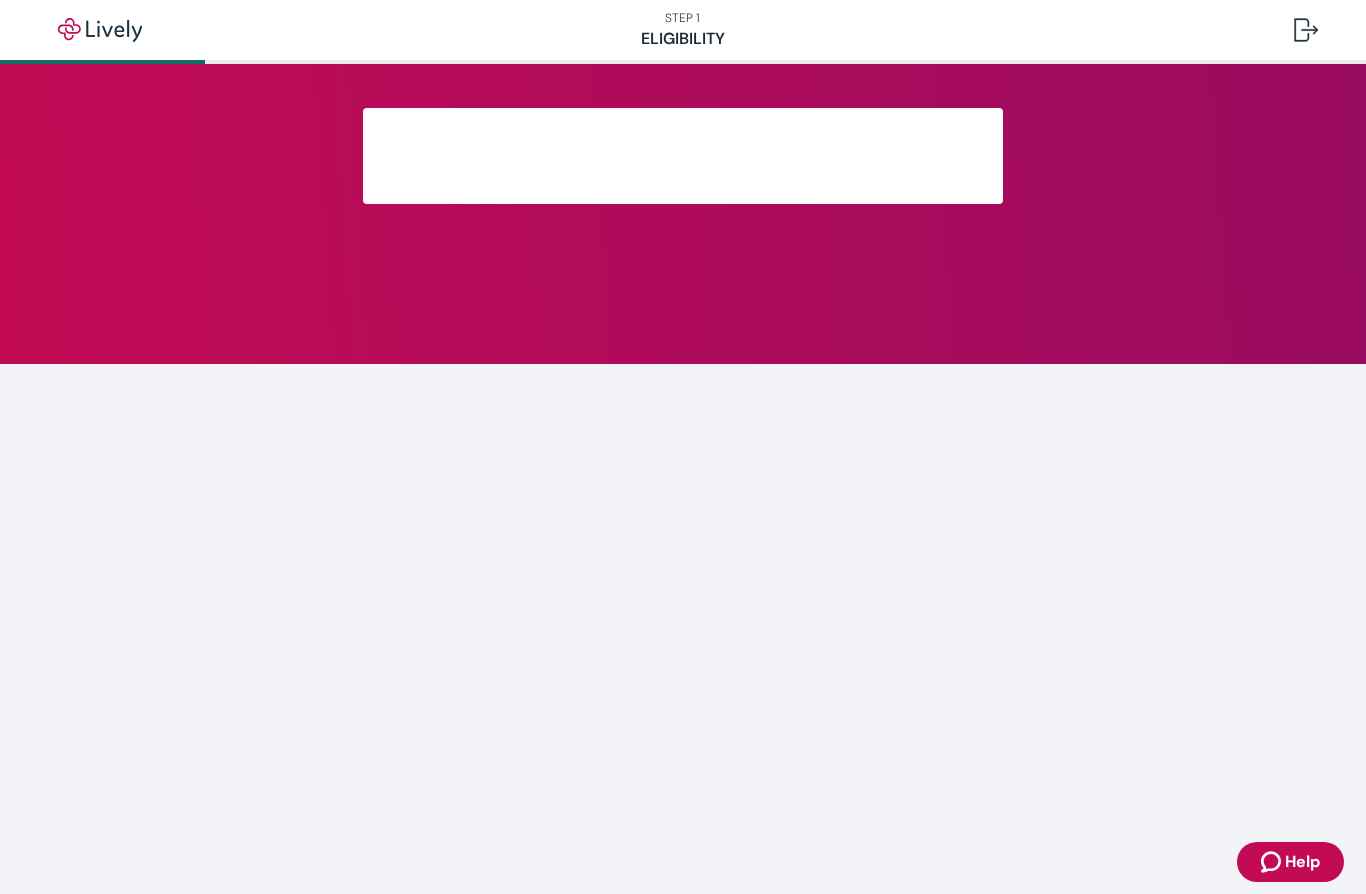 scroll, scrollTop: 0, scrollLeft: 0, axis: both 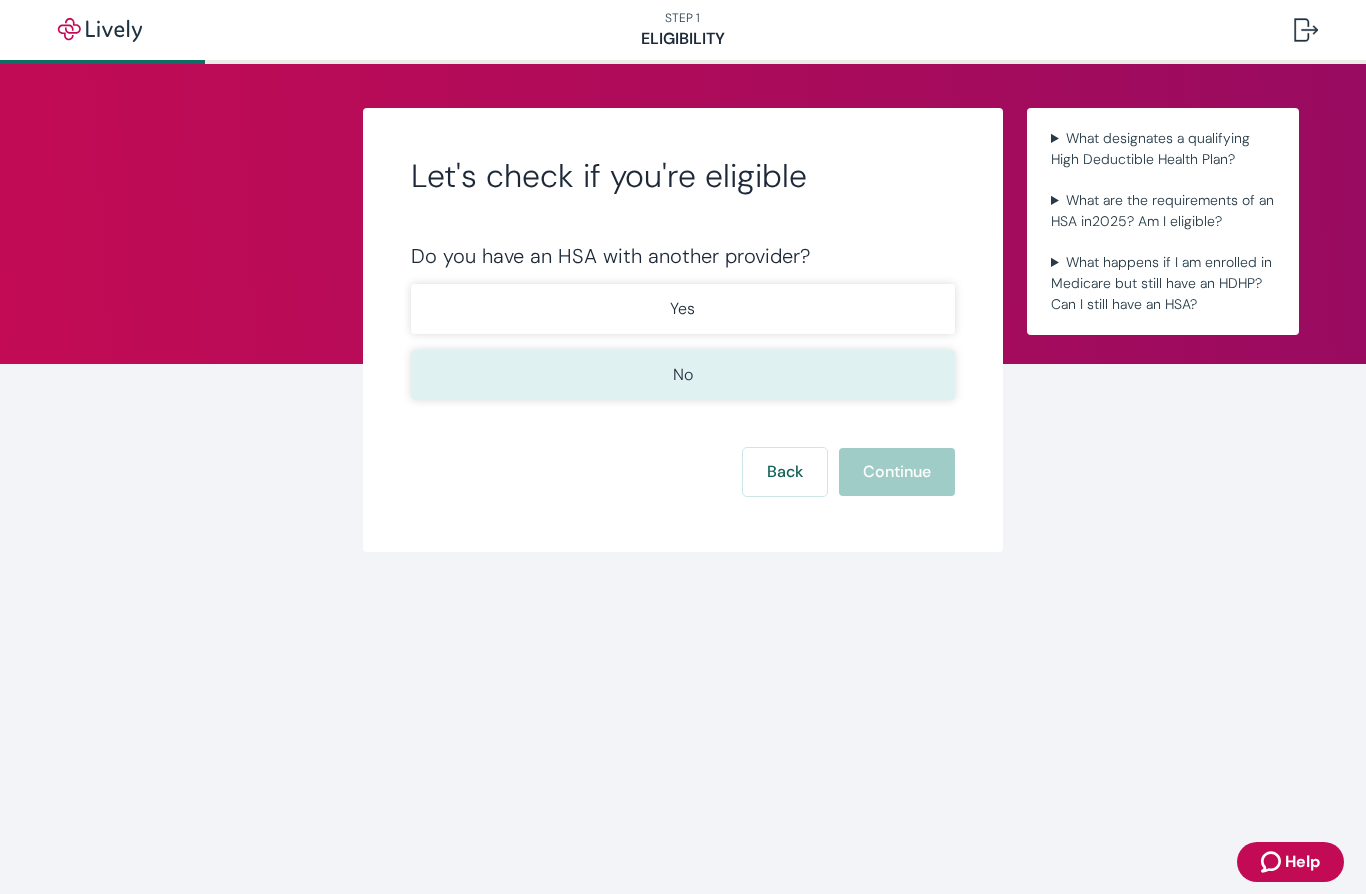 click on "No" at bounding box center [683, 375] 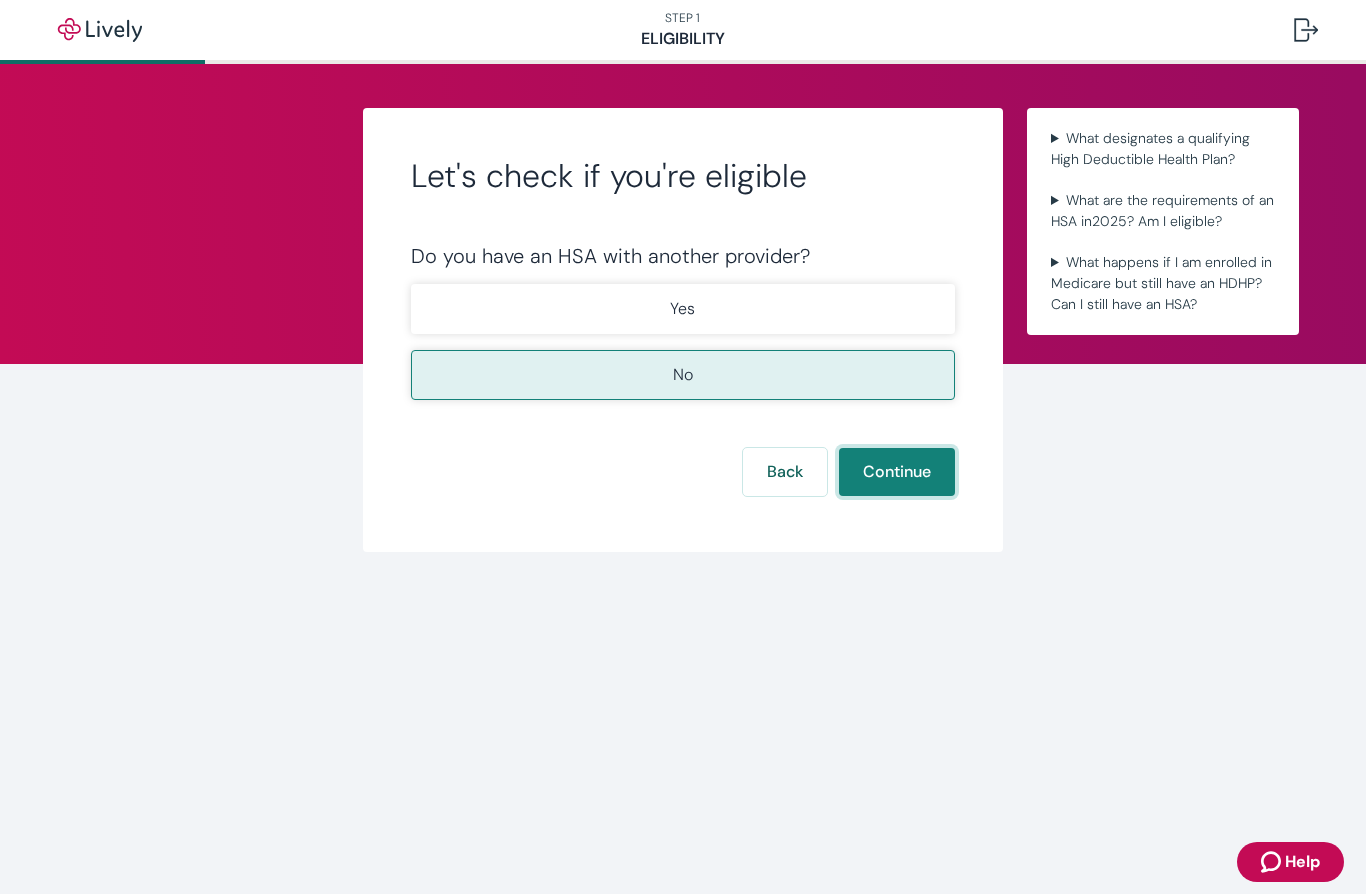click on "Continue" at bounding box center (897, 472) 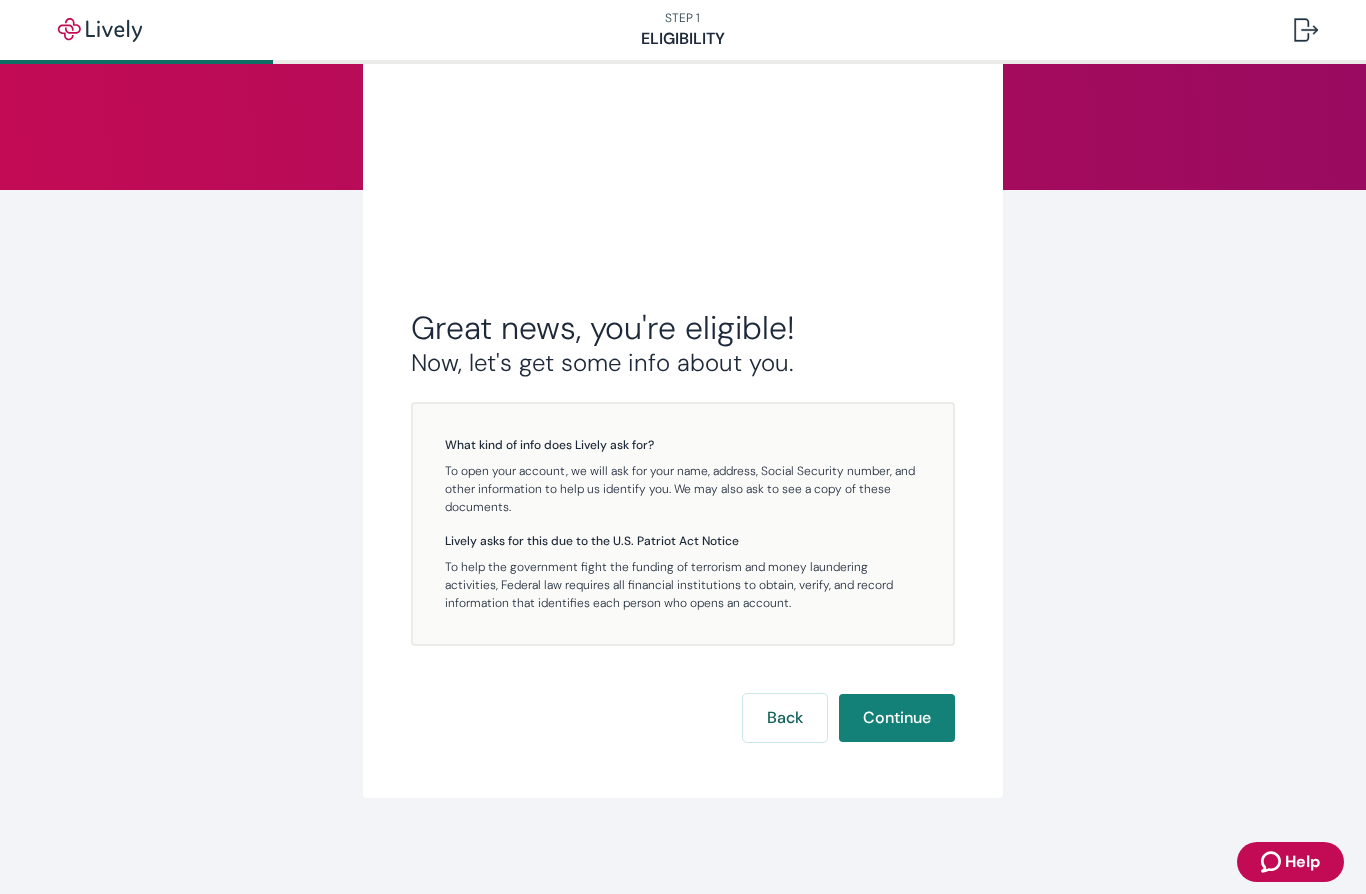 scroll, scrollTop: 174, scrollLeft: 0, axis: vertical 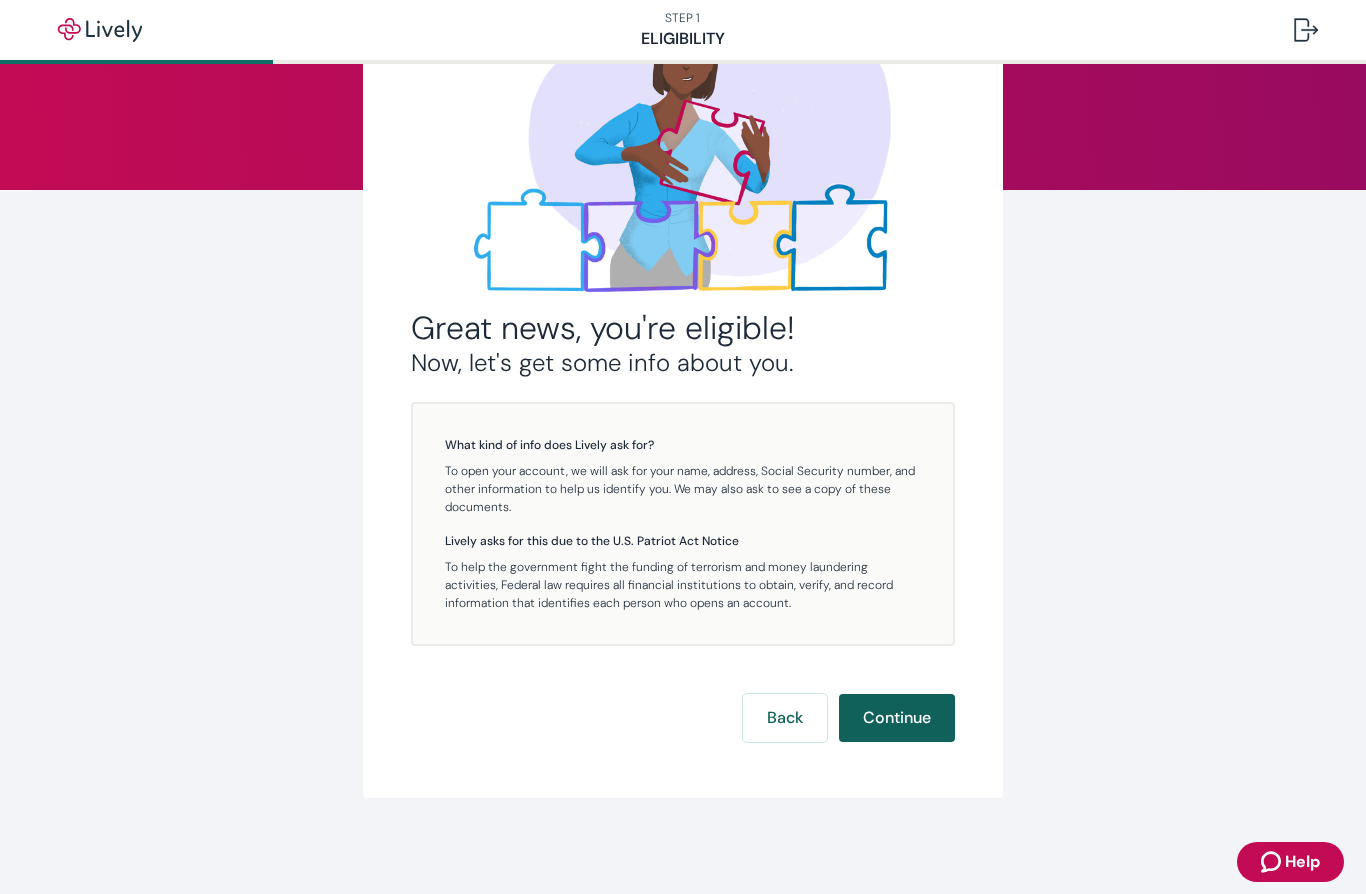 click on "Continue" at bounding box center [897, 718] 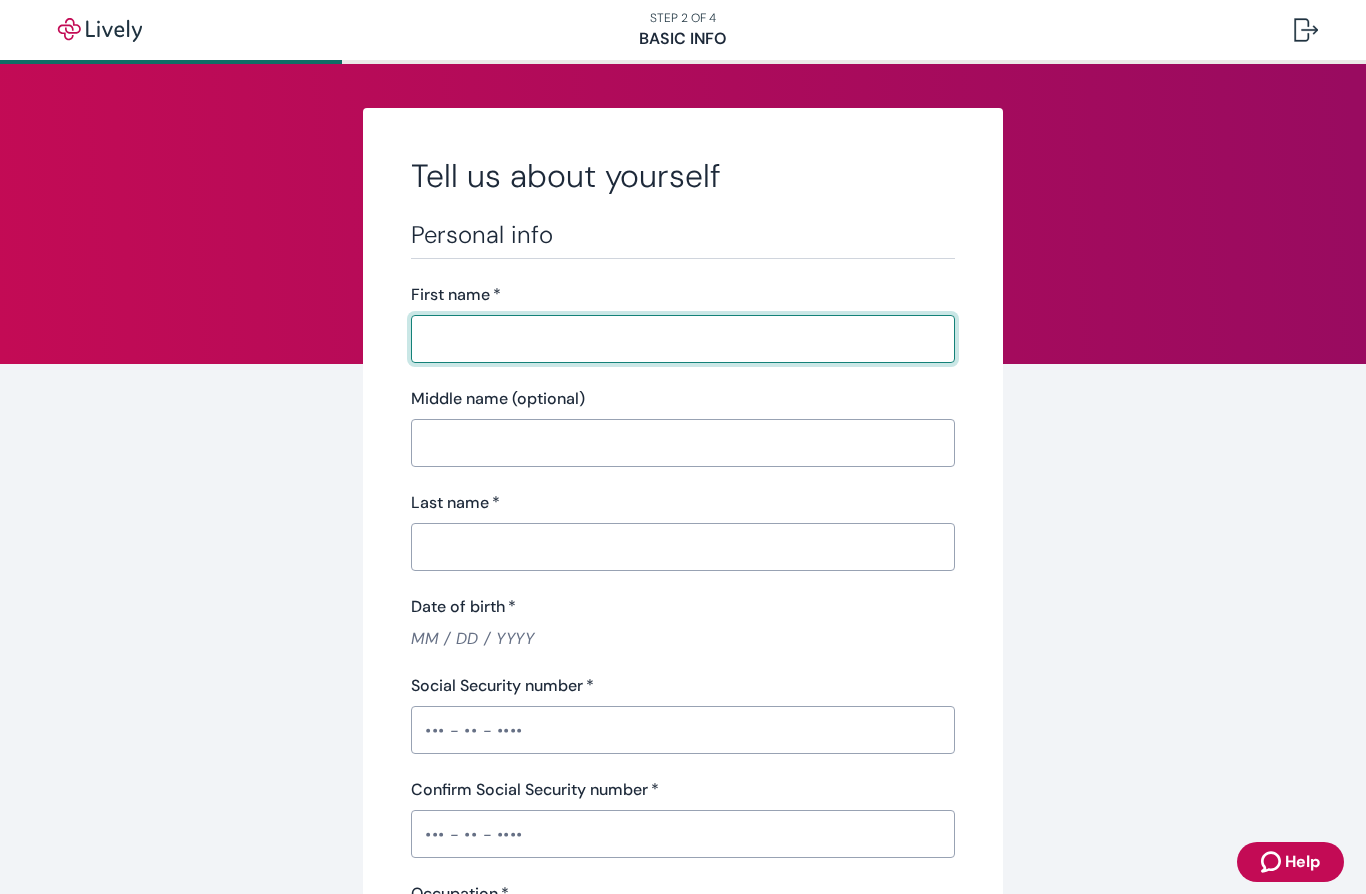 type on "Randi" 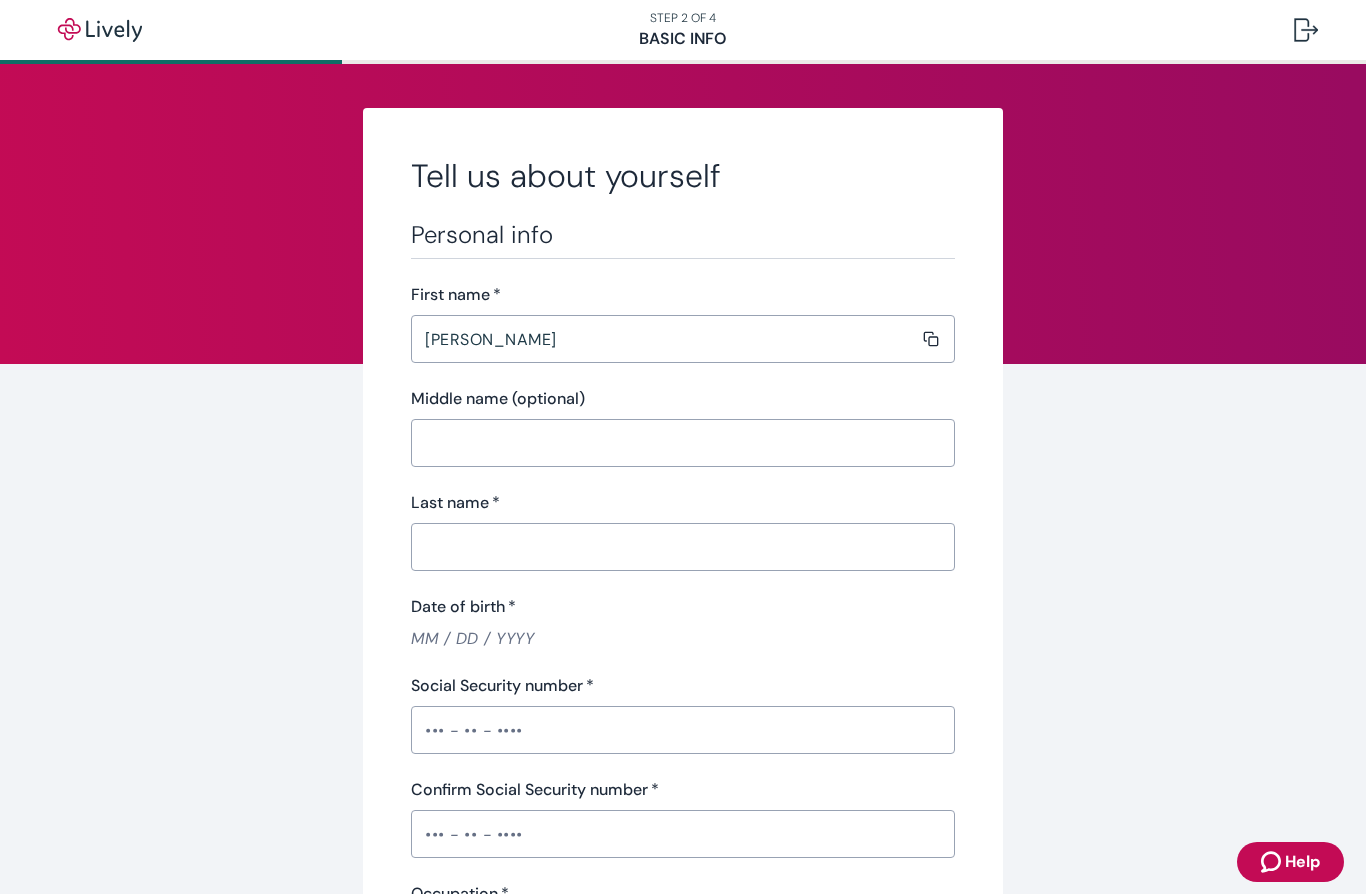 click on "Middle name (optional)" at bounding box center (676, 443) 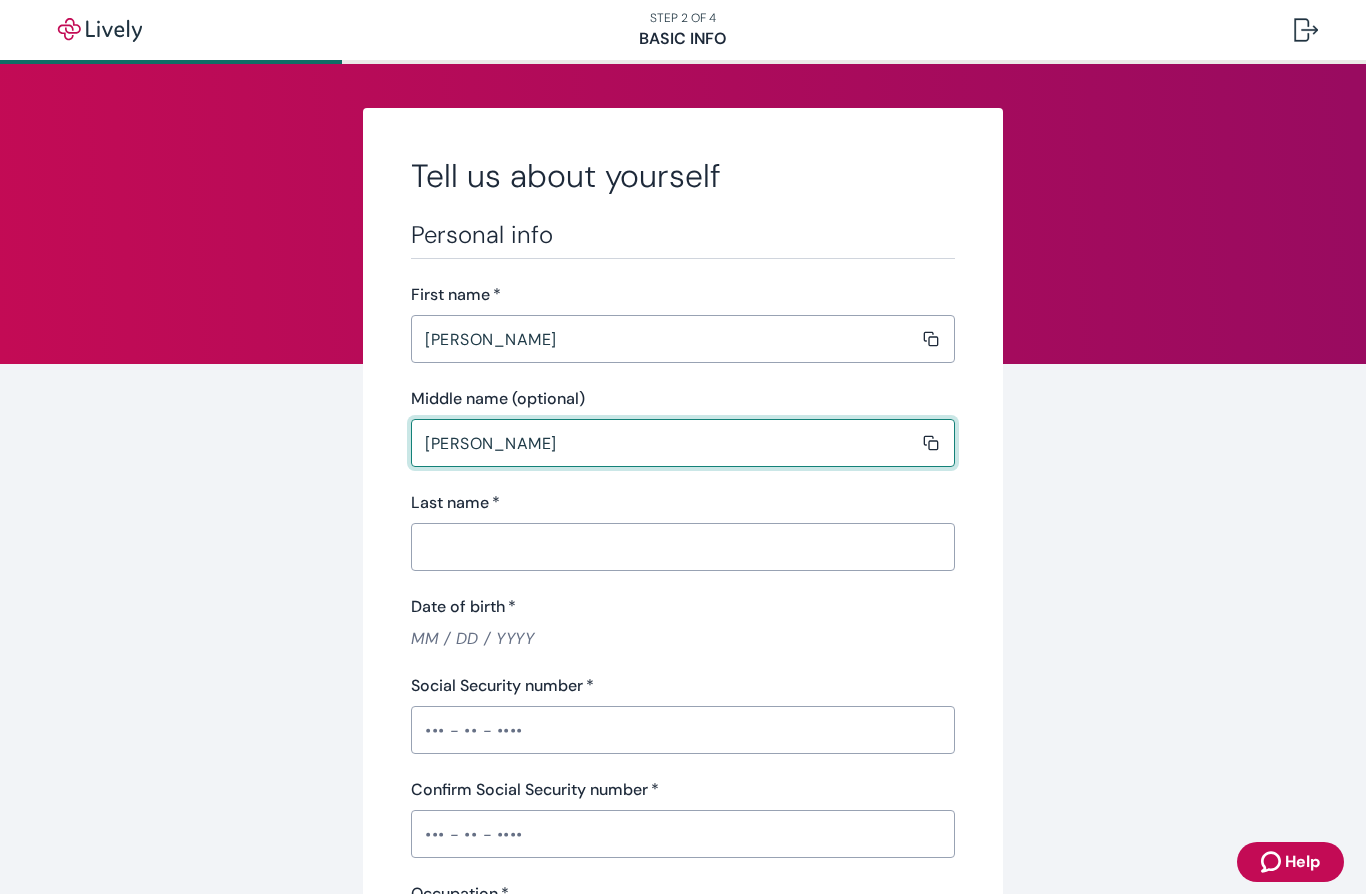 type on "Ilyse" 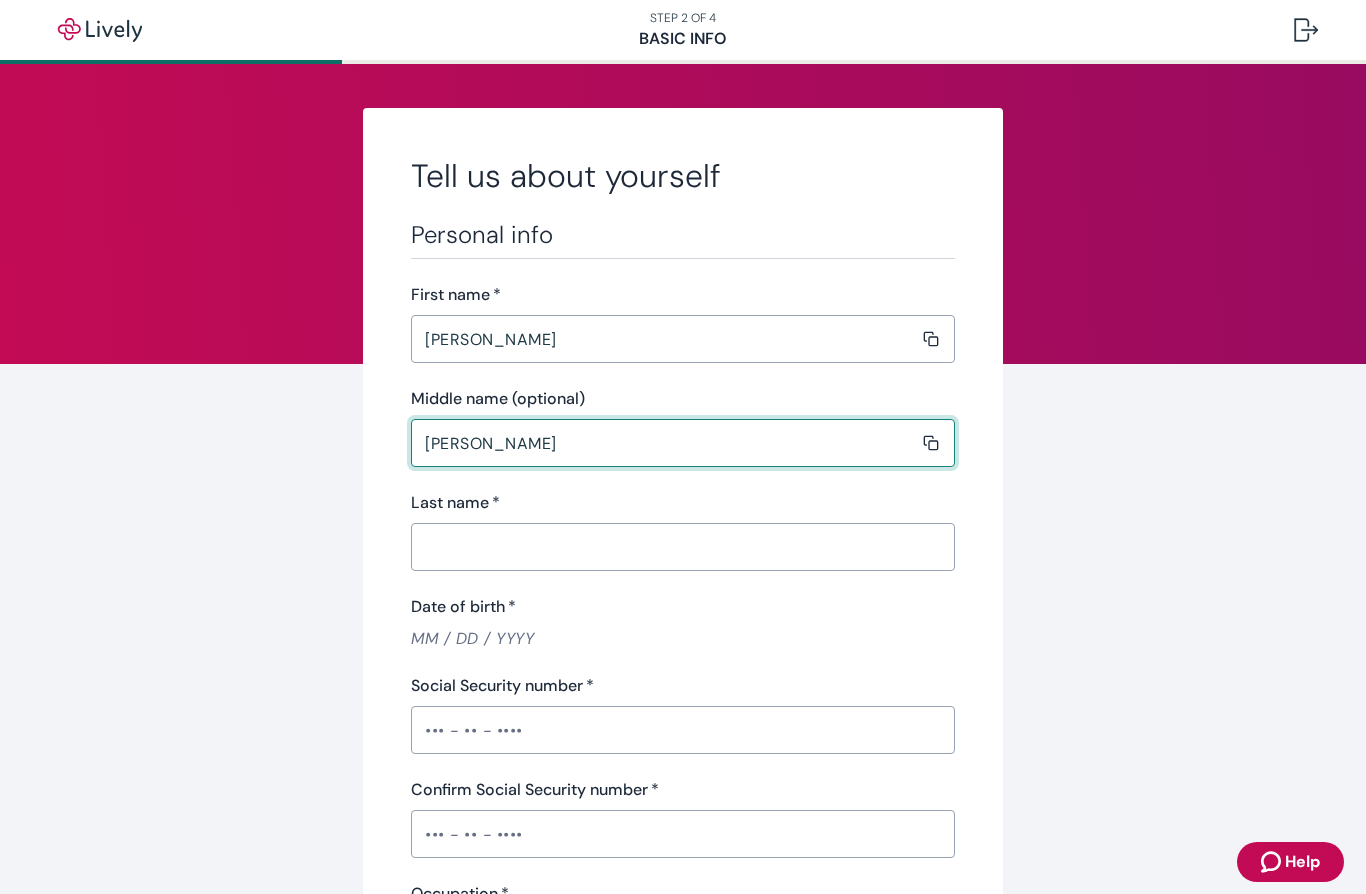 click on "Last name   *" at bounding box center (676, 547) 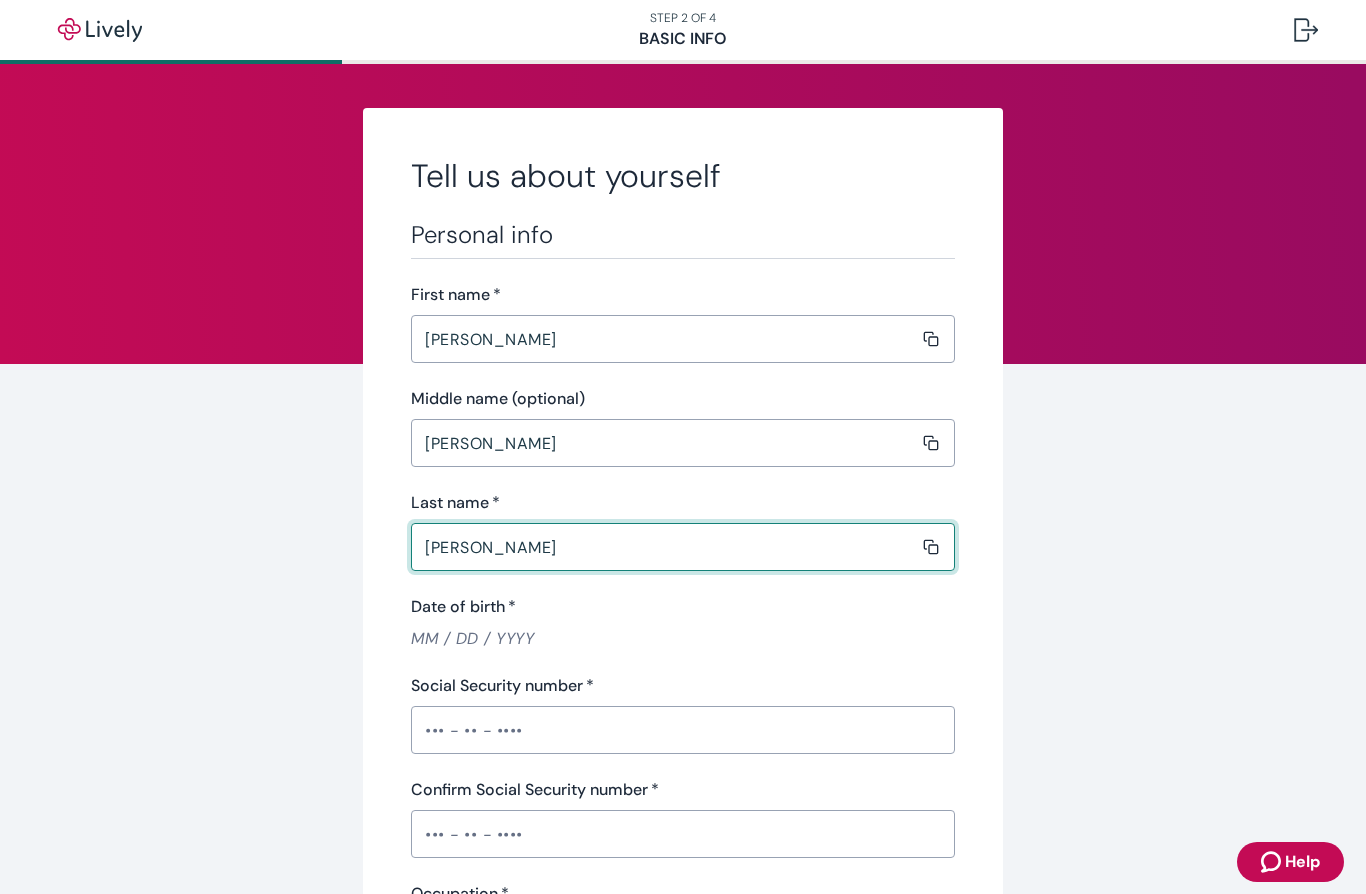type on "Roth" 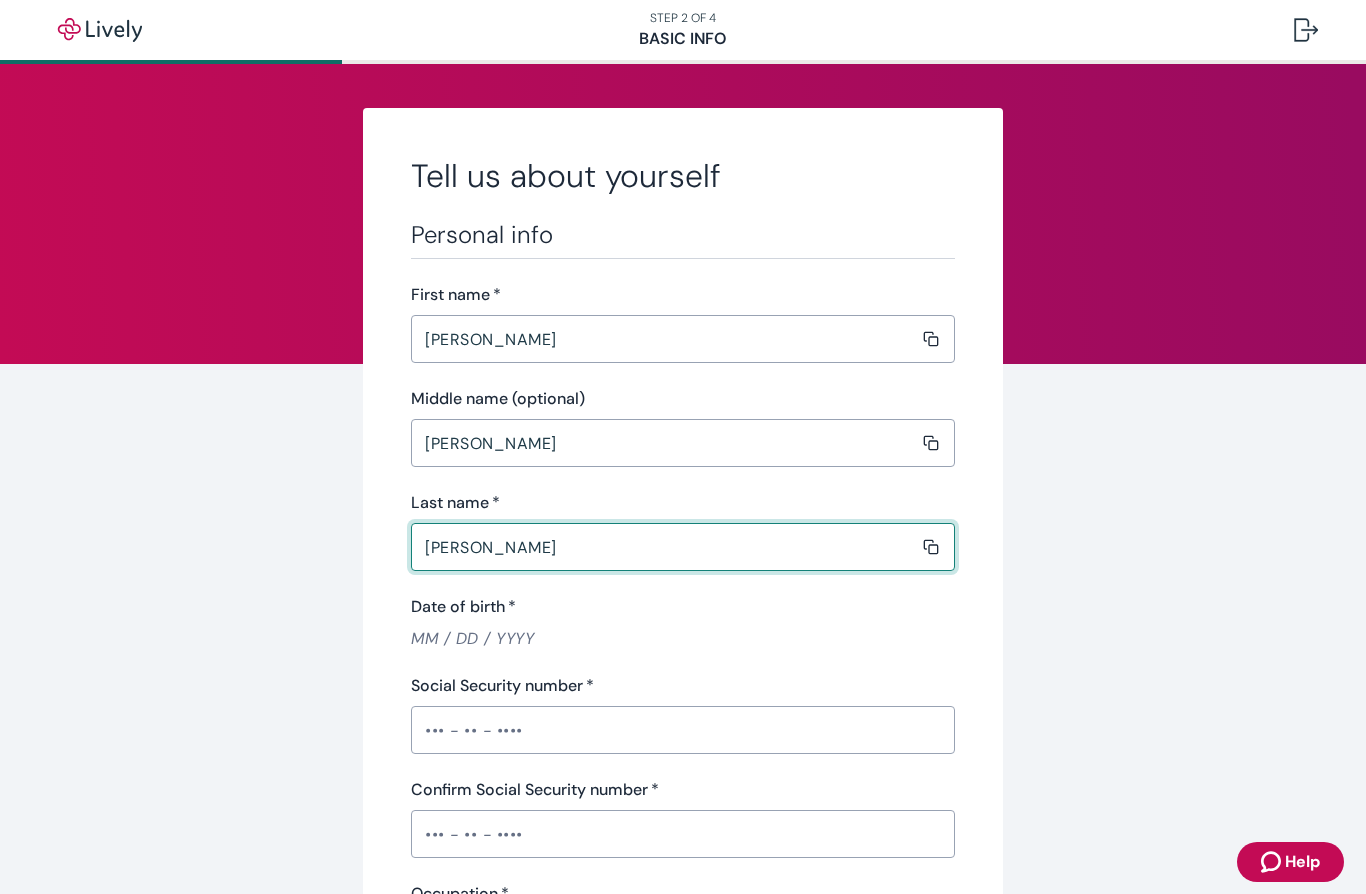 click on "Date of birth   *" at bounding box center [683, 638] 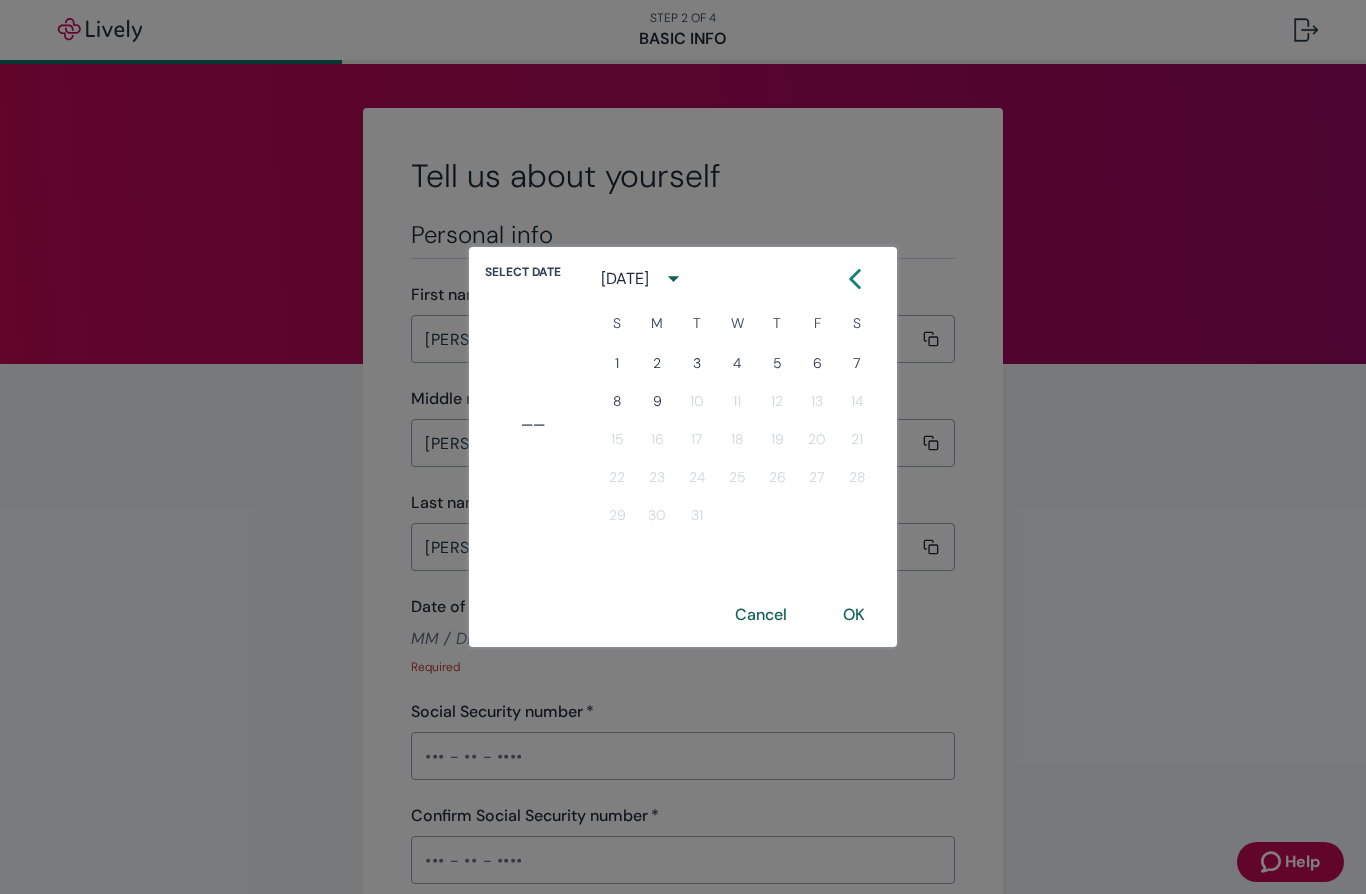 click on "July 2007" at bounding box center [628, 279] 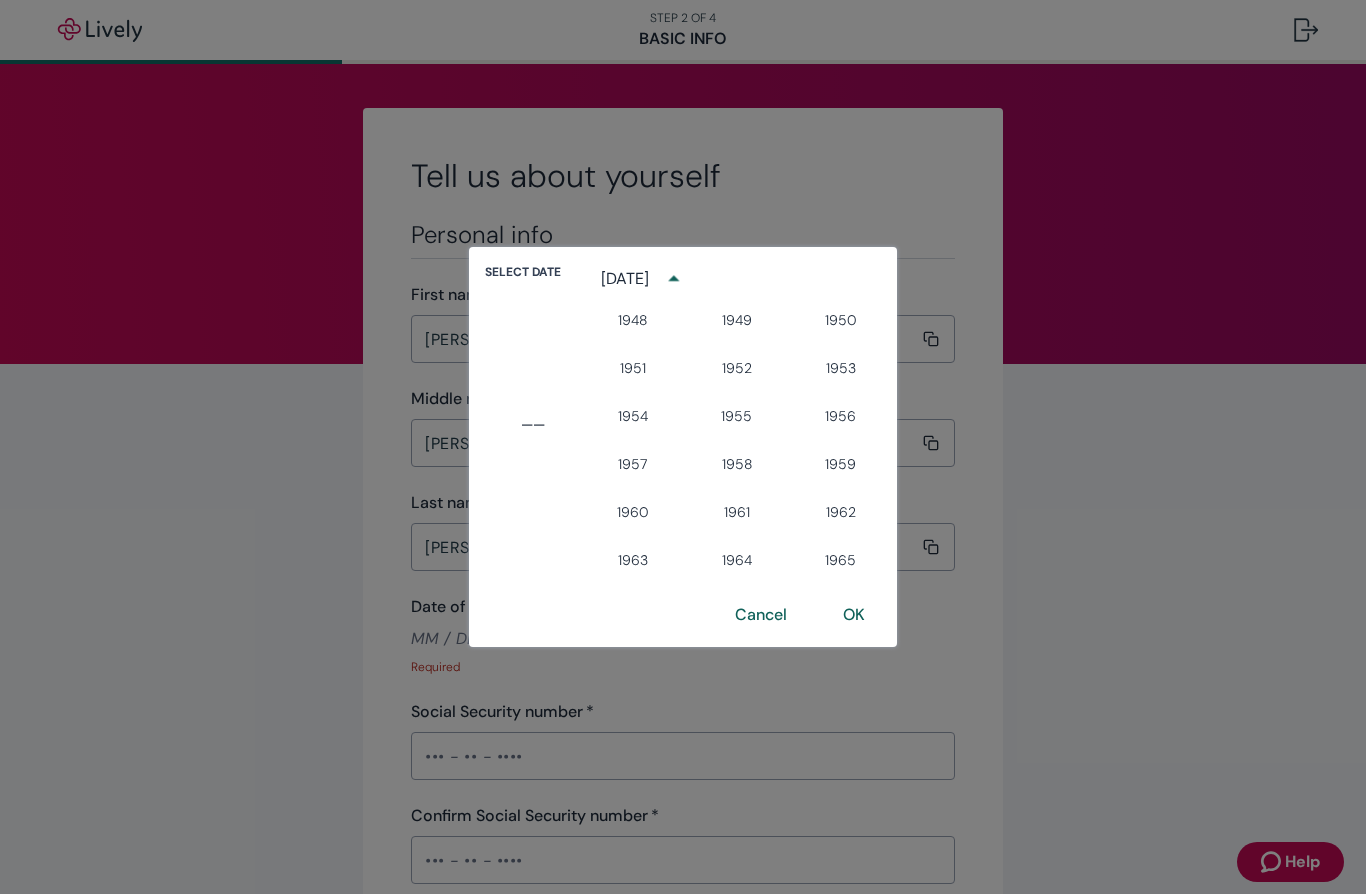 scroll, scrollTop: 728, scrollLeft: 0, axis: vertical 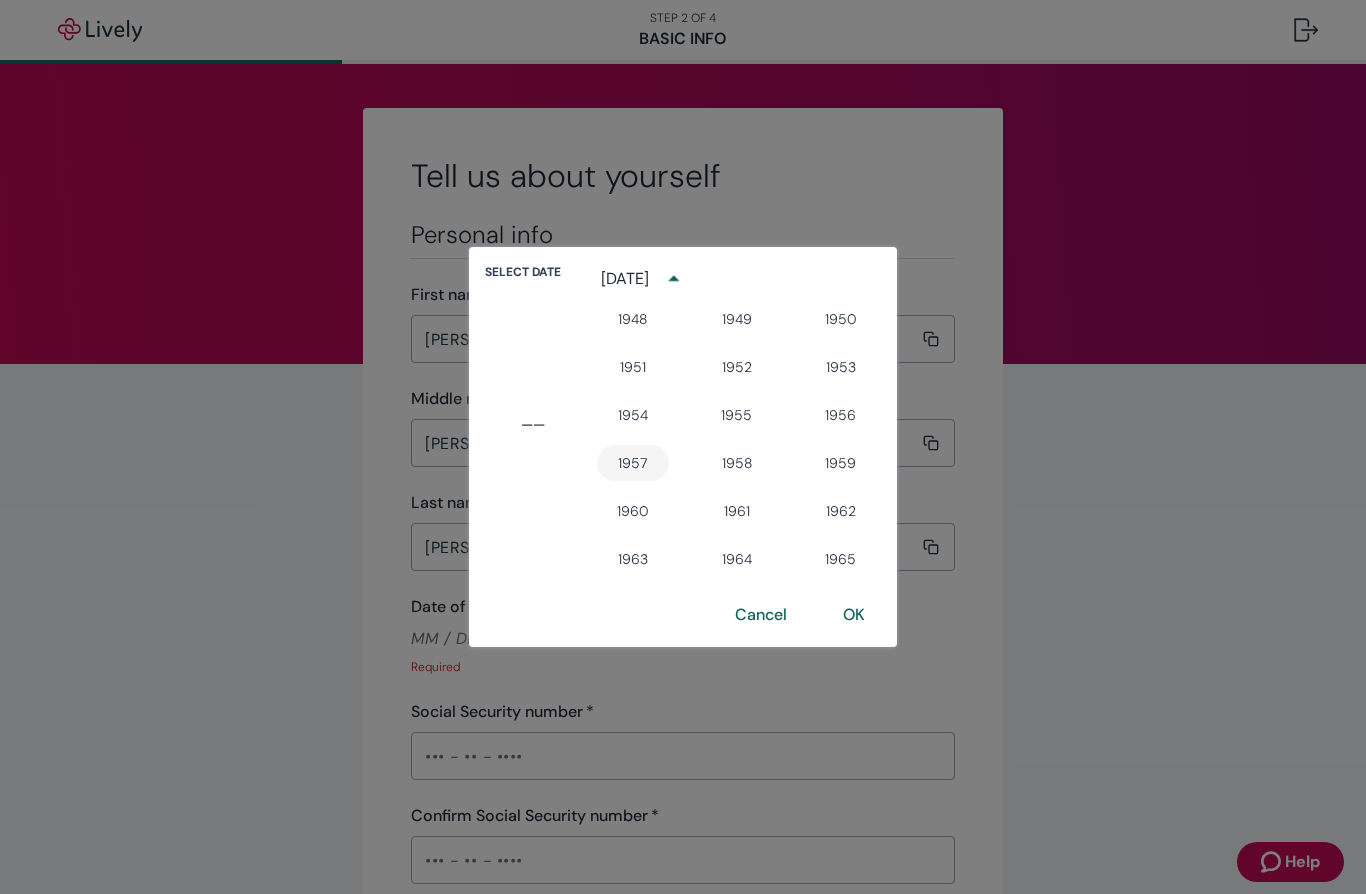 click on "1957" at bounding box center [633, 463] 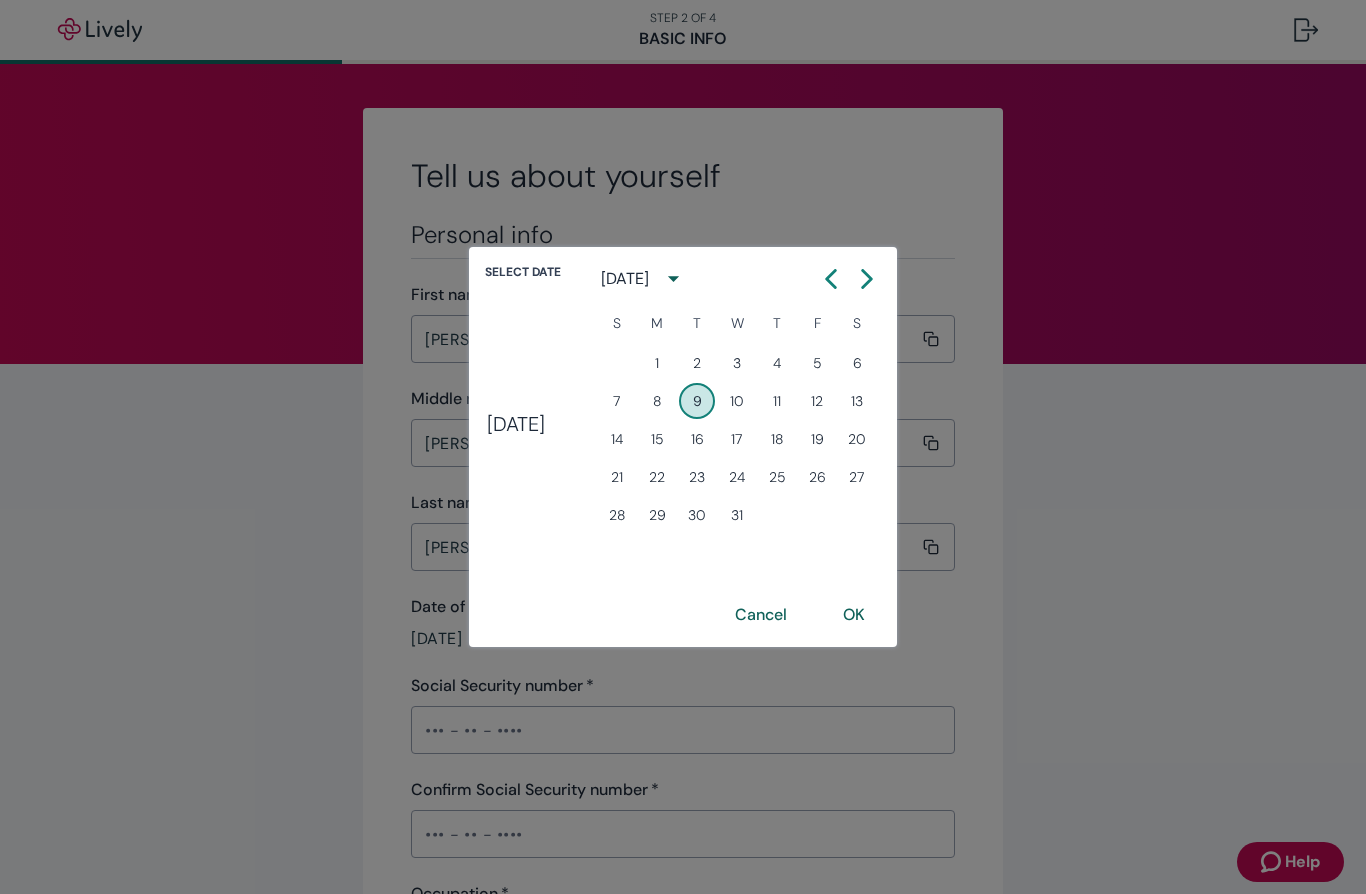 click 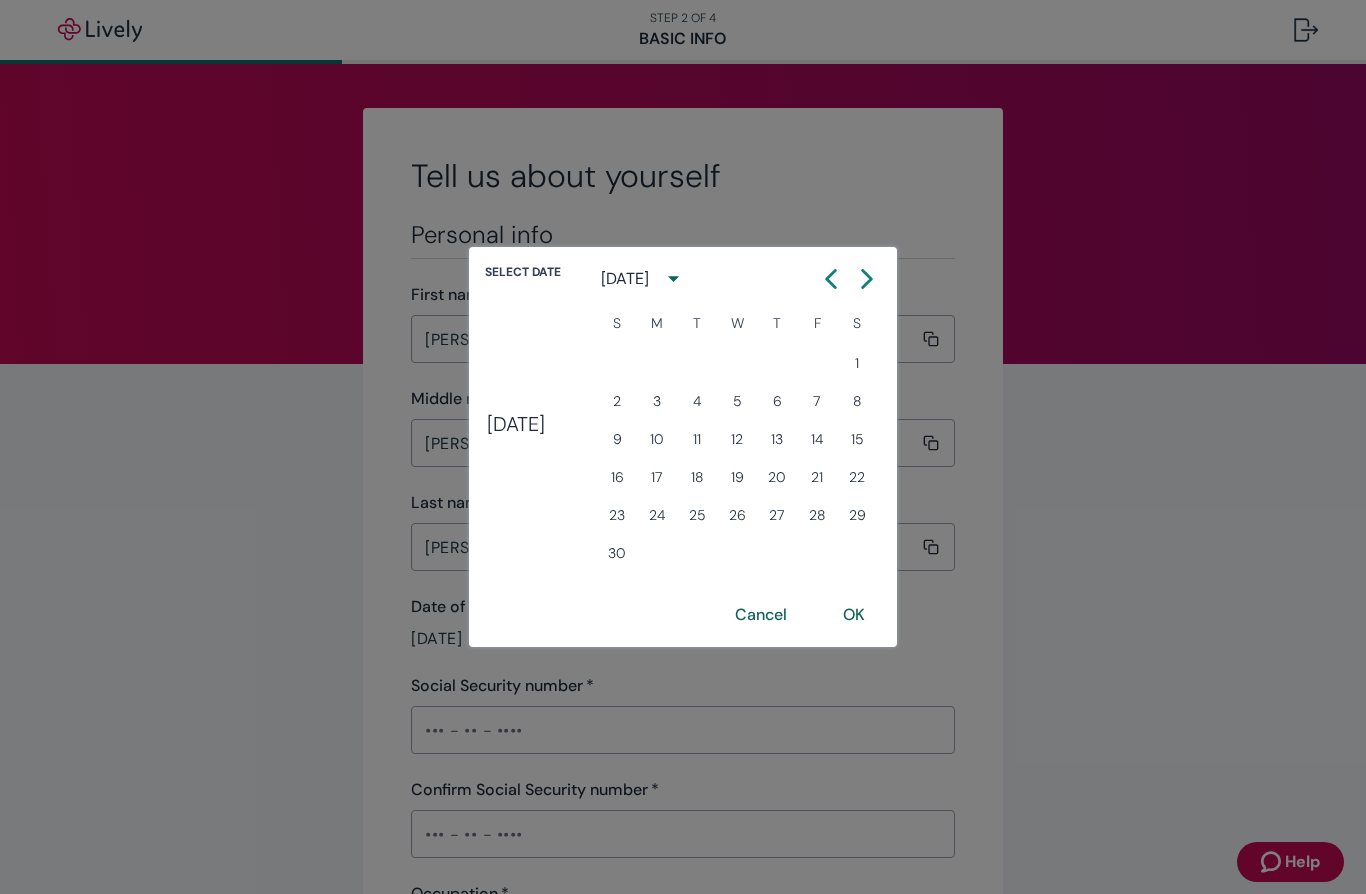 click 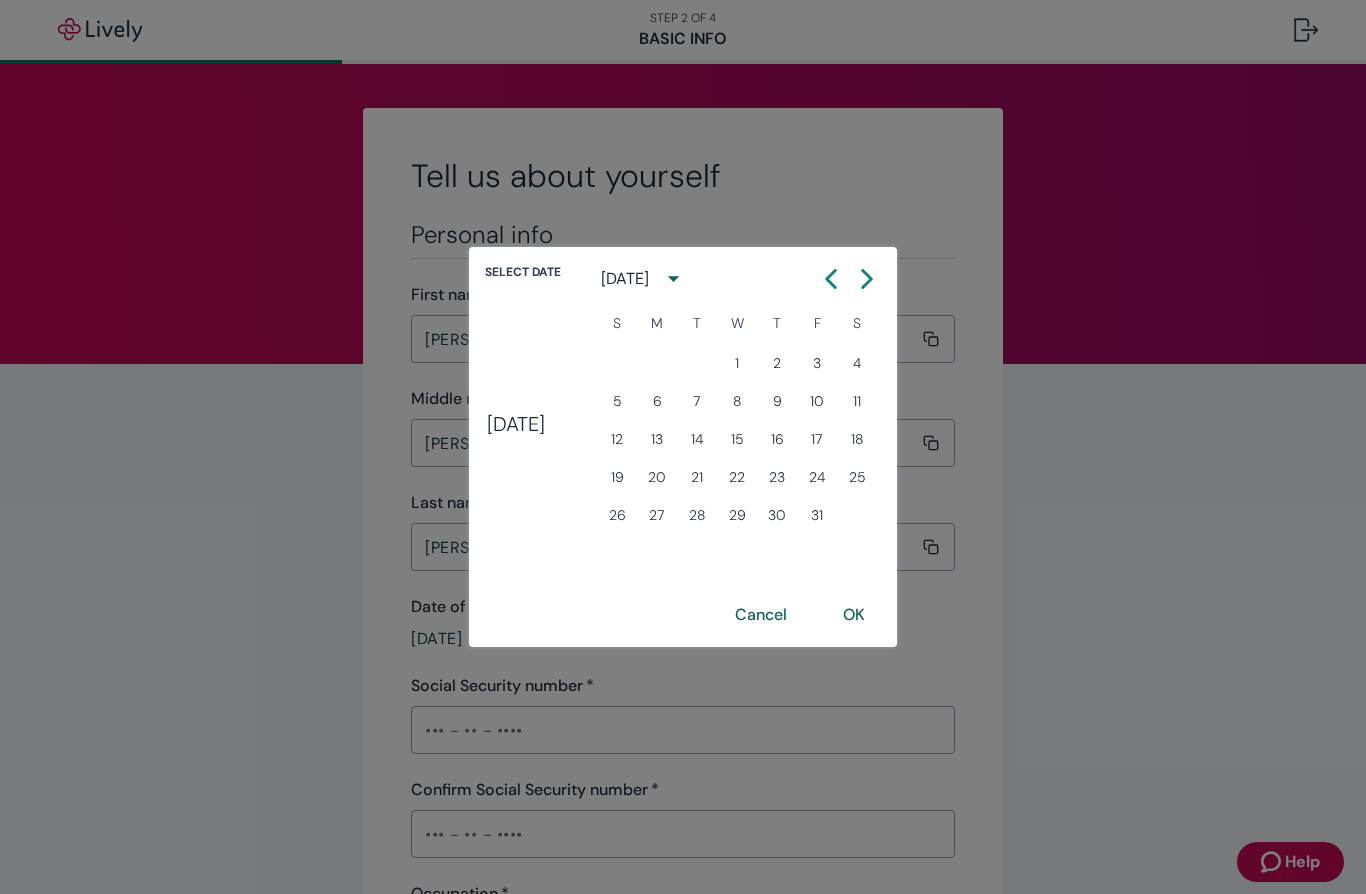 click at bounding box center [831, 279] 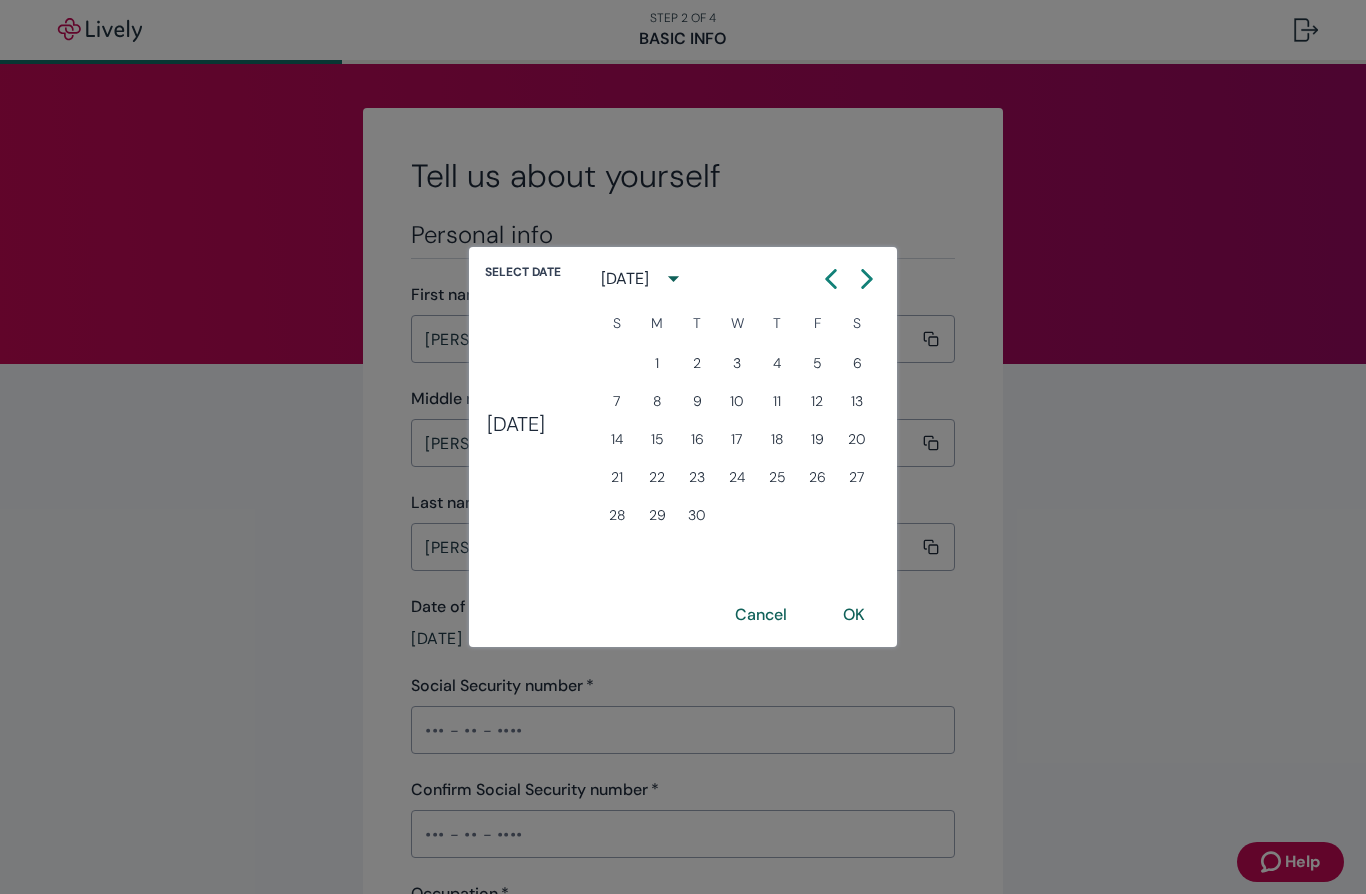 click at bounding box center [831, 279] 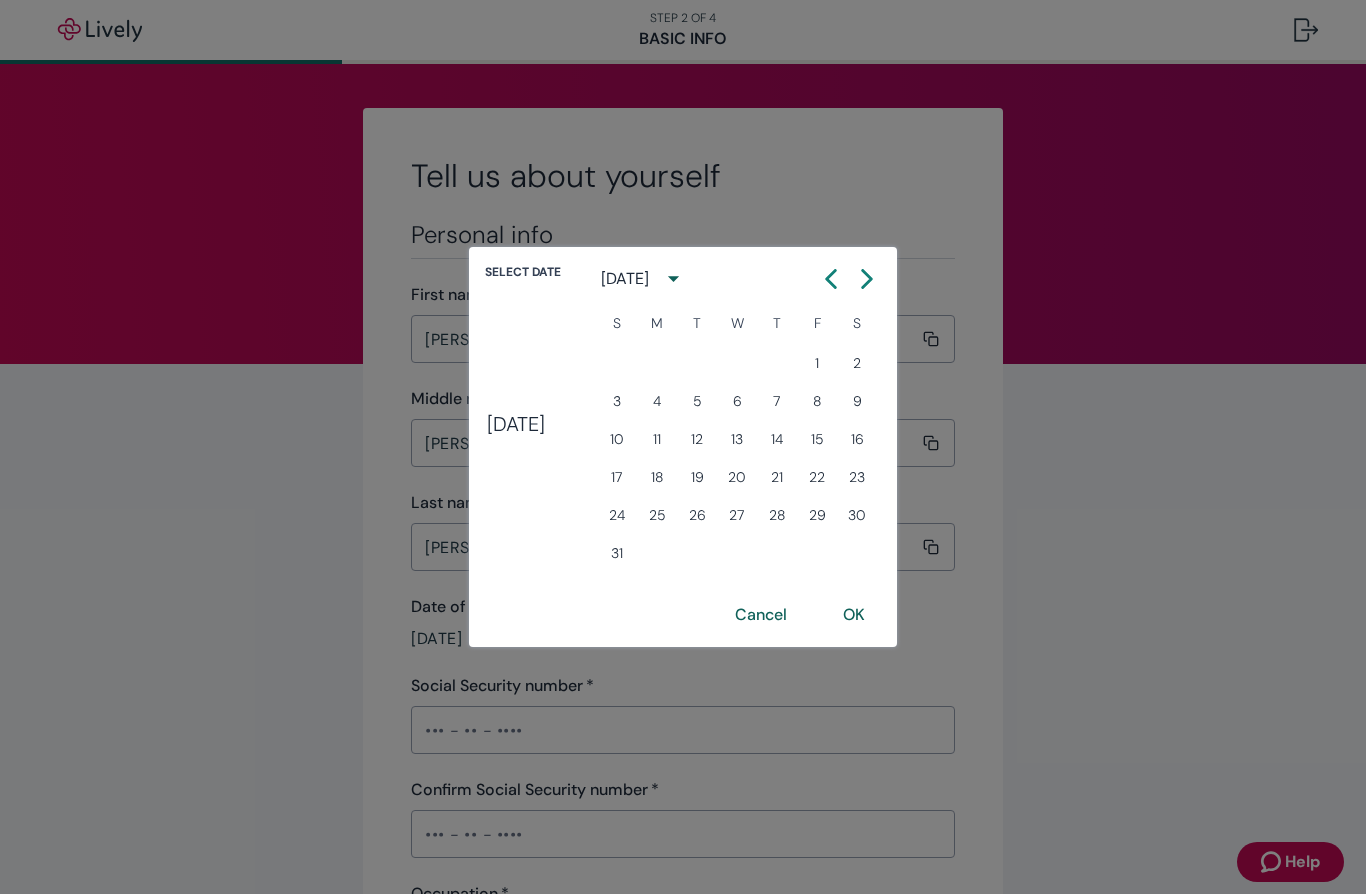 click at bounding box center [831, 279] 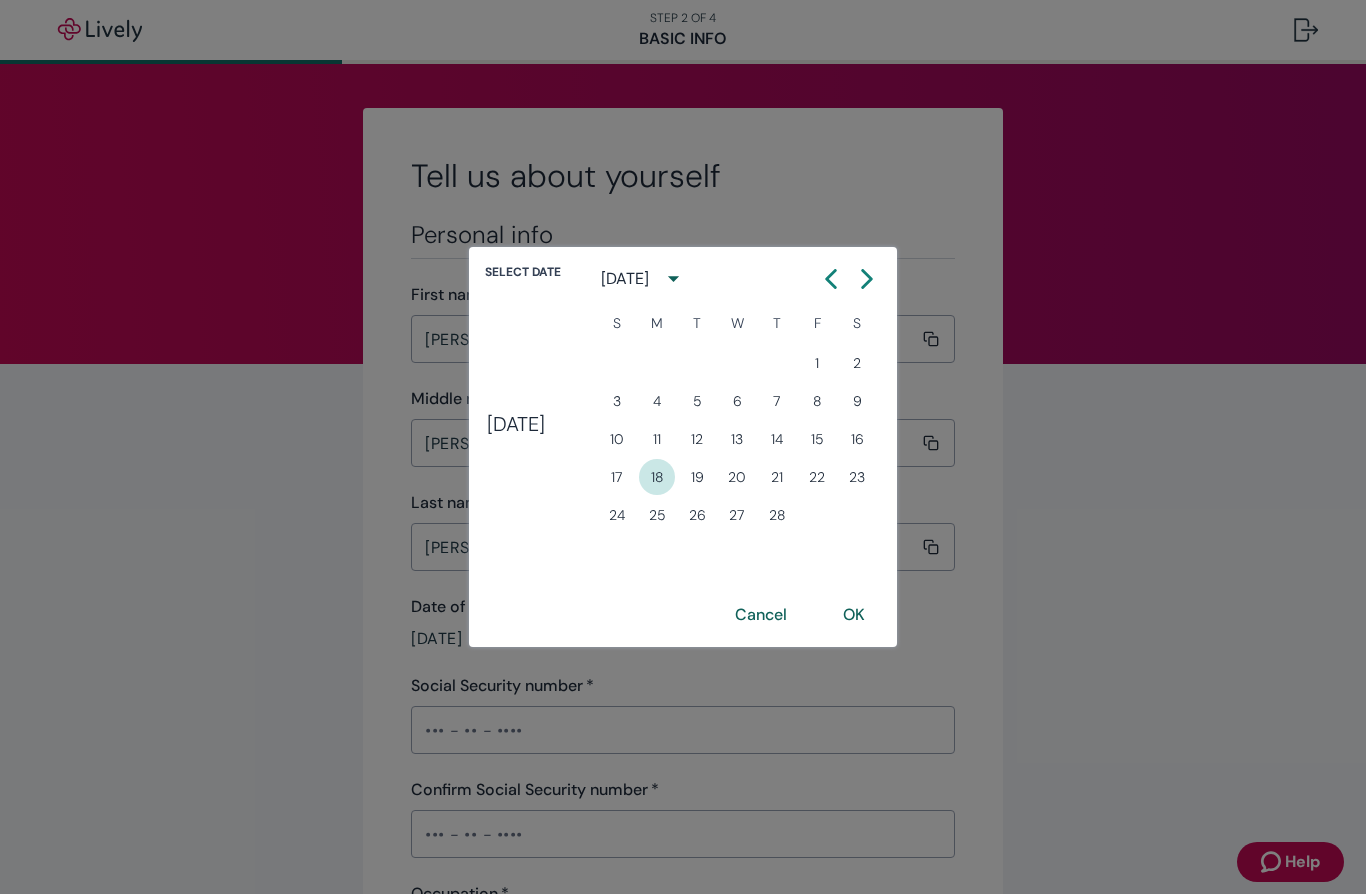 click on "18" at bounding box center (657, 477) 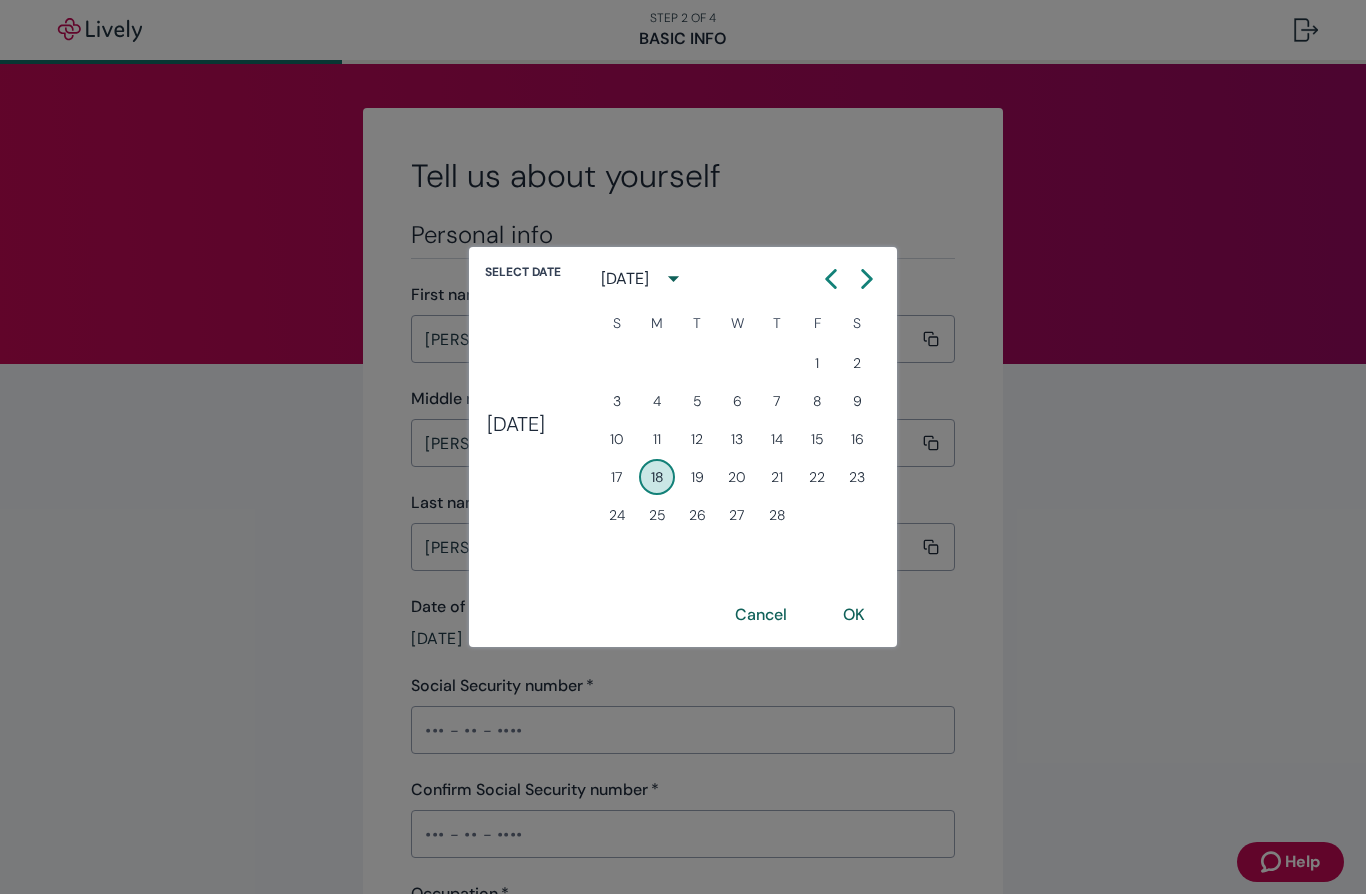 type on "02 / 18 / 1957" 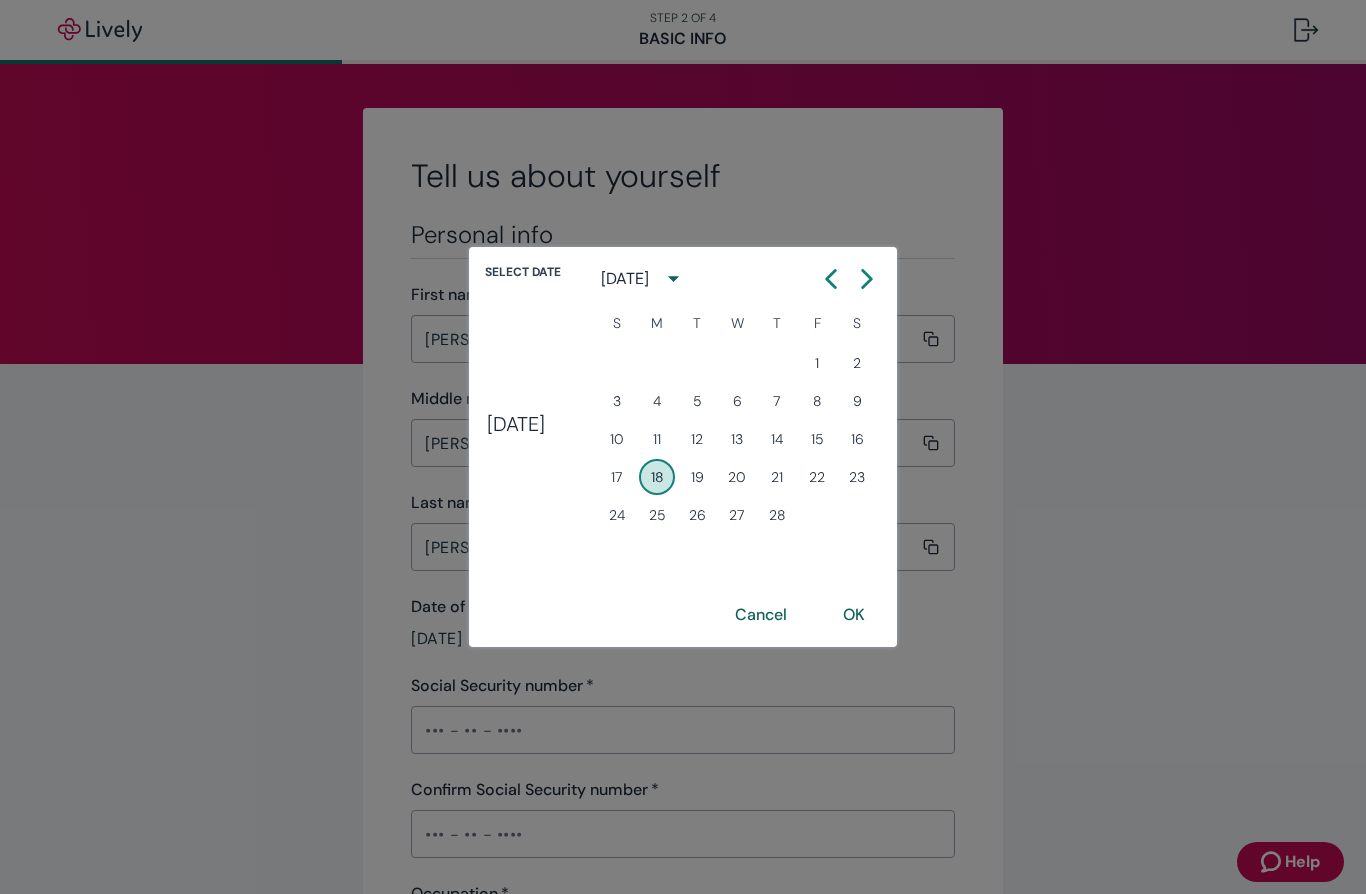 click on "OK" at bounding box center (854, 615) 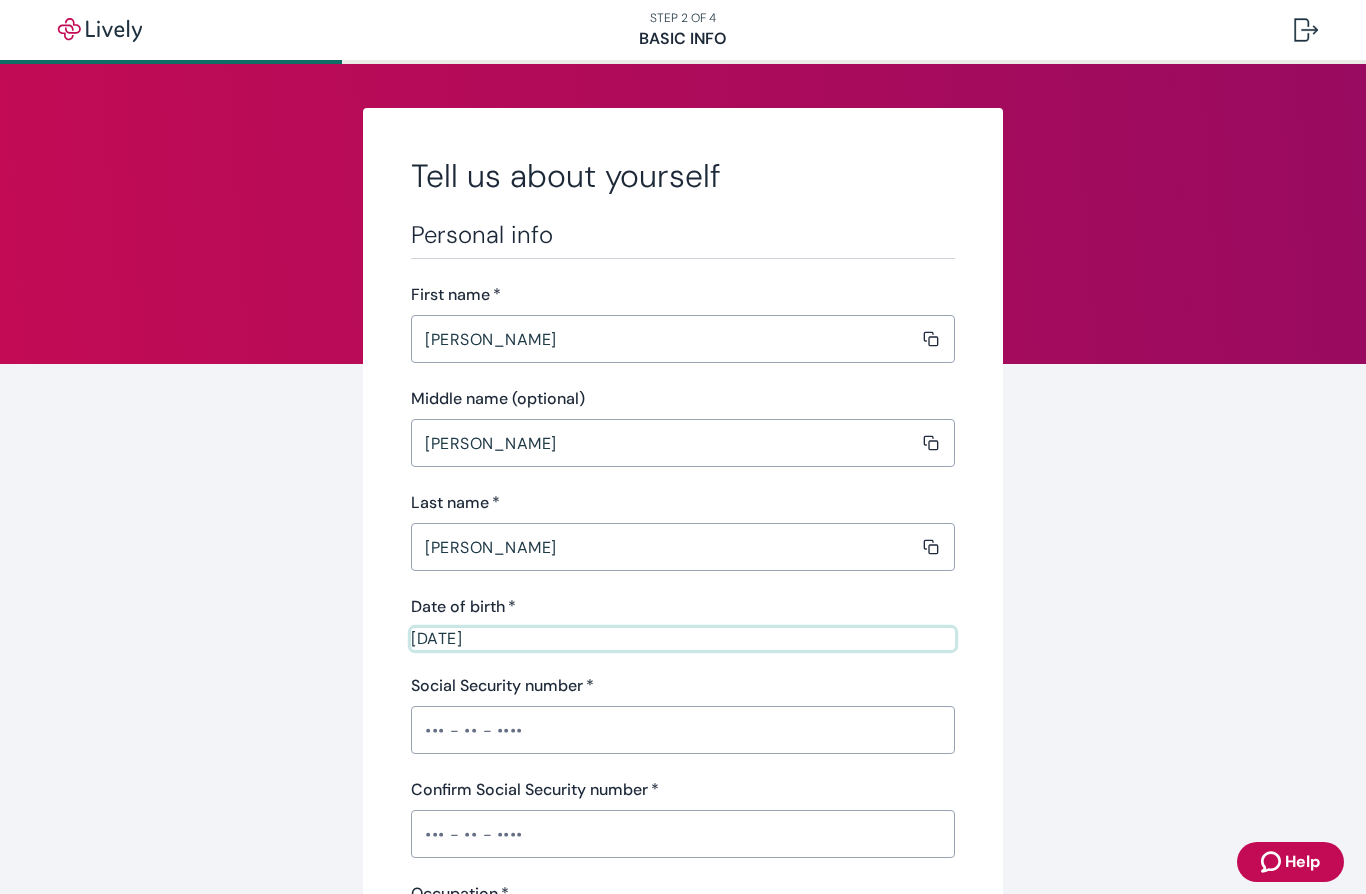 click on "Social Security number   *" at bounding box center (683, 730) 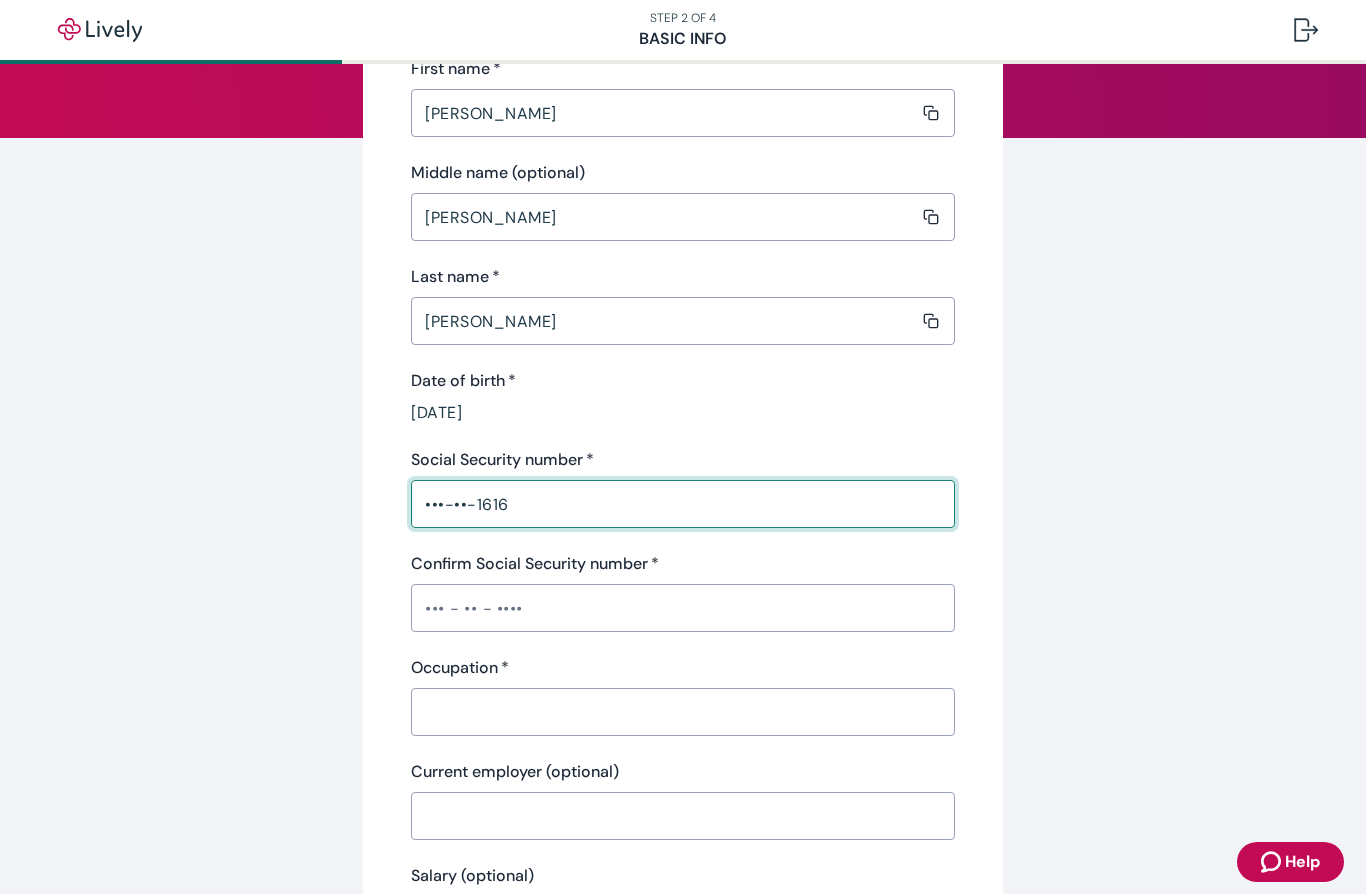 scroll, scrollTop: 237, scrollLeft: 0, axis: vertical 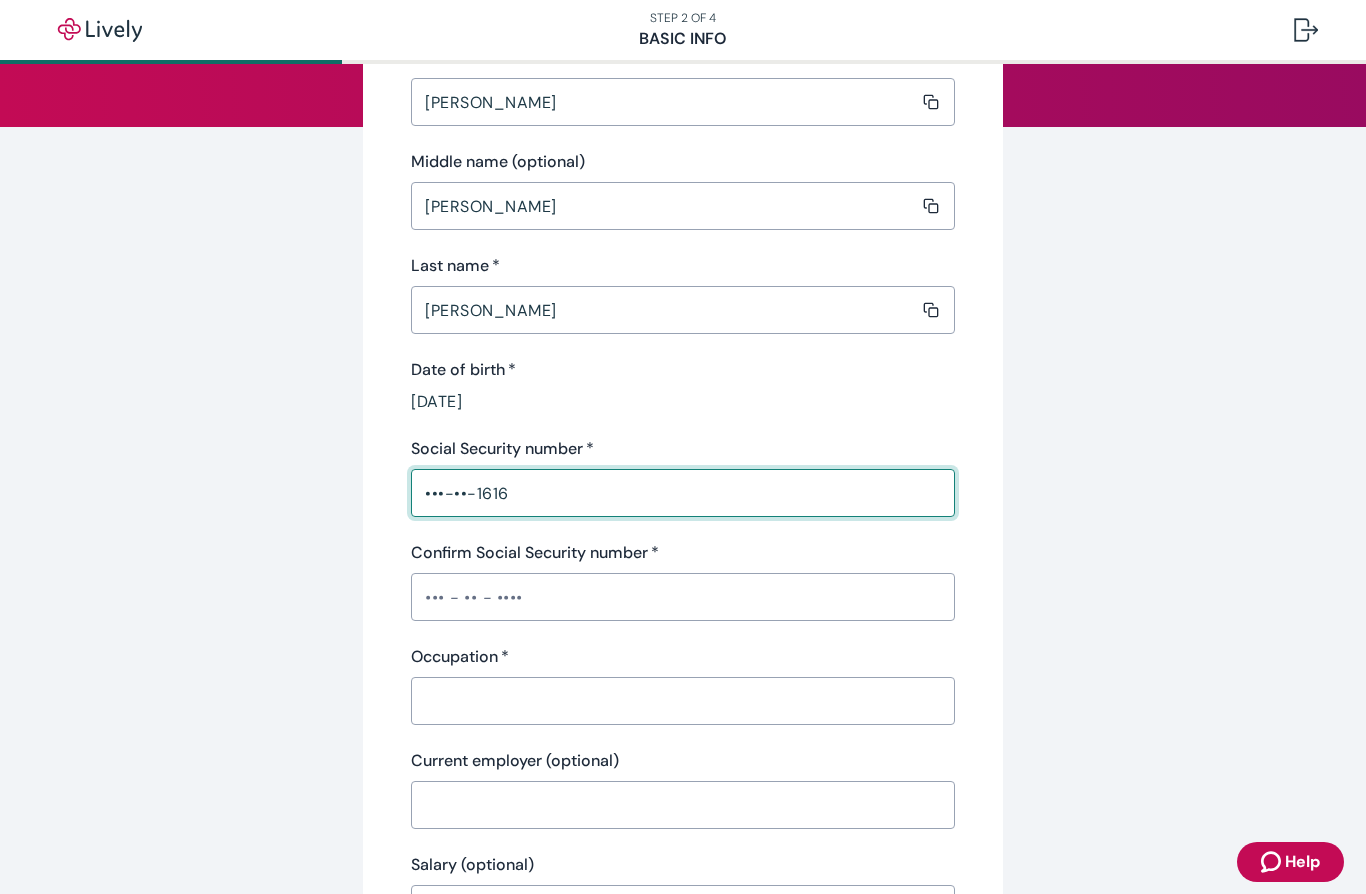 type on "•••-••-1616" 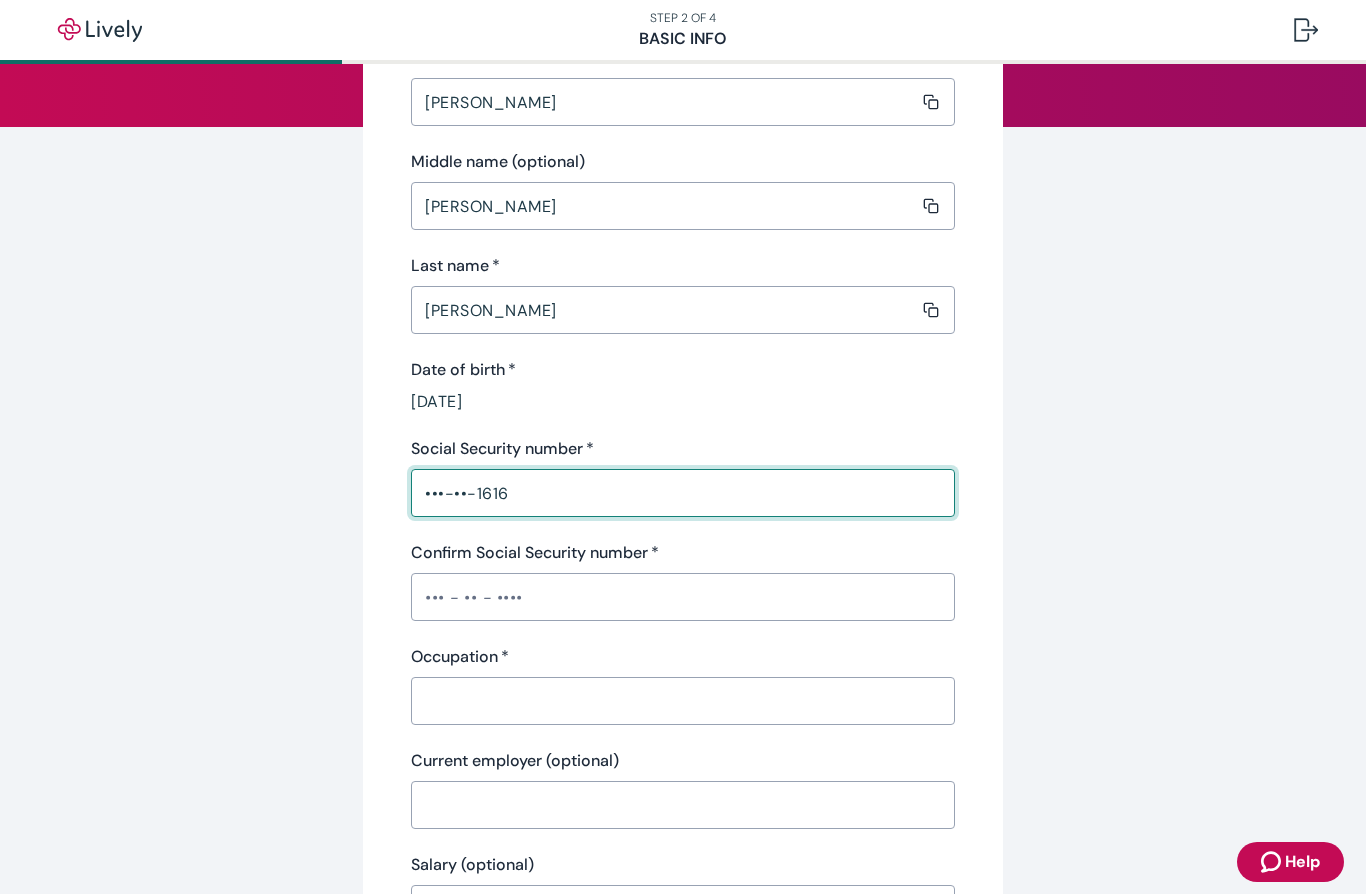 click on "Confirm Social Security number   *" at bounding box center [683, 597] 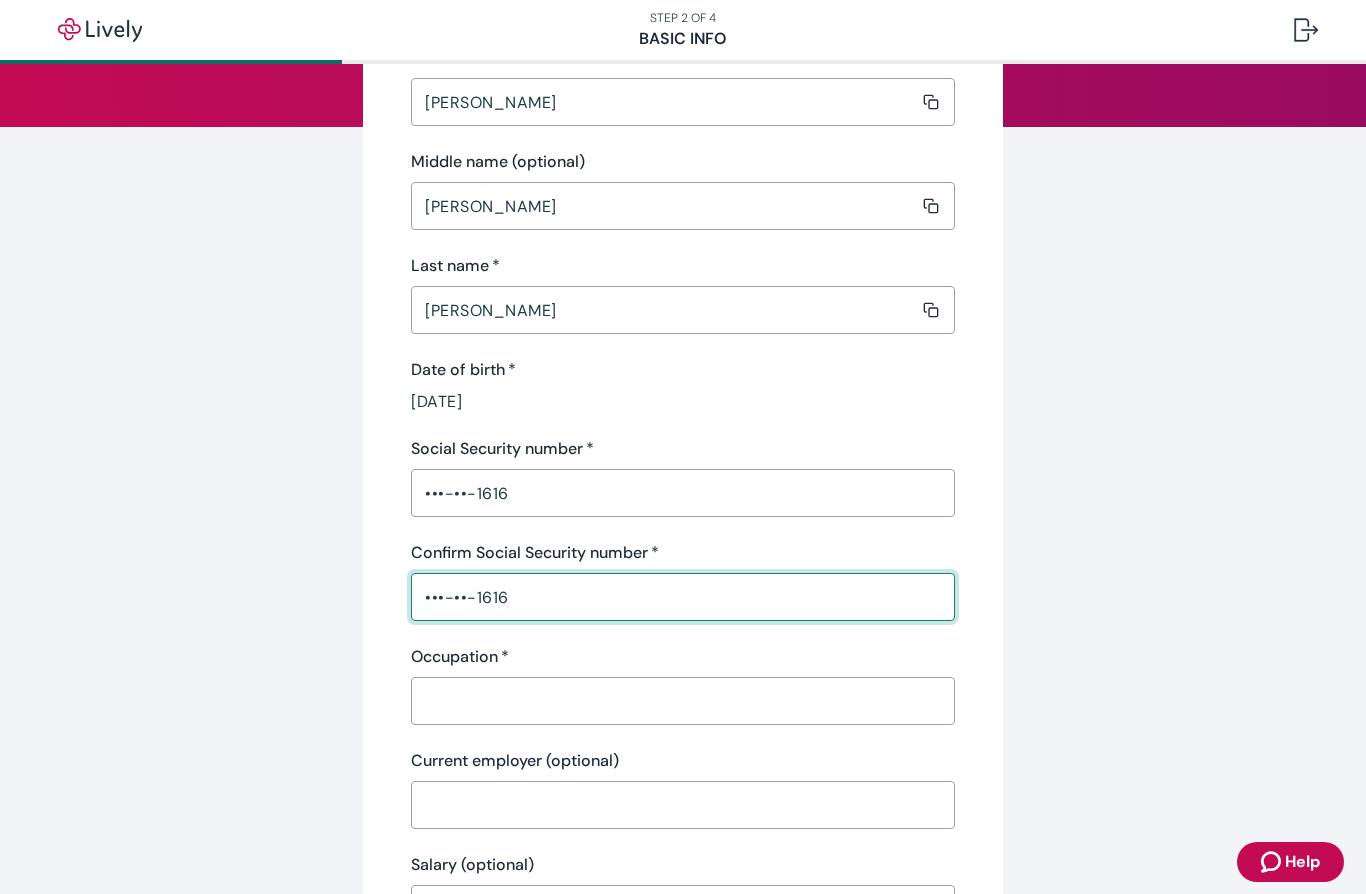 type on "•••-••-1616" 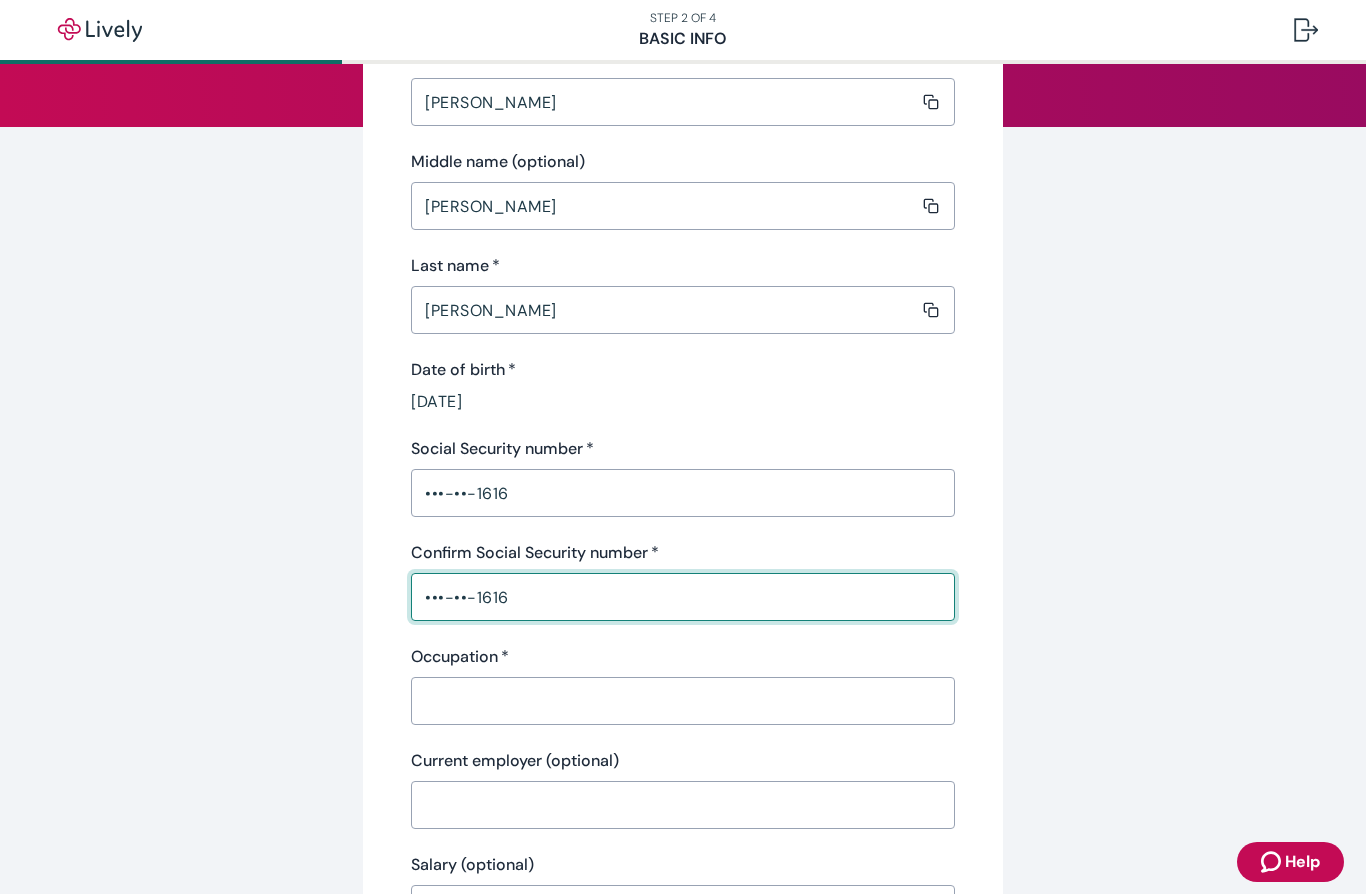 click on "Occupation   *" at bounding box center [676, 701] 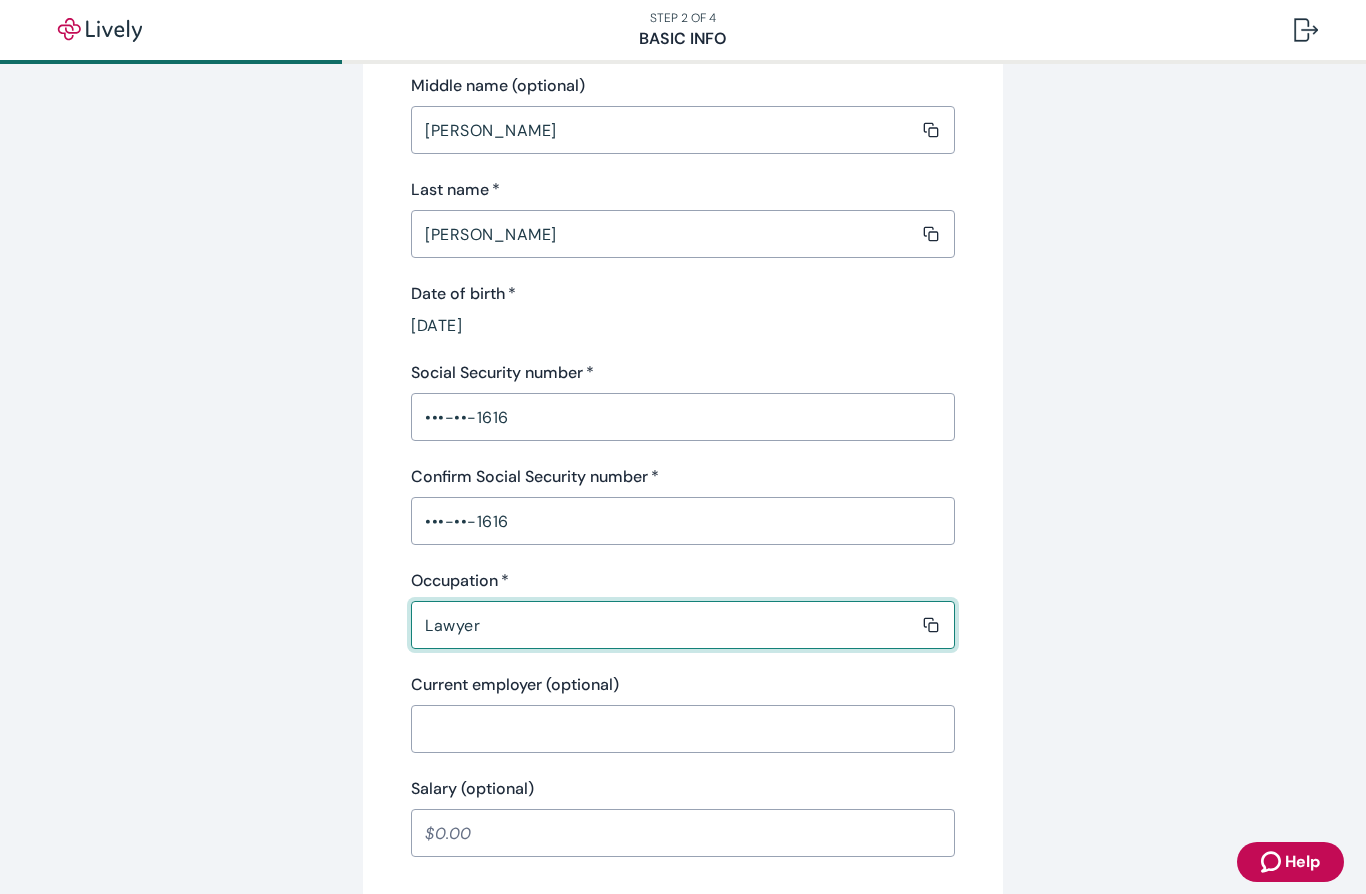 scroll, scrollTop: 394, scrollLeft: 0, axis: vertical 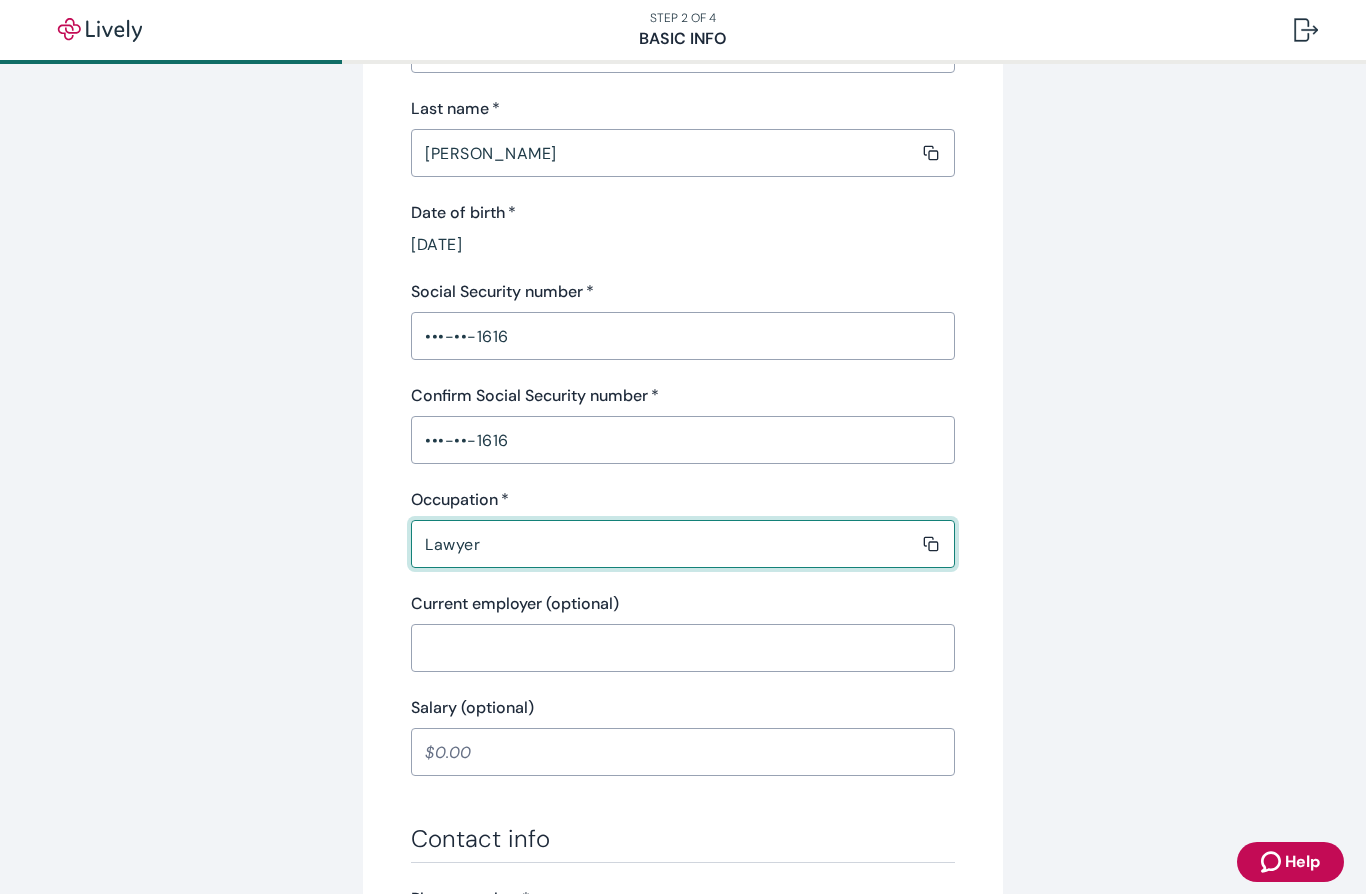 type on "Lawyer" 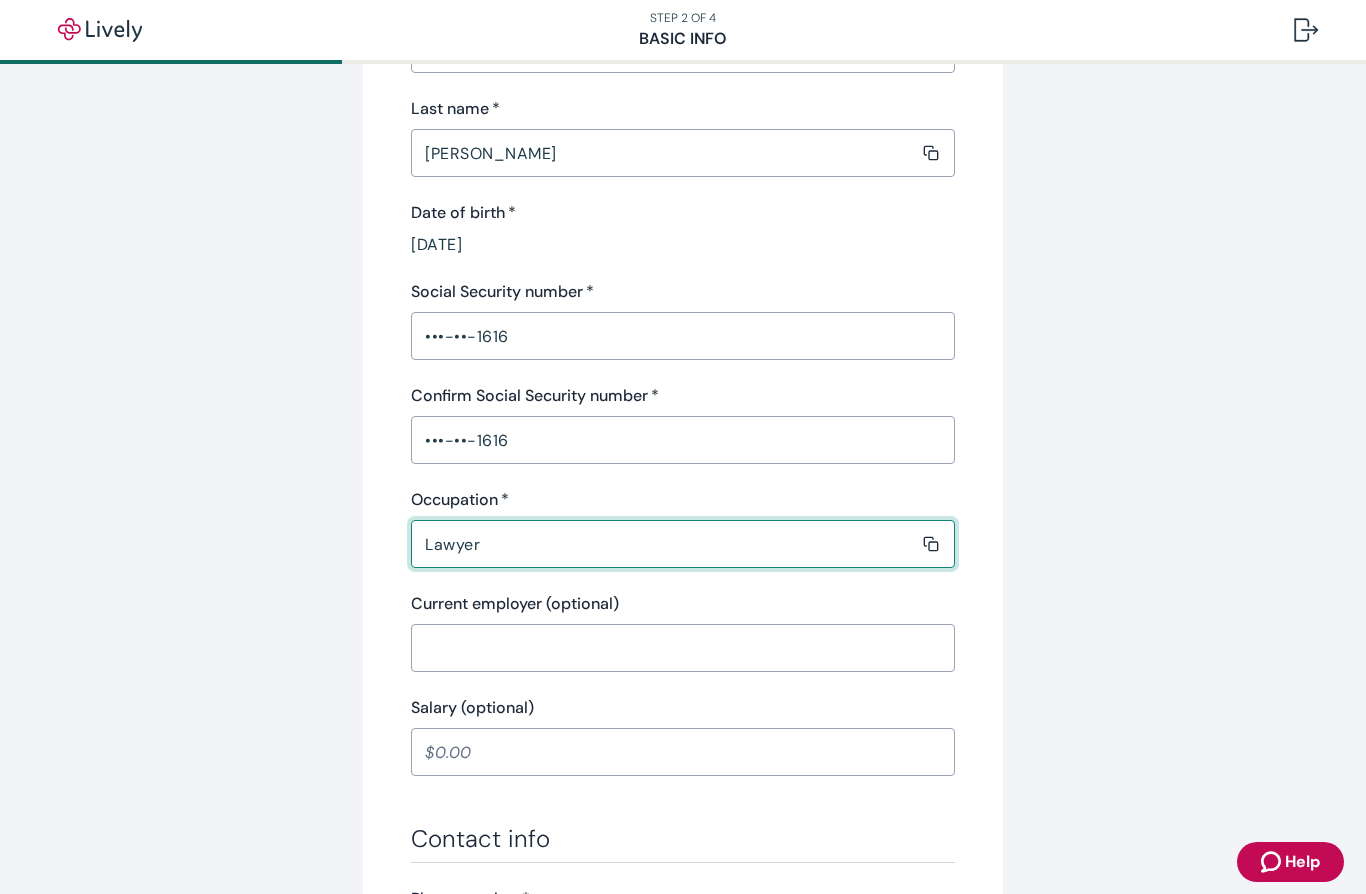 click on "Current employer (optional)" at bounding box center [676, 648] 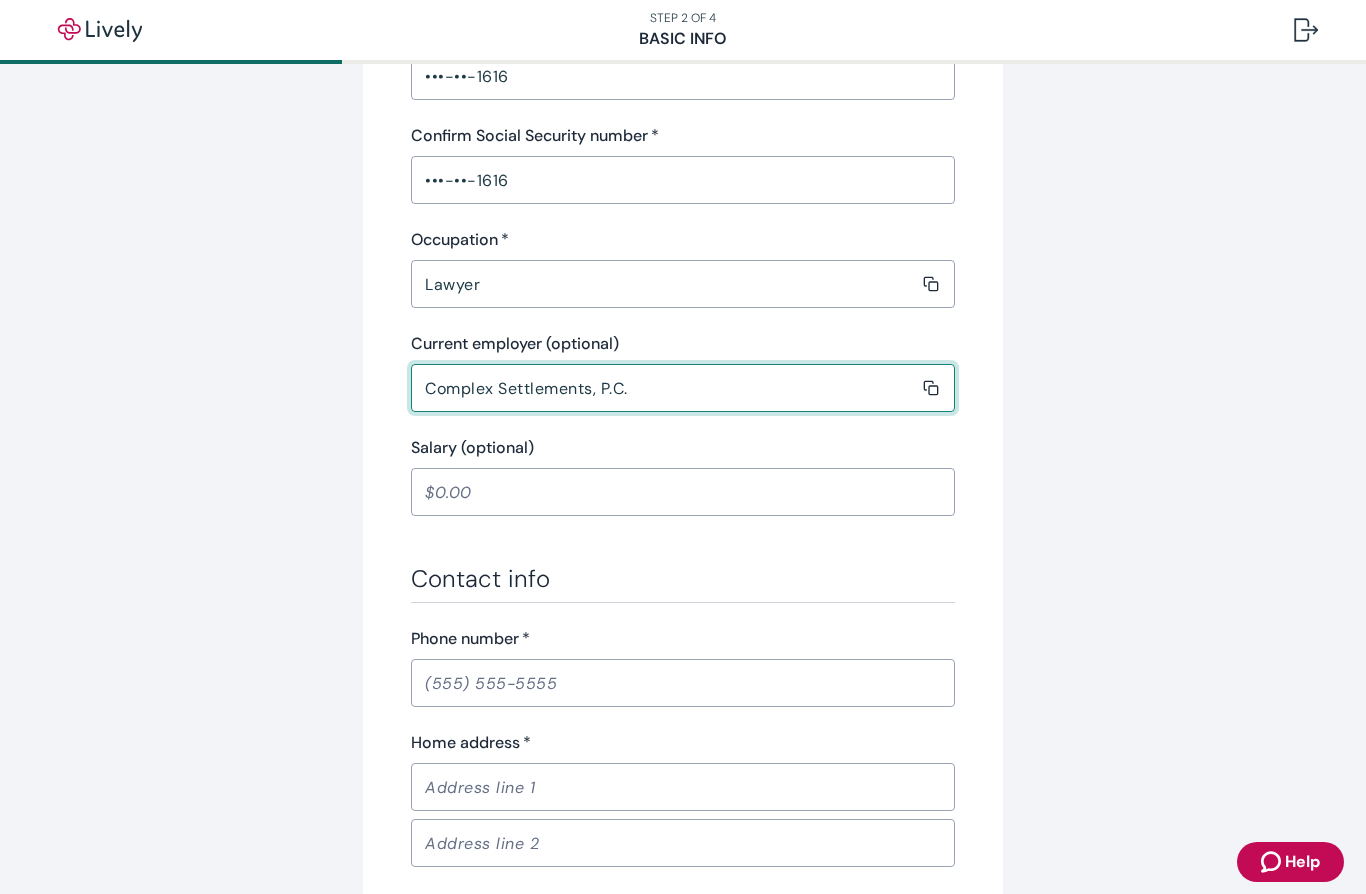 scroll, scrollTop: 707, scrollLeft: 0, axis: vertical 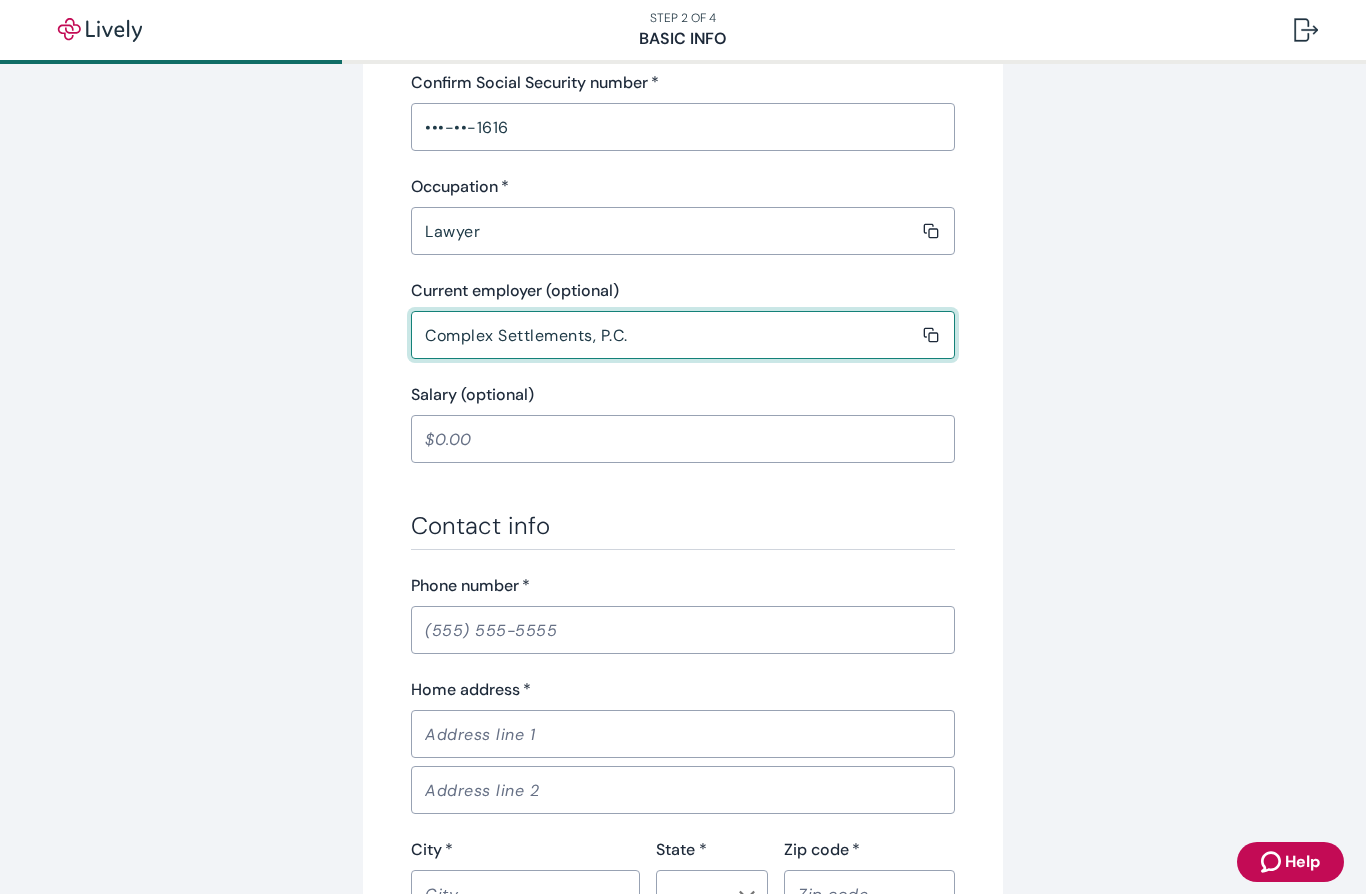 type on "Complex Settlements, P.C." 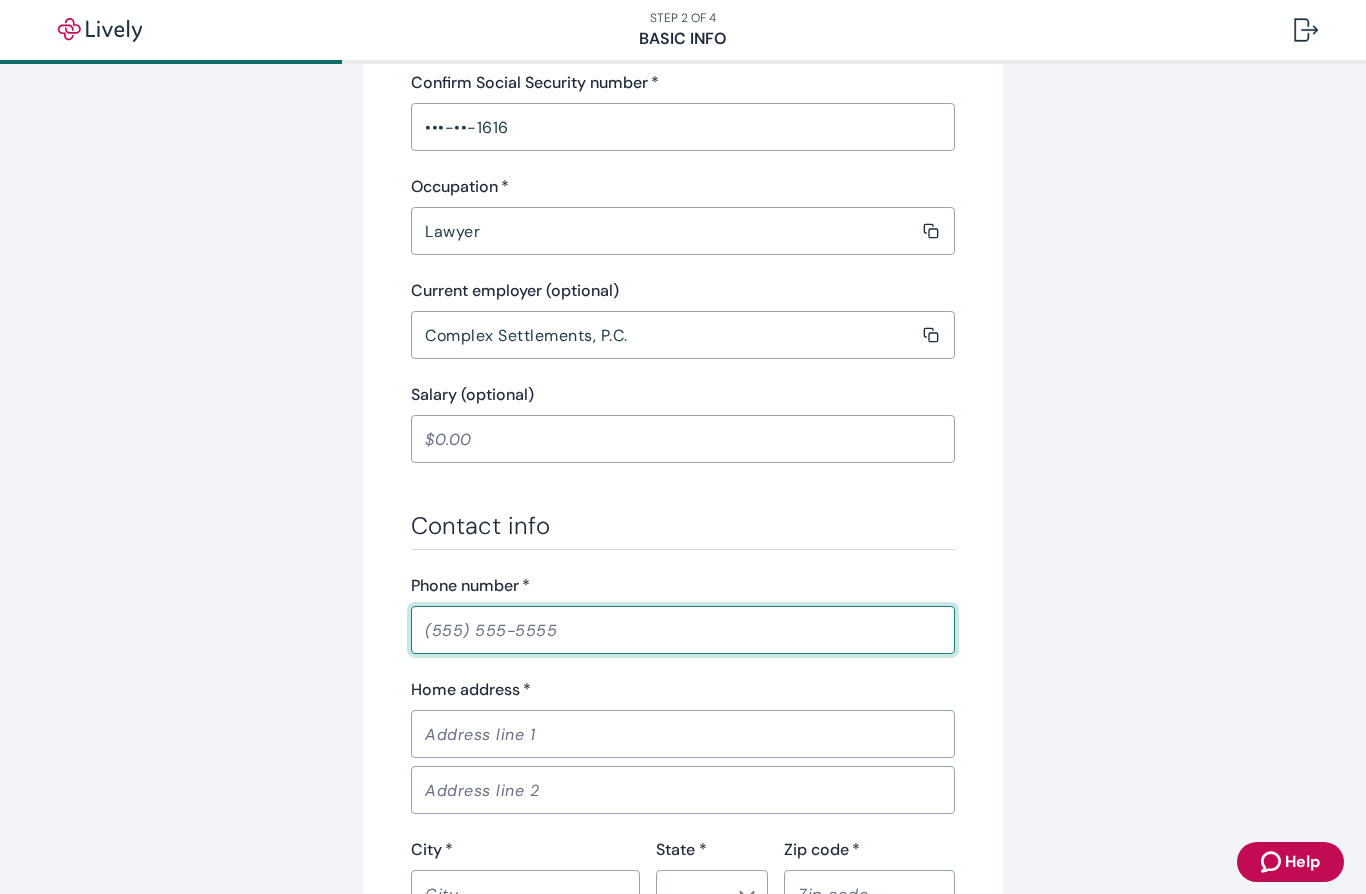 type on "(612) 419-4404" 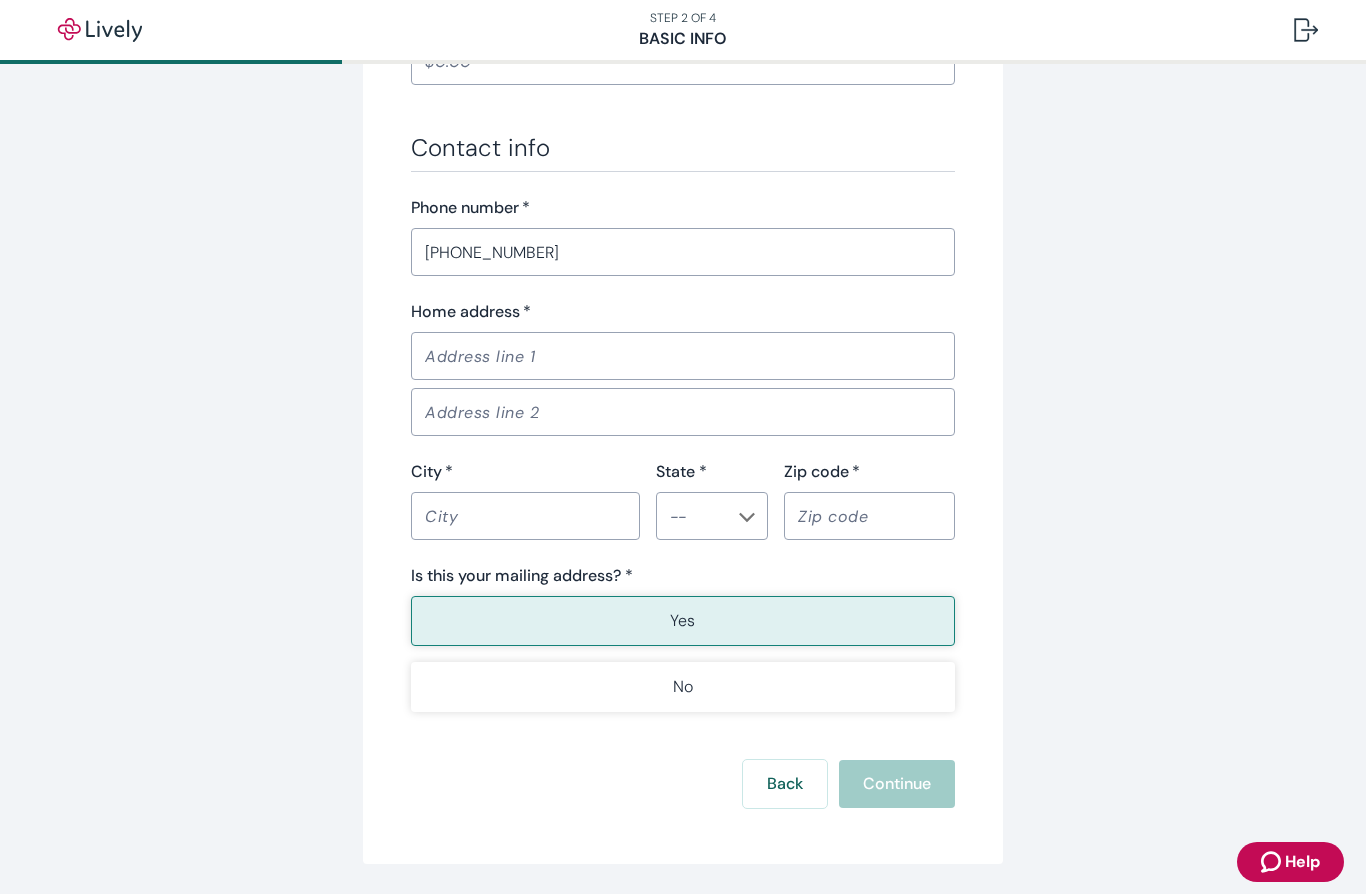 scroll, scrollTop: 1088, scrollLeft: 0, axis: vertical 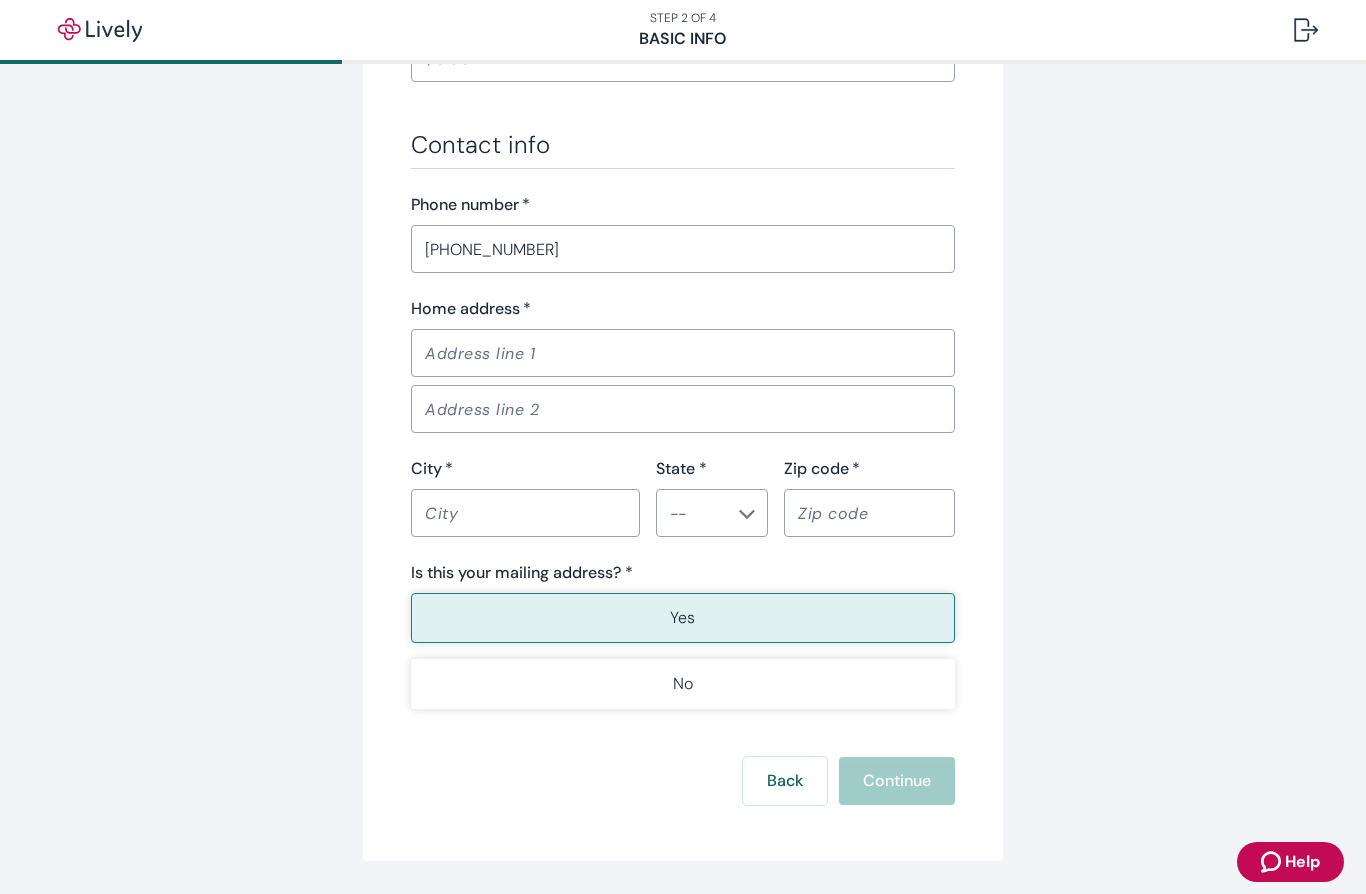 click on "Home address   *" at bounding box center (676, 353) 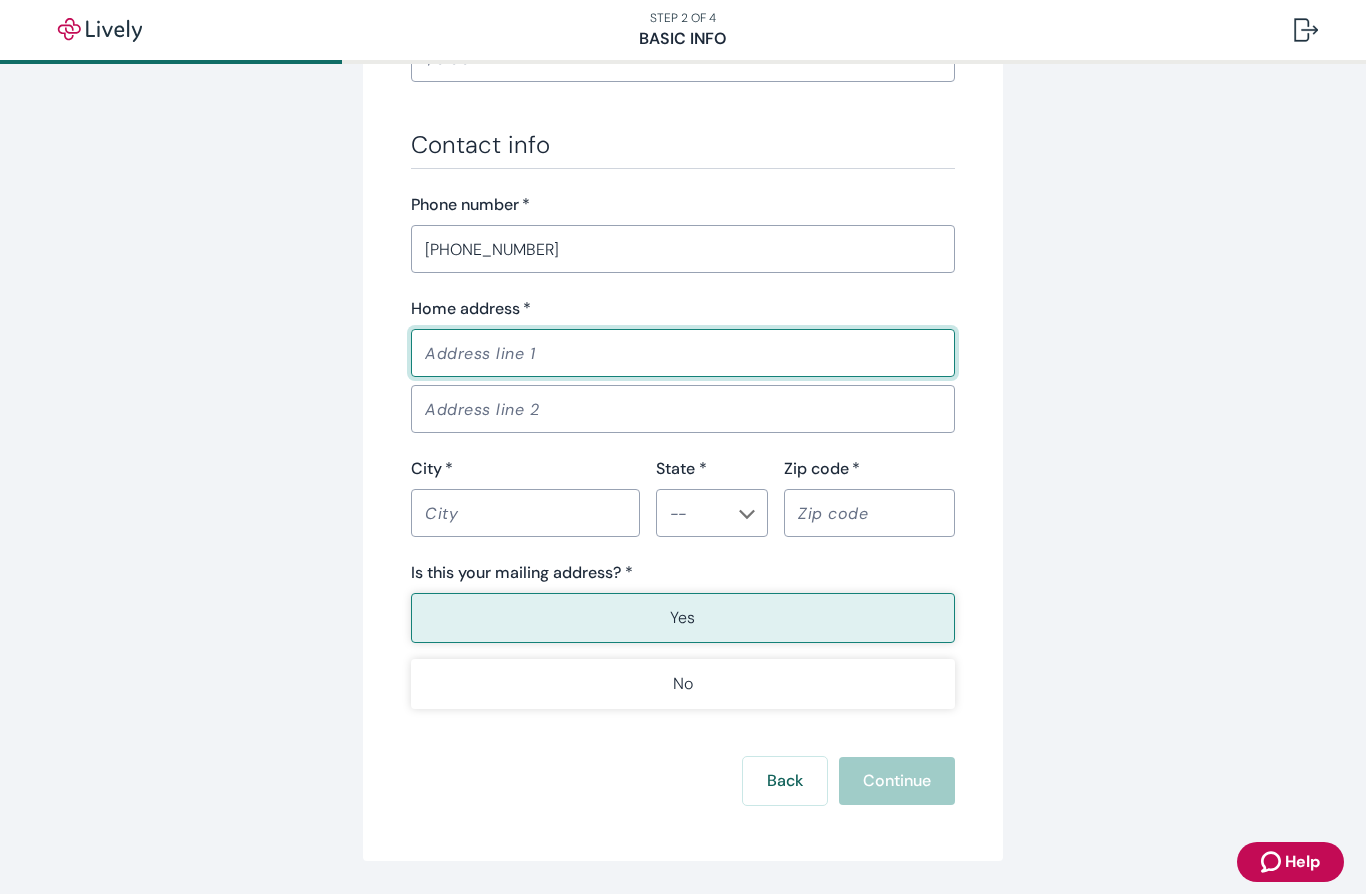 type on "1020 Lincoln Ave" 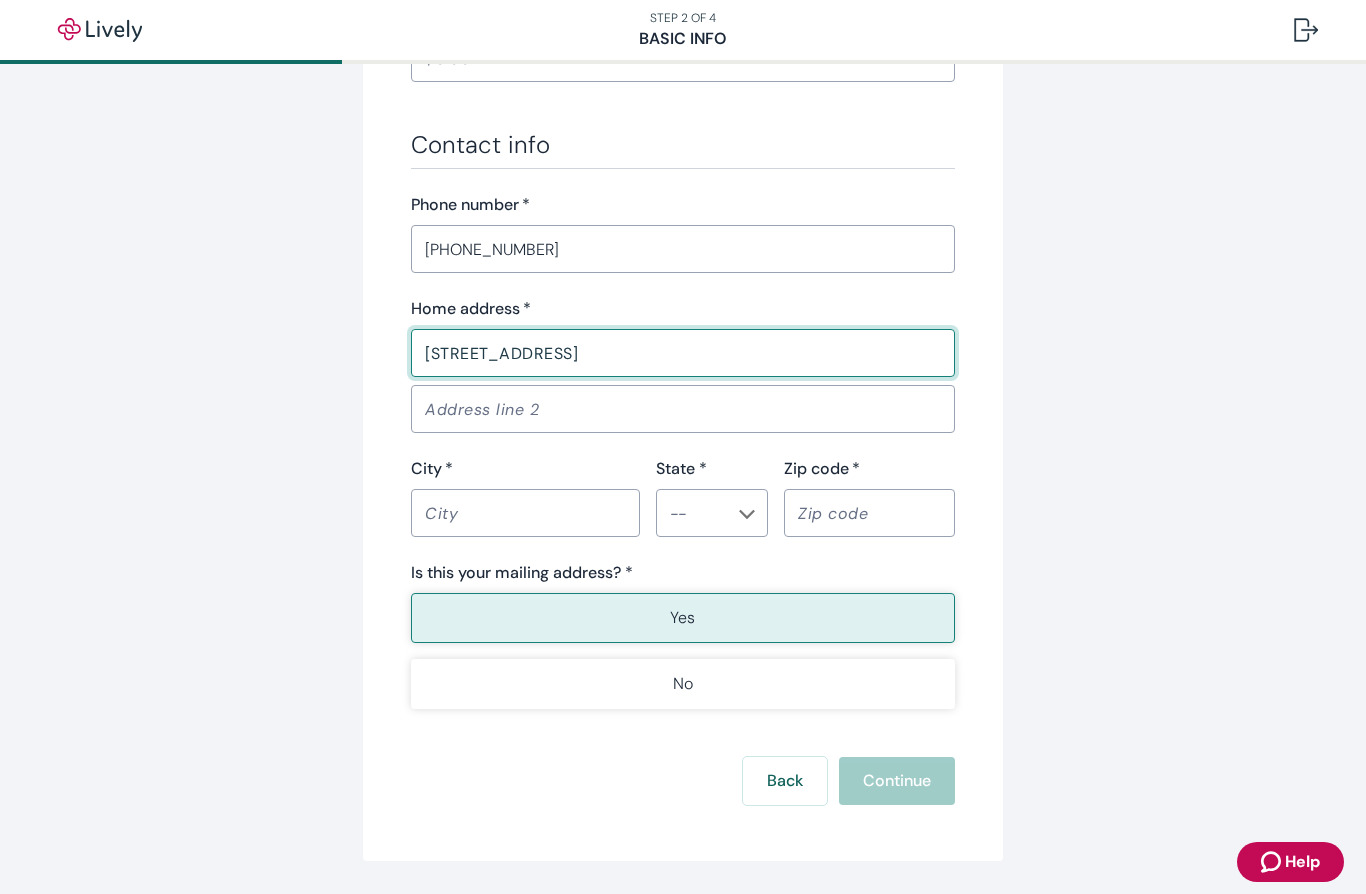type on "St Paul" 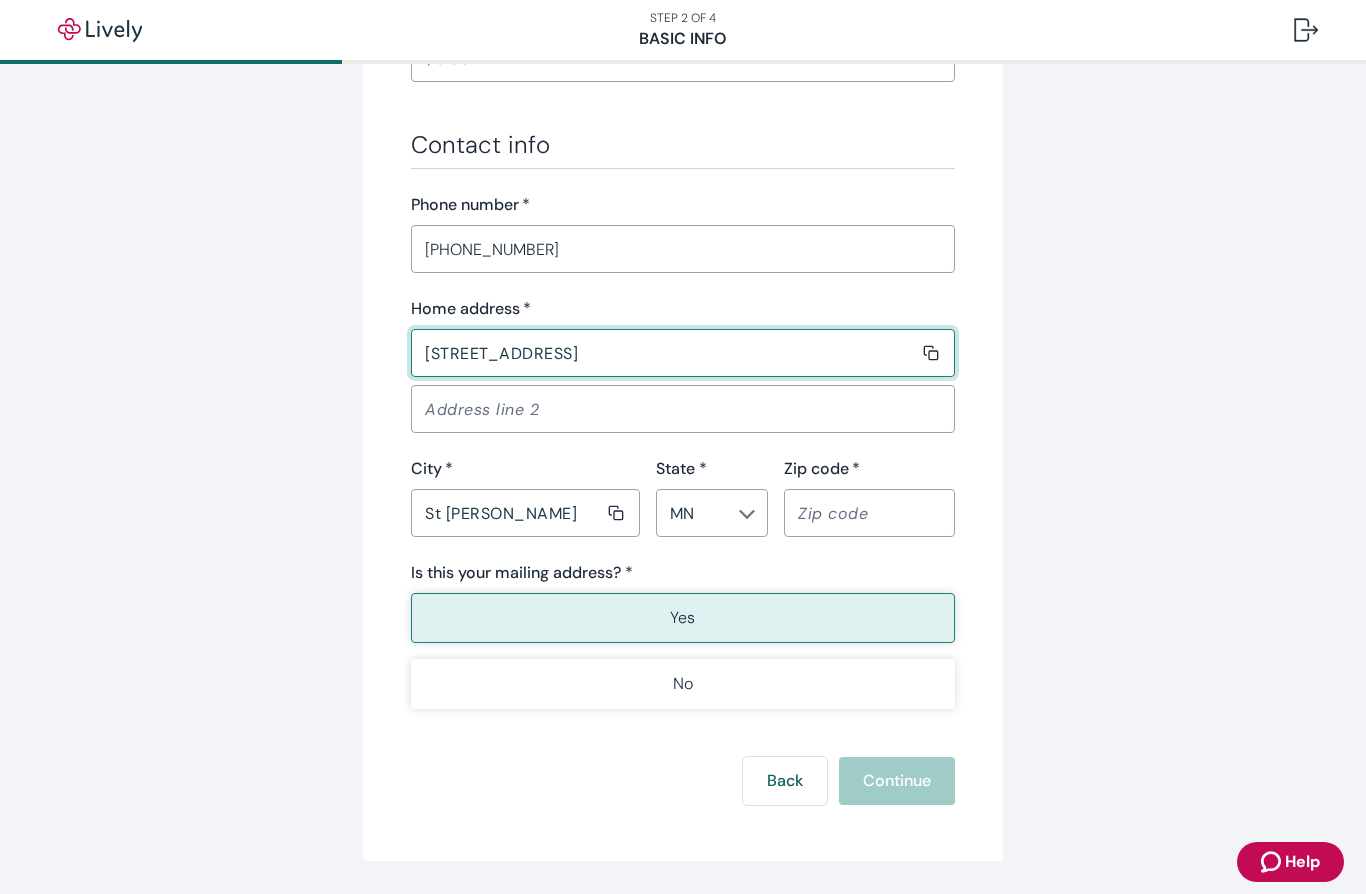 type on "MN" 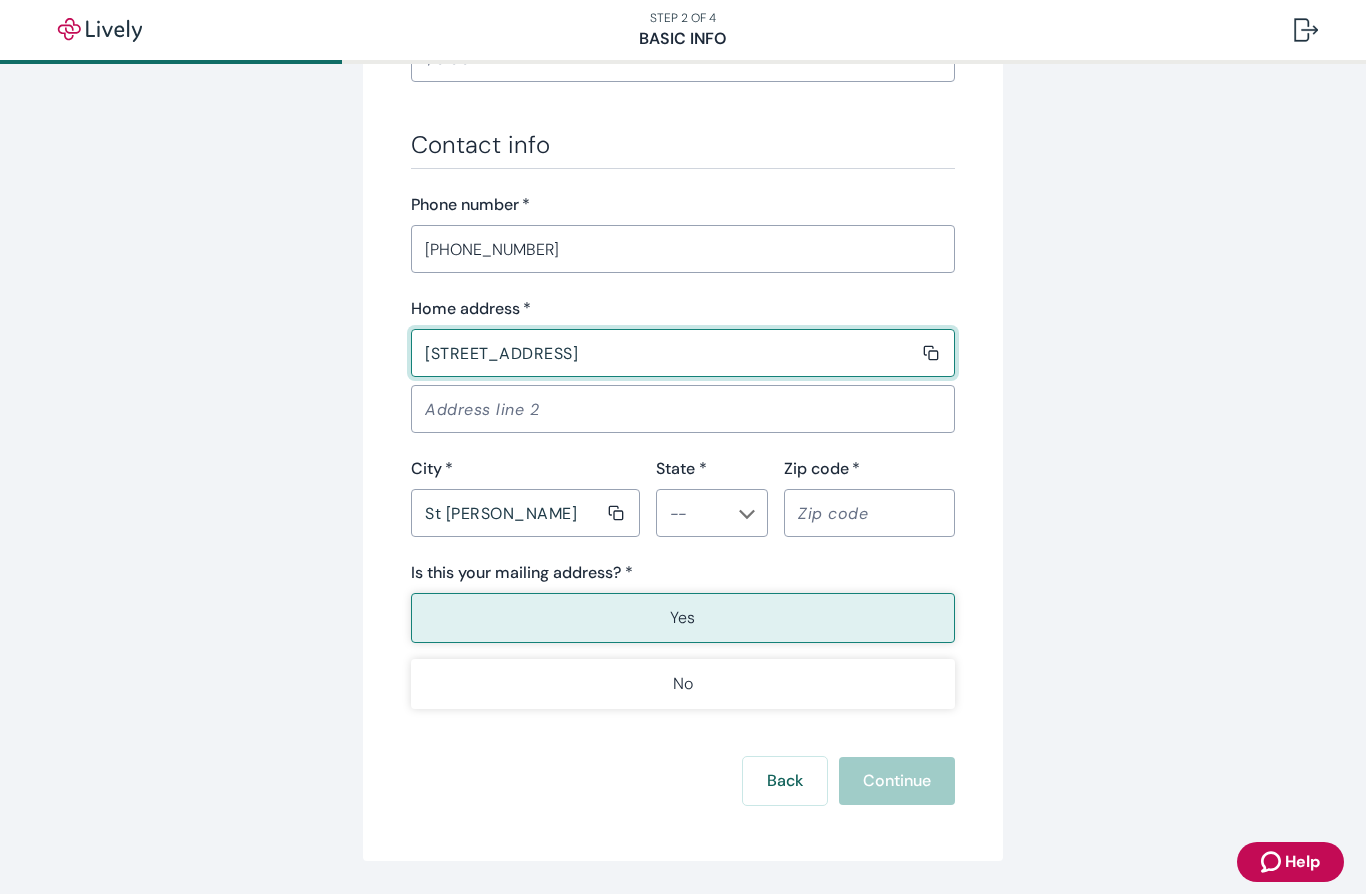type on "55105" 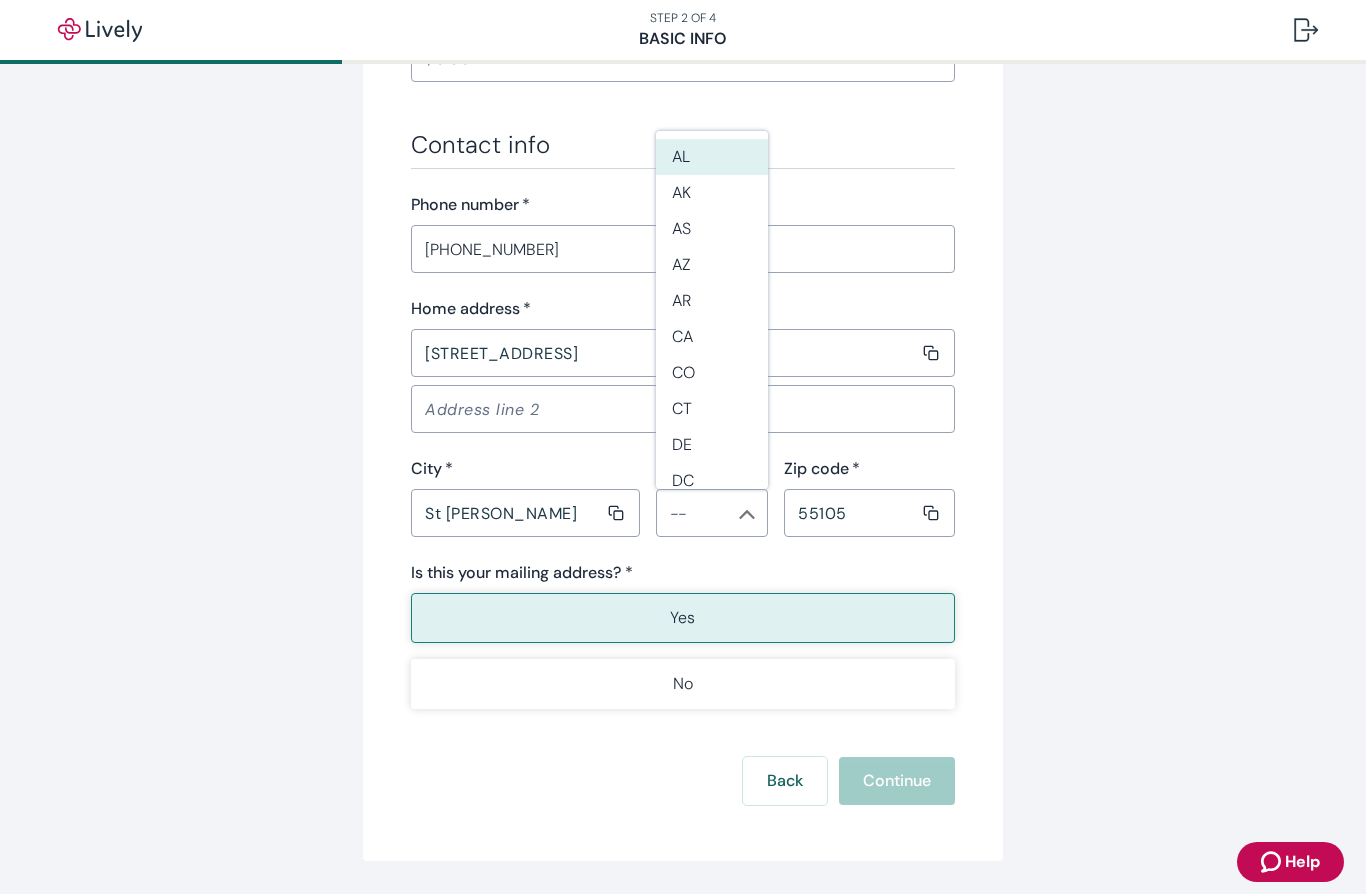 click on "Yes" at bounding box center (683, 618) 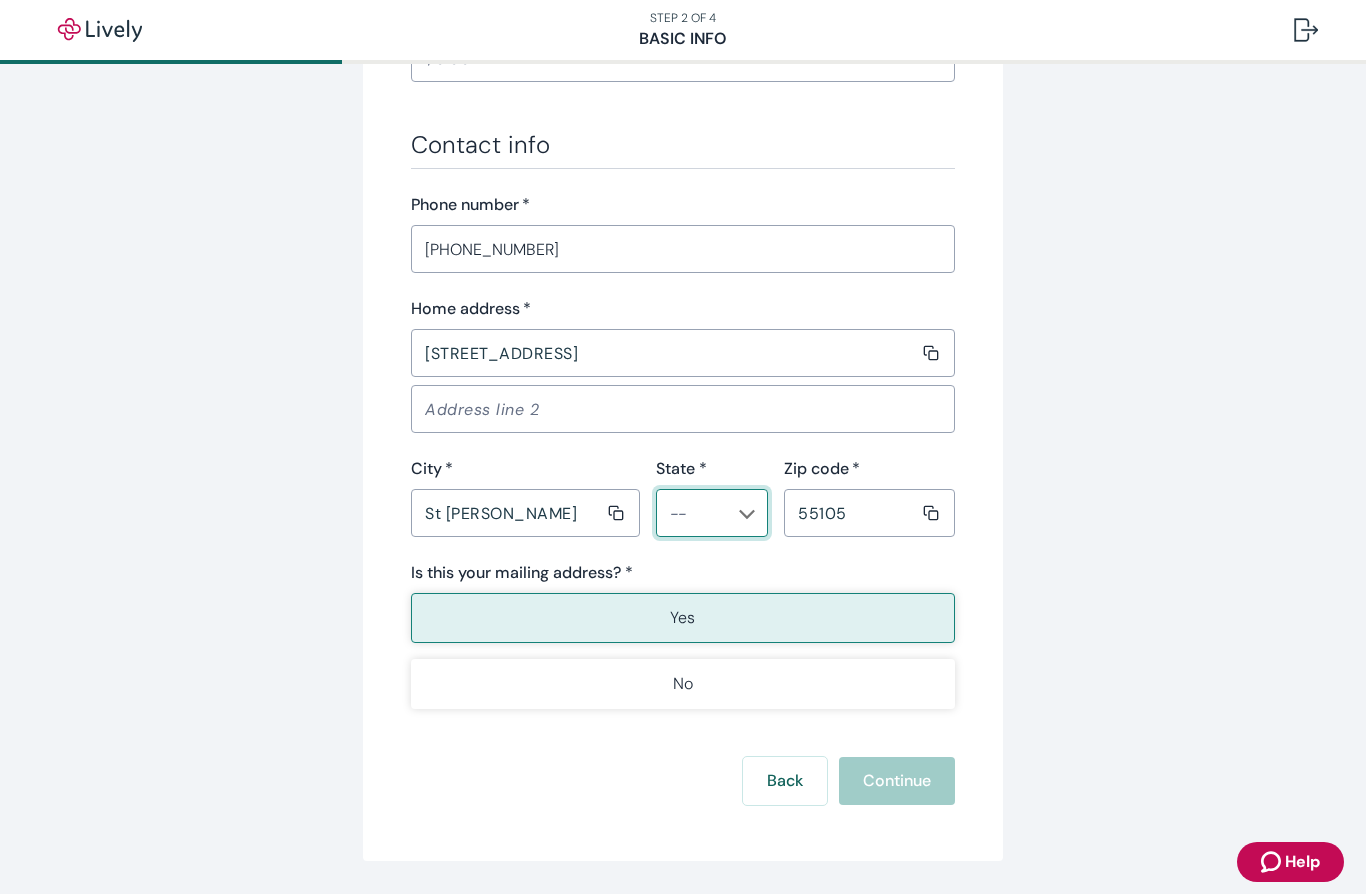 click on "State *" at bounding box center (695, 513) 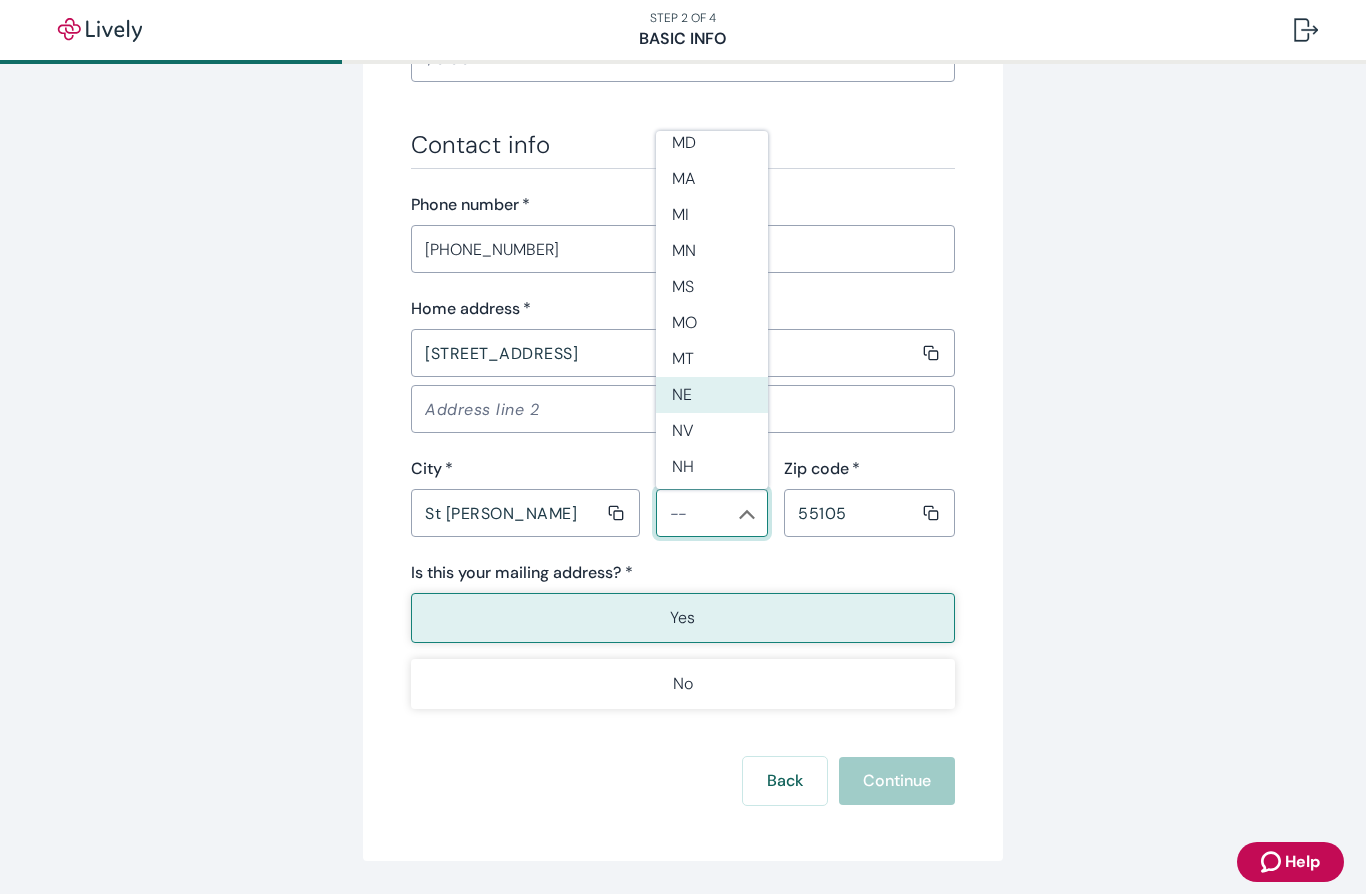 scroll, scrollTop: 876, scrollLeft: 0, axis: vertical 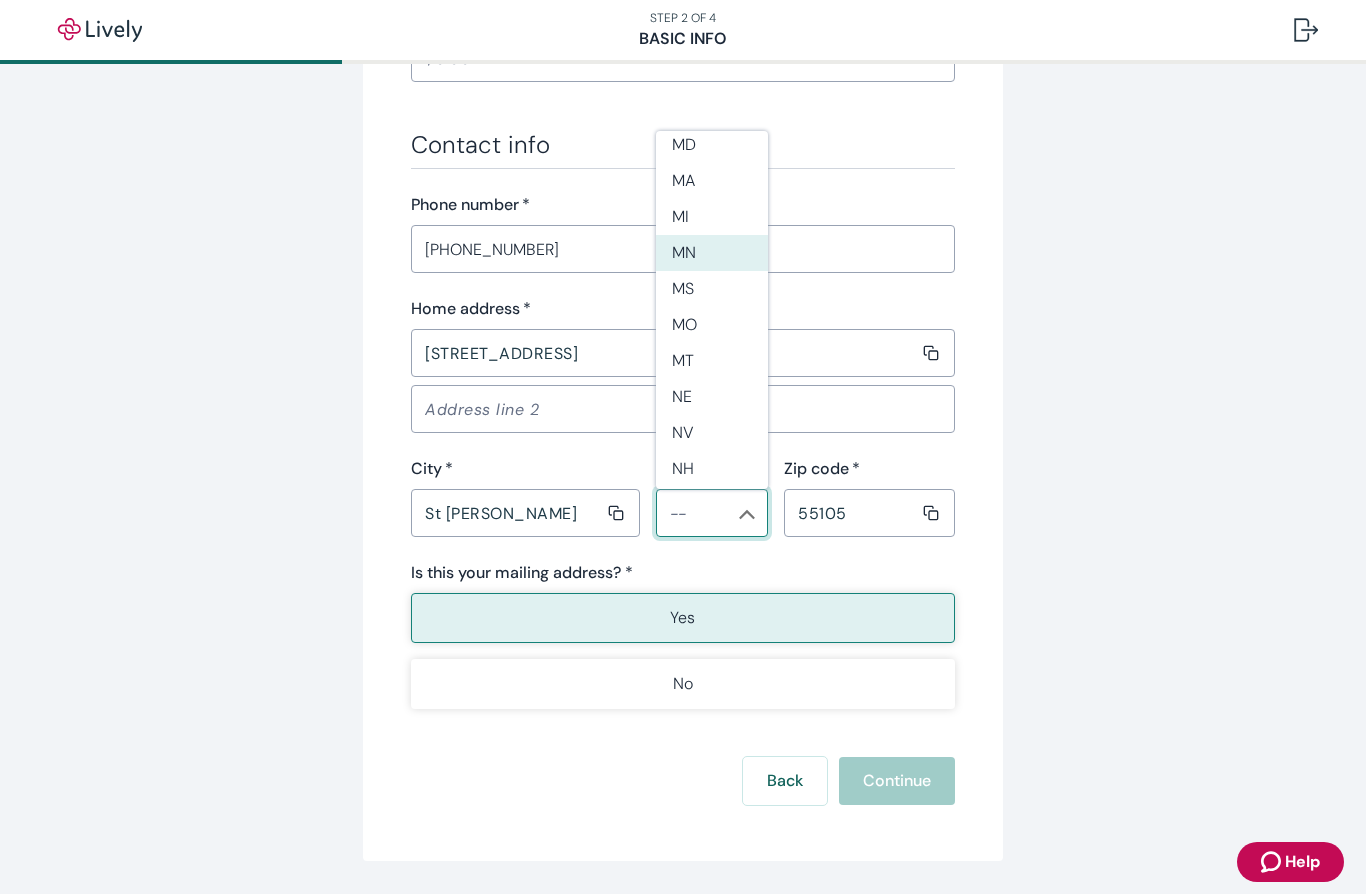 click on "MN" at bounding box center [712, 253] 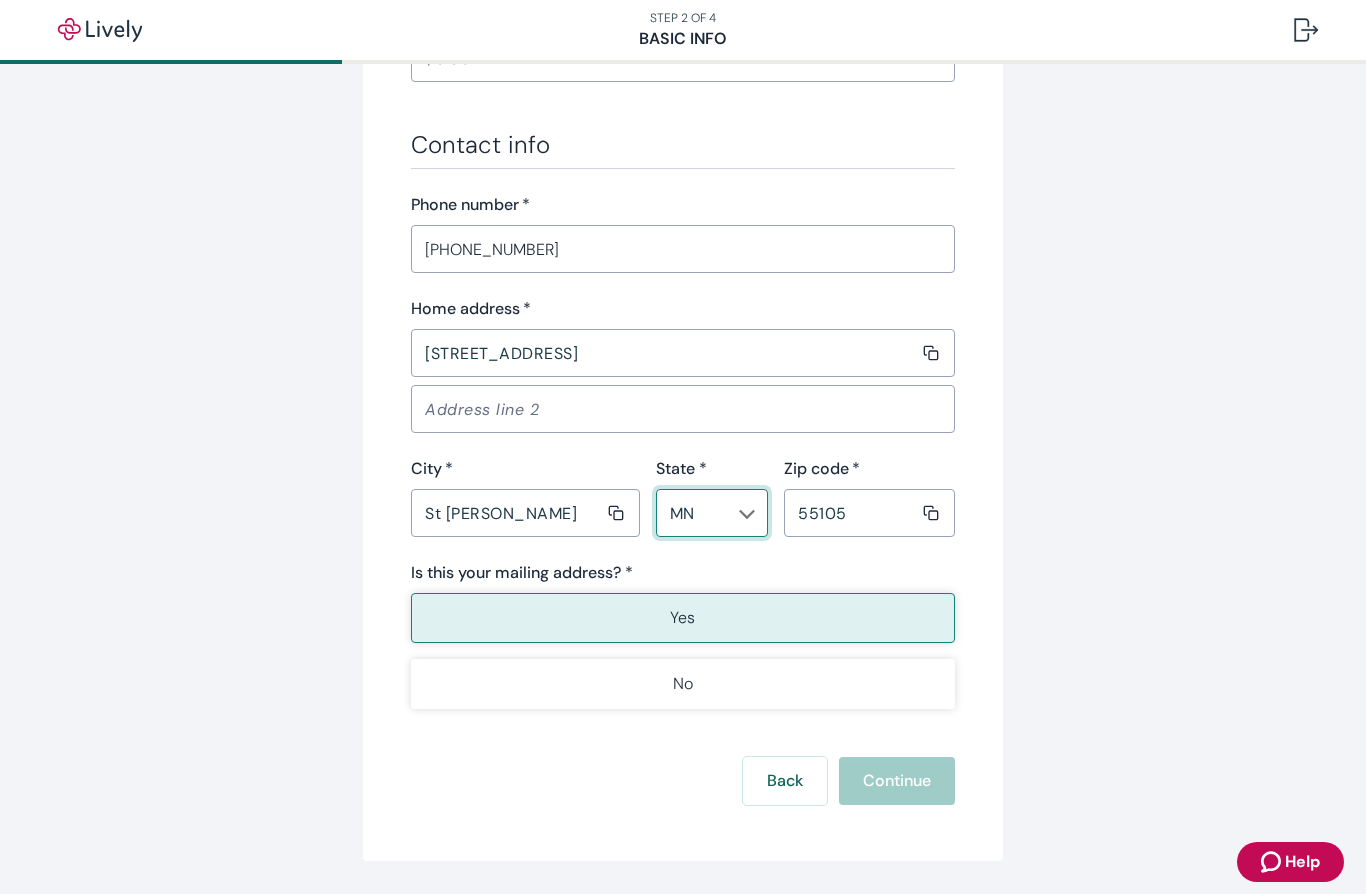 click on "Yes" at bounding box center [683, 618] 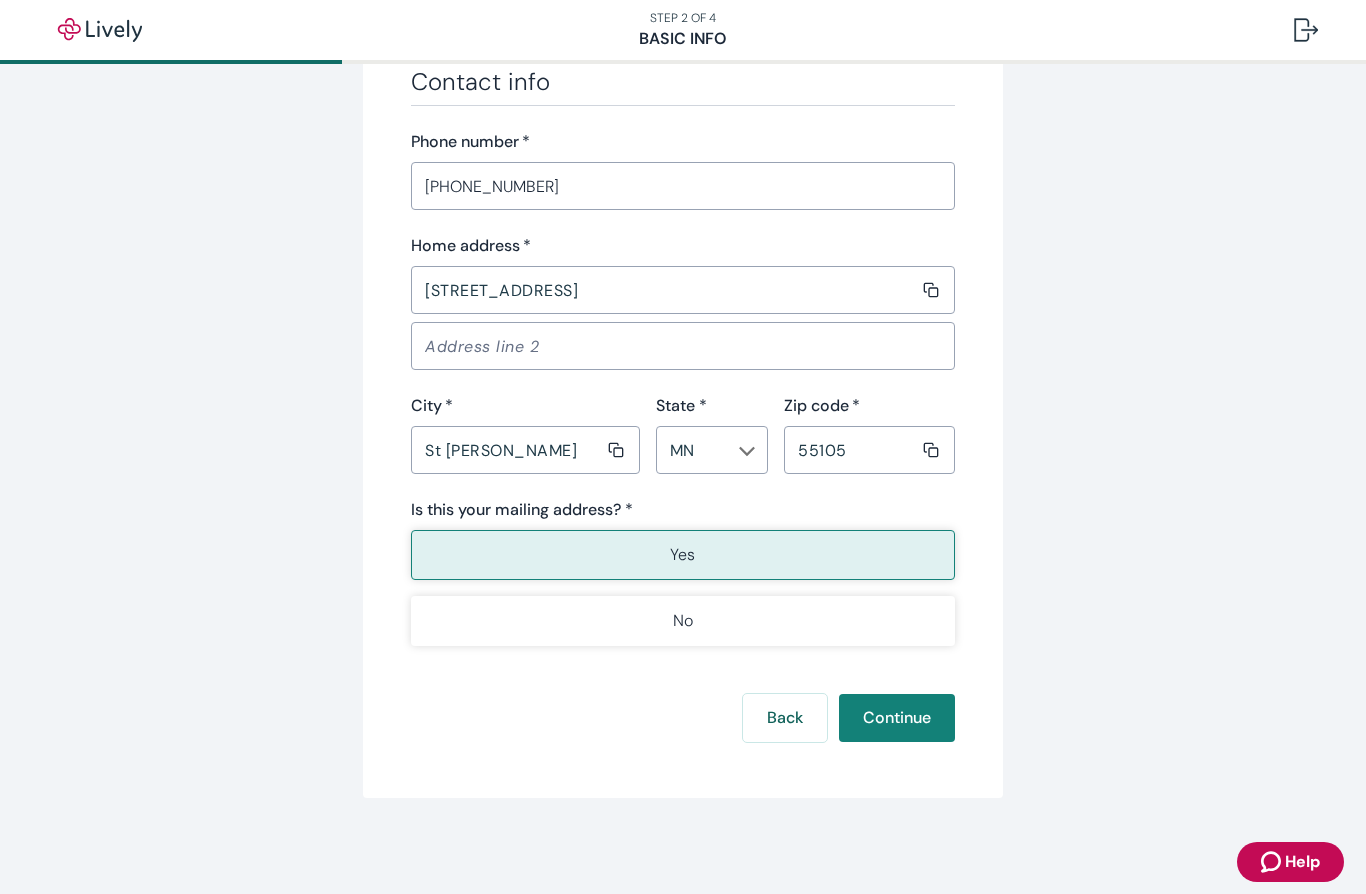 scroll, scrollTop: 1151, scrollLeft: 0, axis: vertical 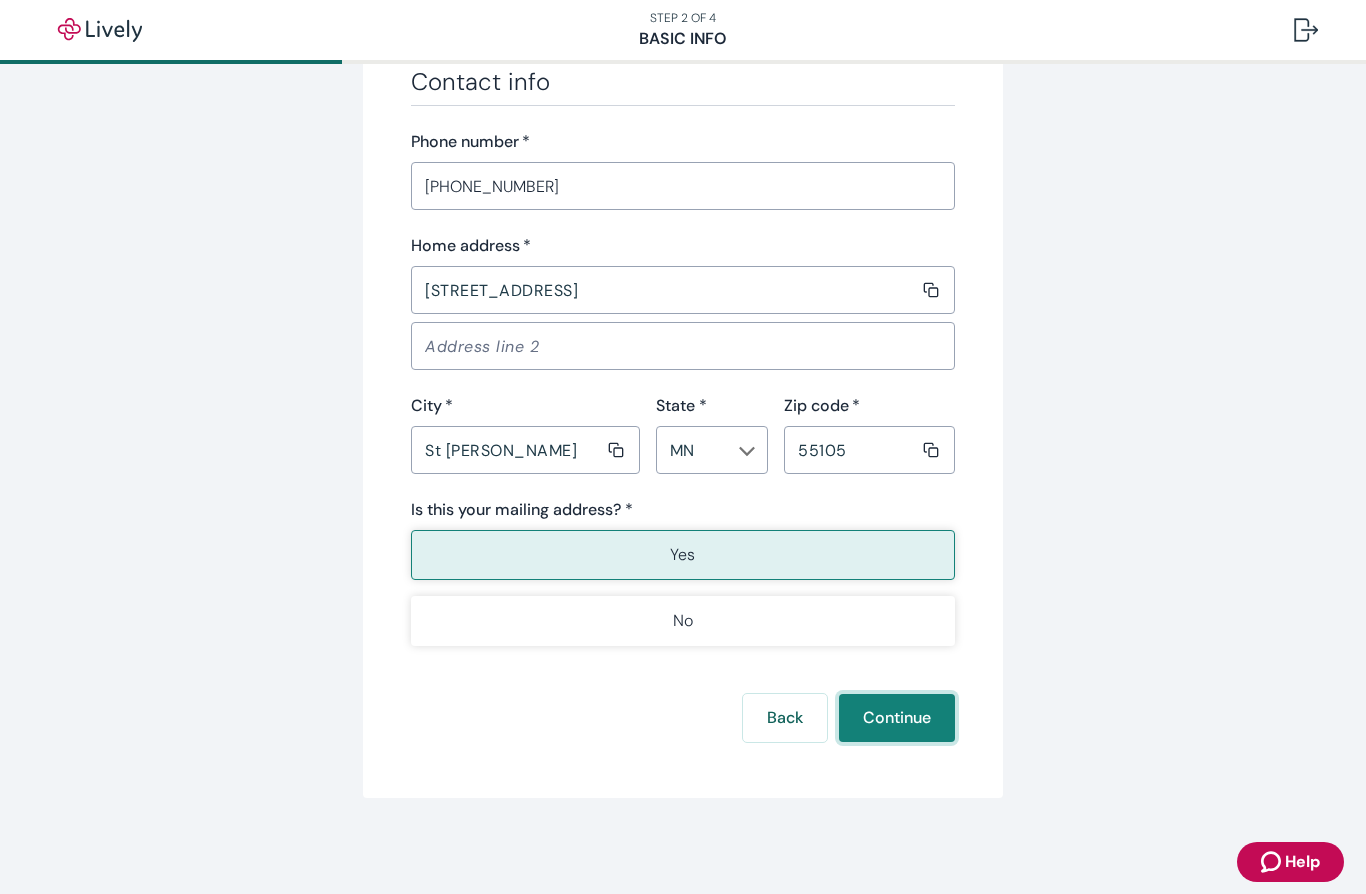 click on "Continue" at bounding box center (897, 718) 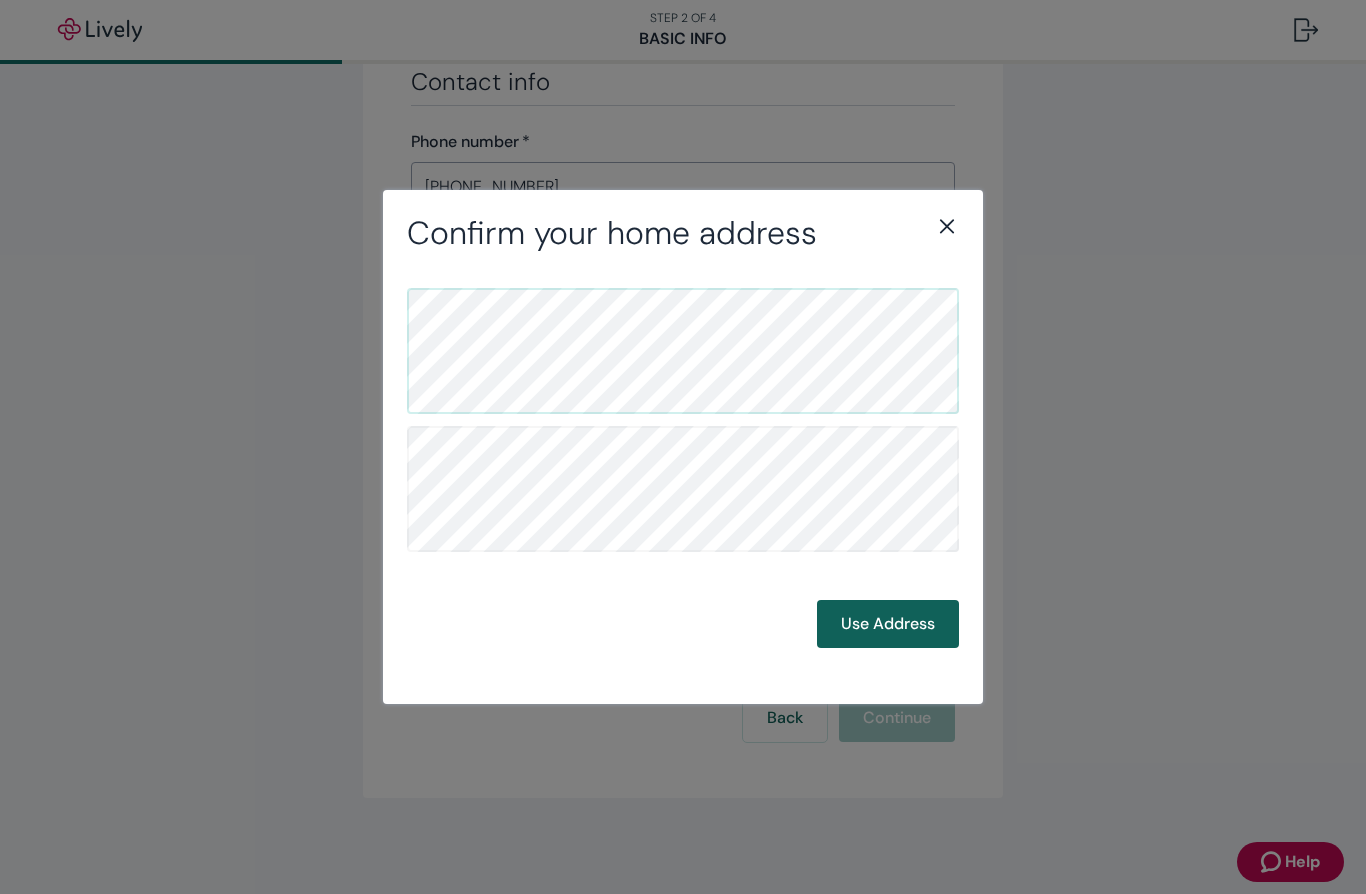 click on "Use Address" at bounding box center [888, 624] 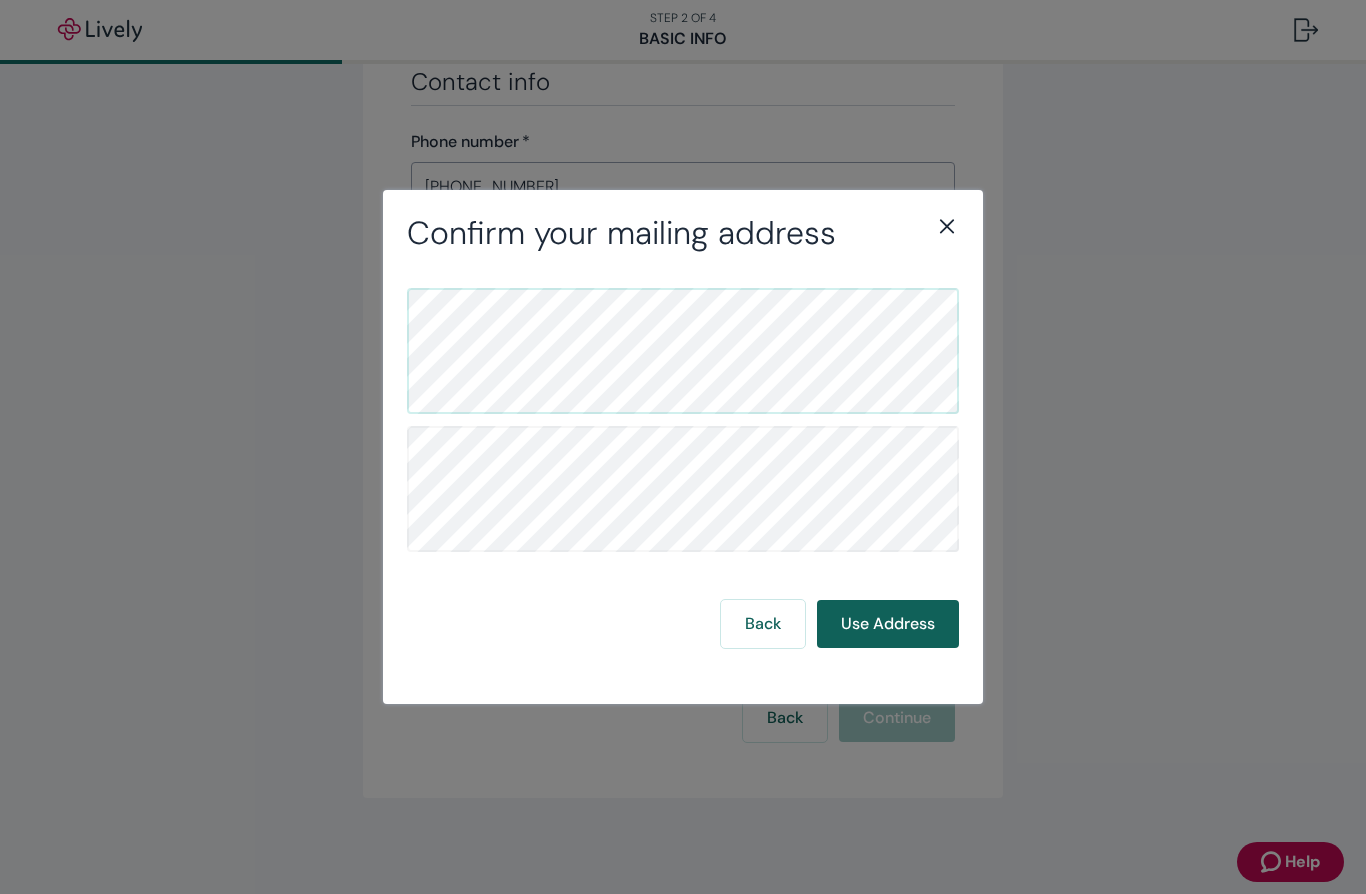 click on "Use Address" at bounding box center [888, 624] 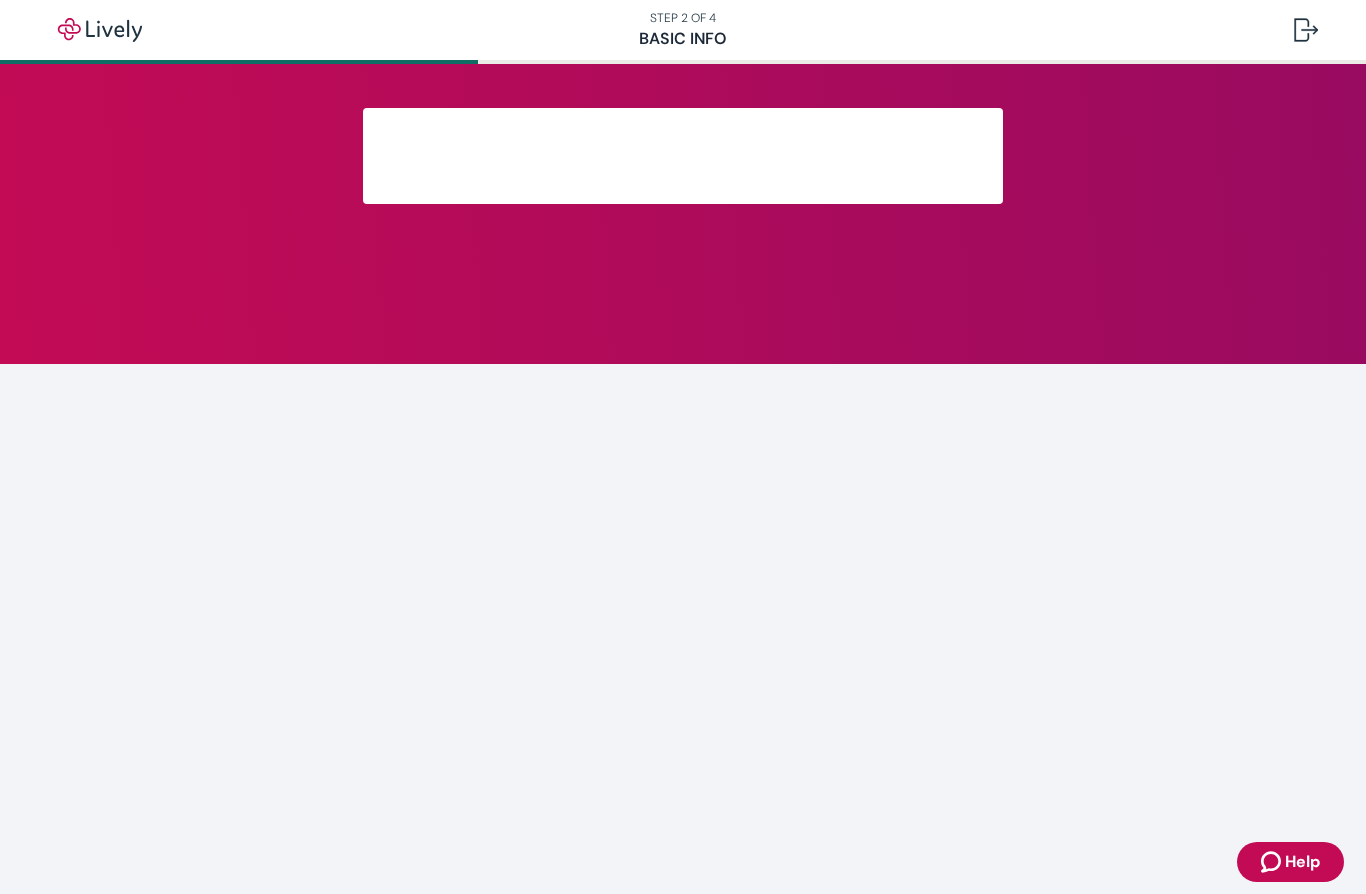 scroll, scrollTop: 240, scrollLeft: 0, axis: vertical 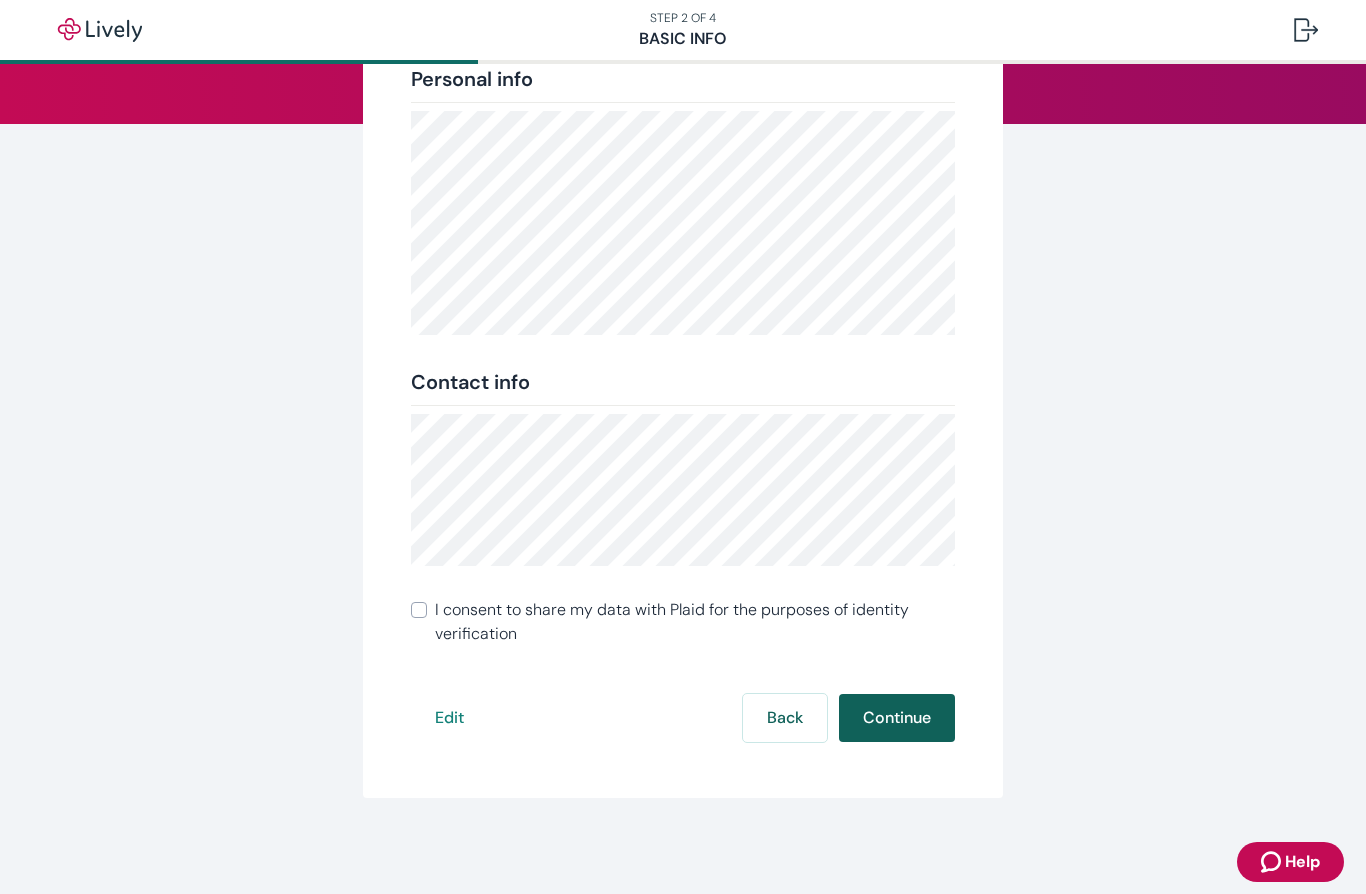 click on "Continue" at bounding box center [897, 718] 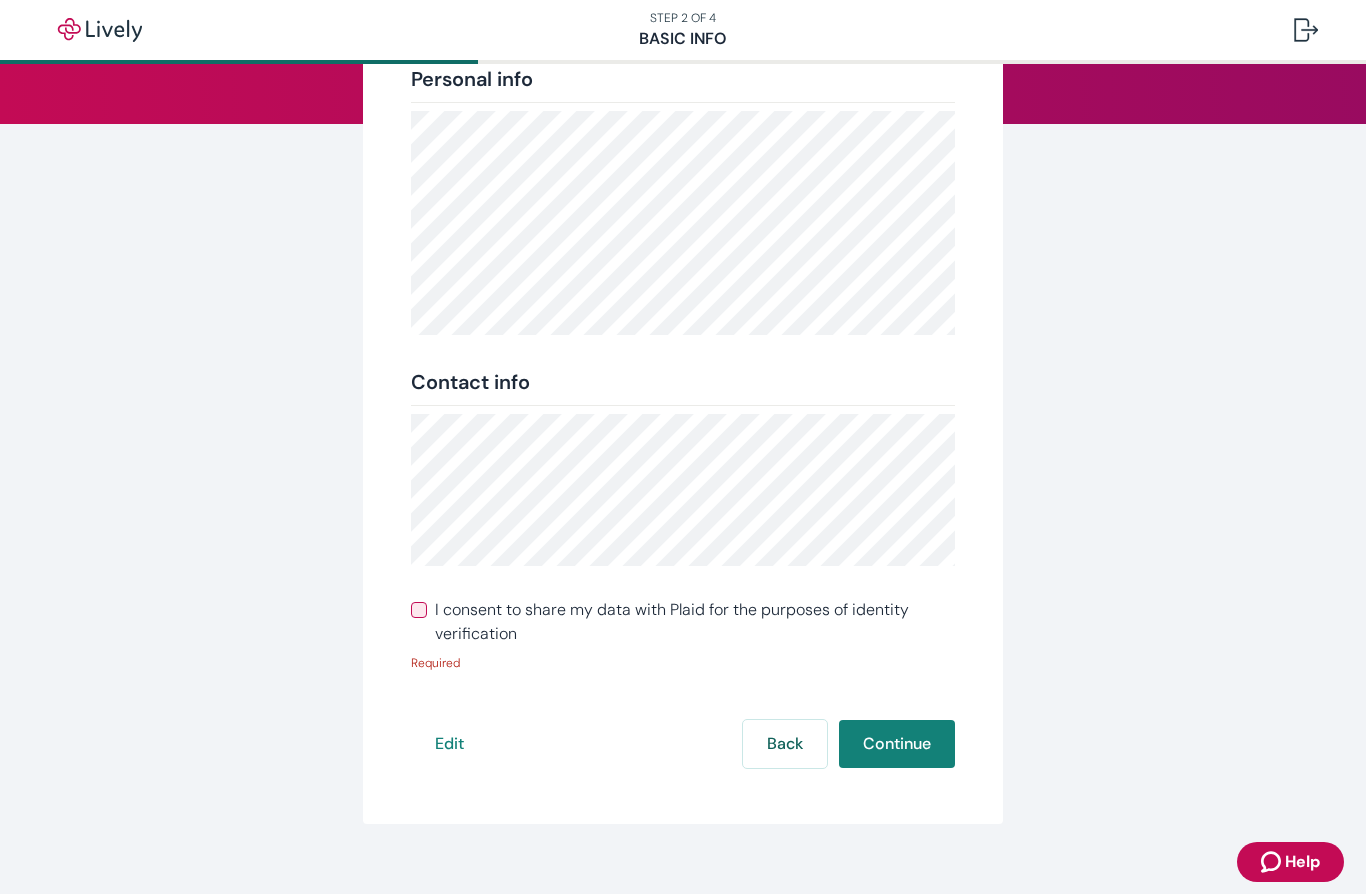 click on "I consent to share my data with Plaid for the purposes of identity verification" at bounding box center (683, 622) 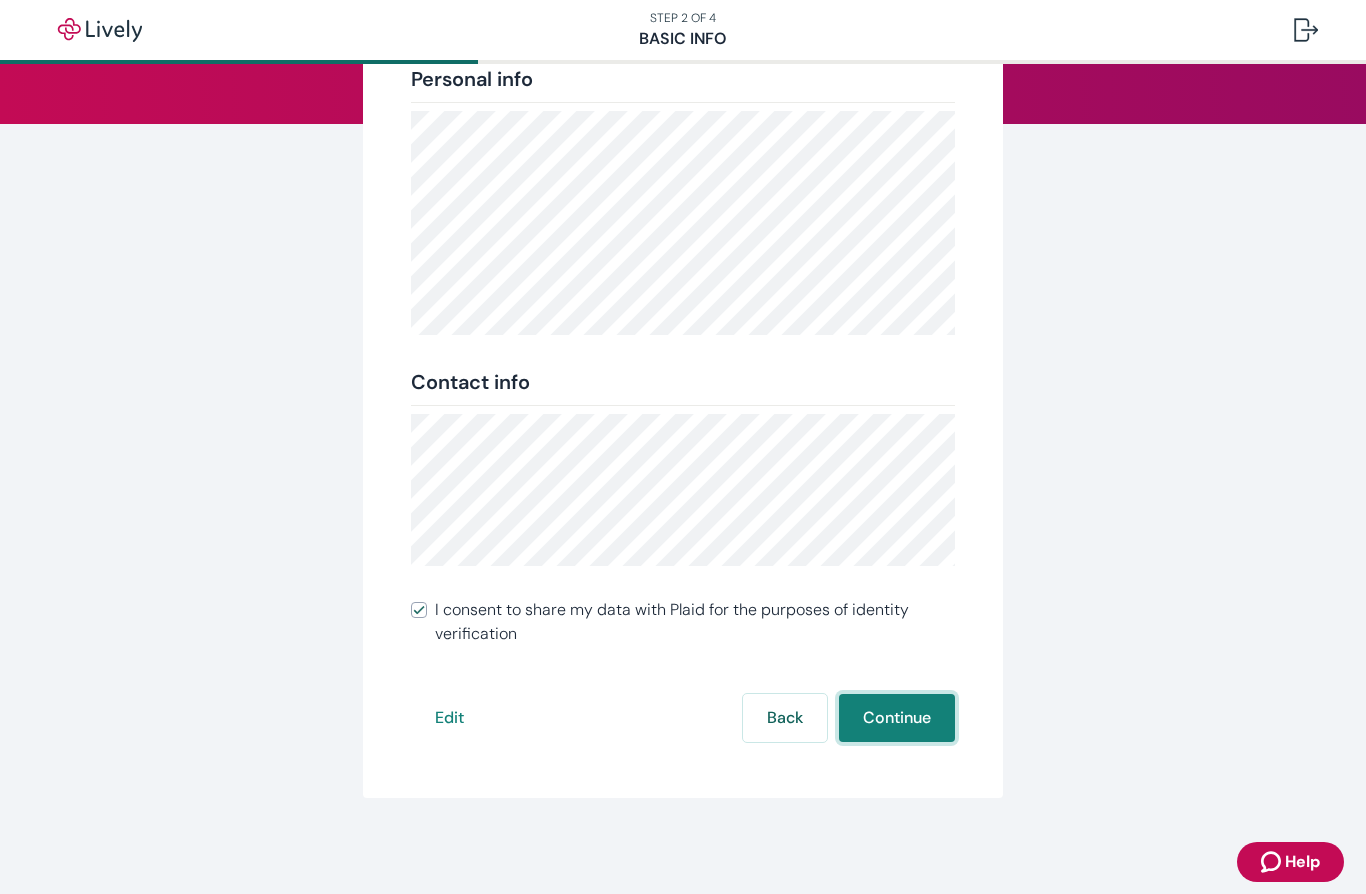 click on "Continue" at bounding box center [897, 718] 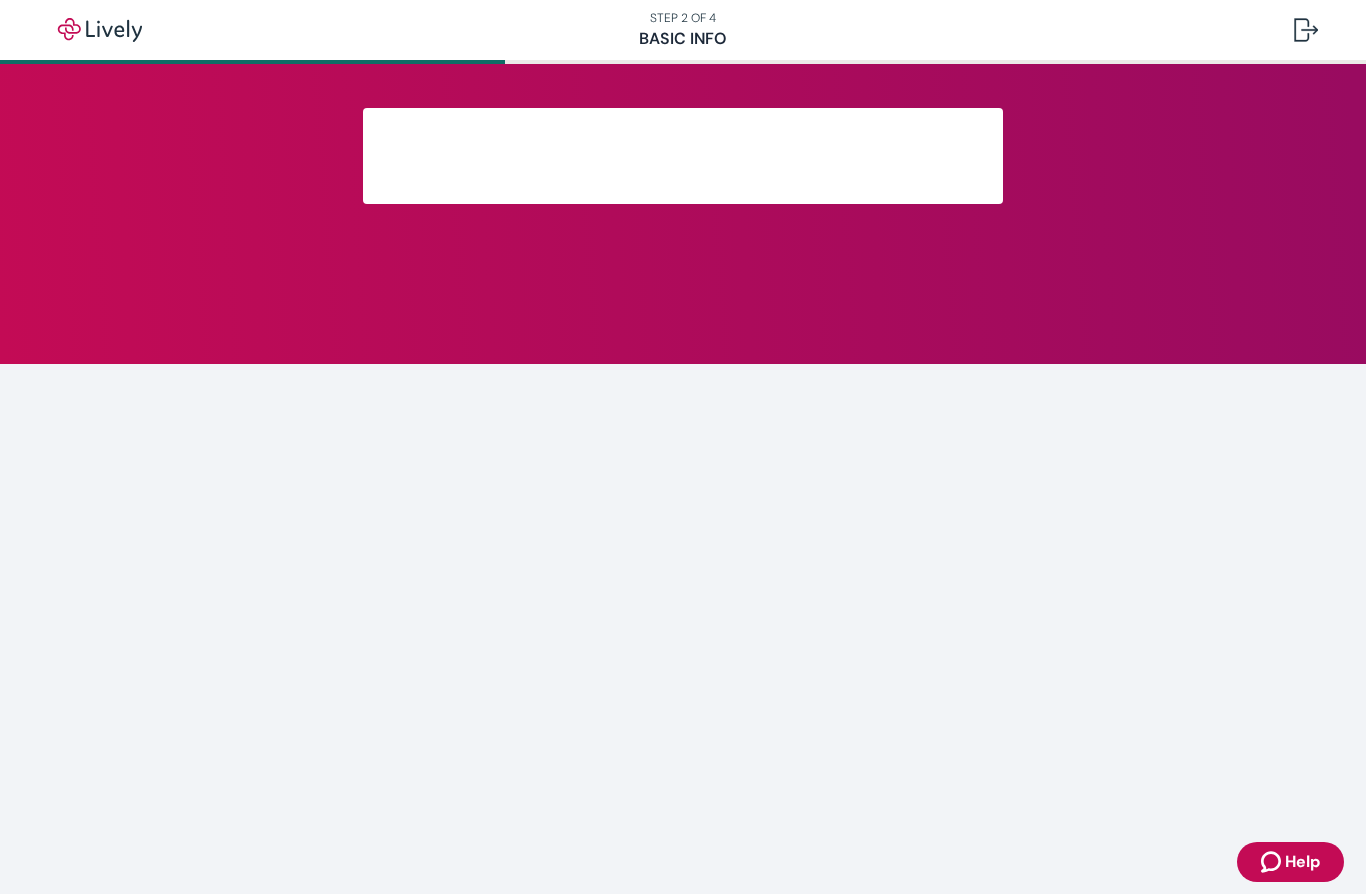 scroll, scrollTop: 0, scrollLeft: 0, axis: both 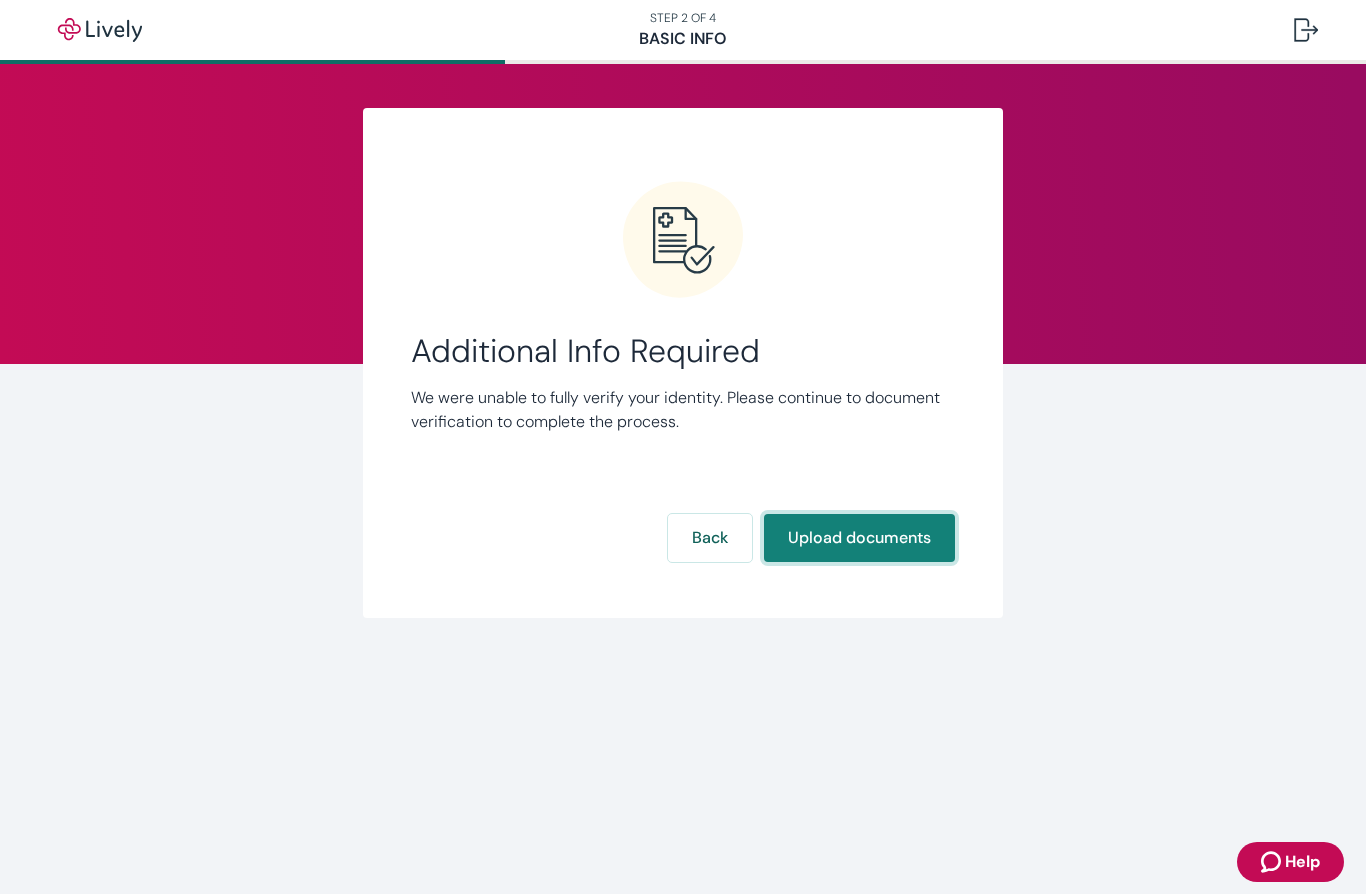 click on "Upload documents" at bounding box center [859, 538] 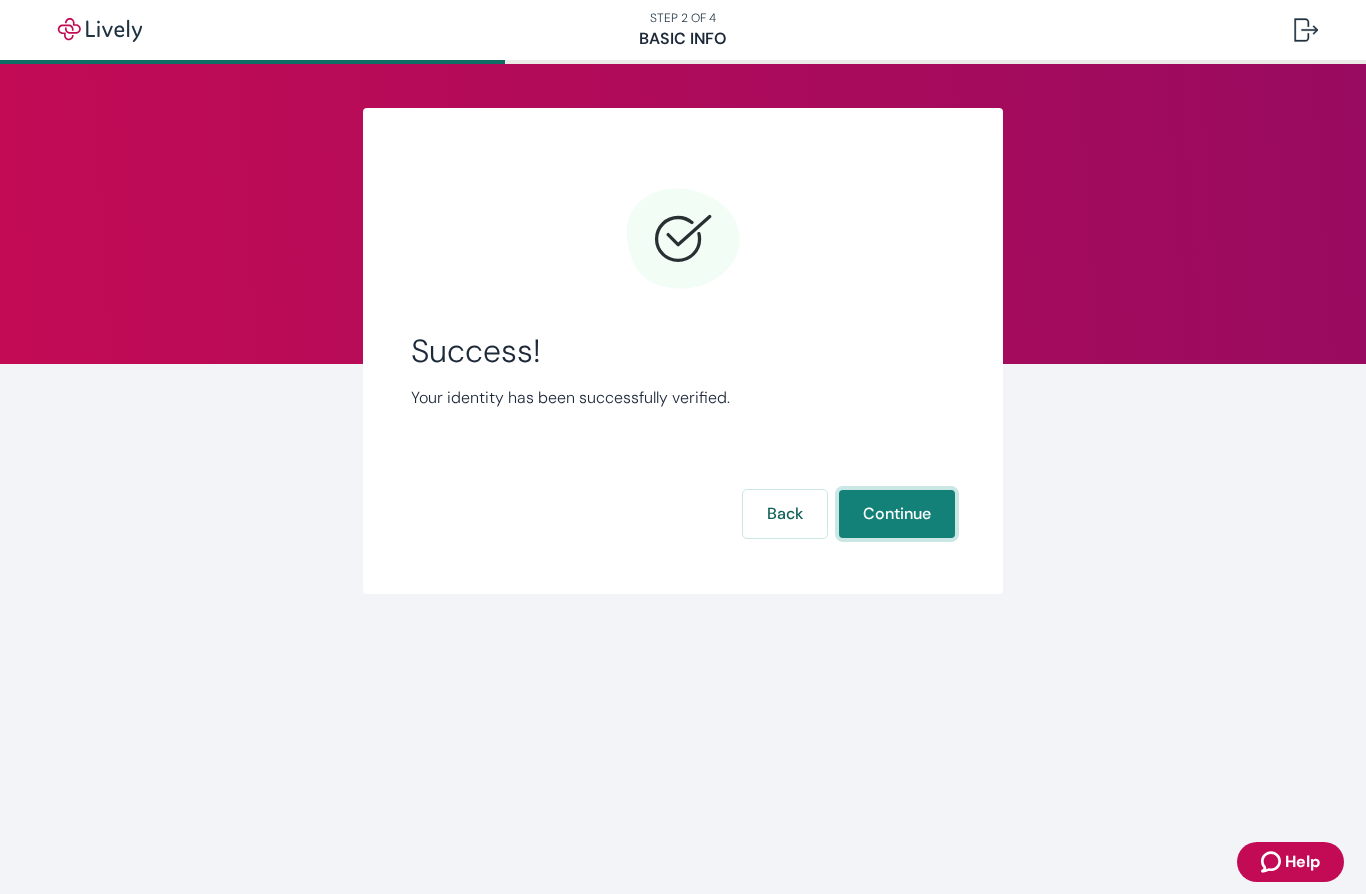 click on "Continue" at bounding box center (897, 514) 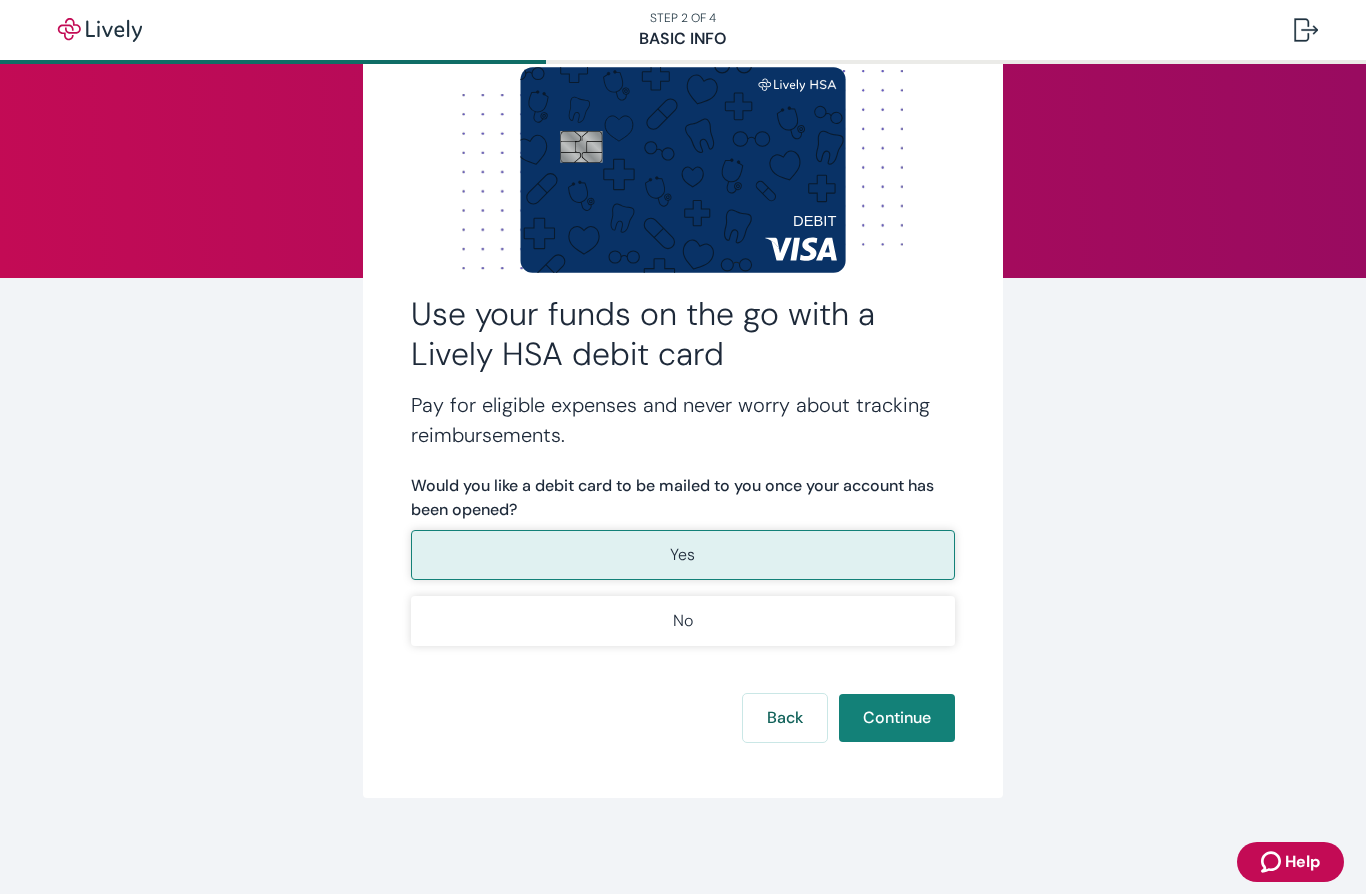 scroll, scrollTop: 86, scrollLeft: 0, axis: vertical 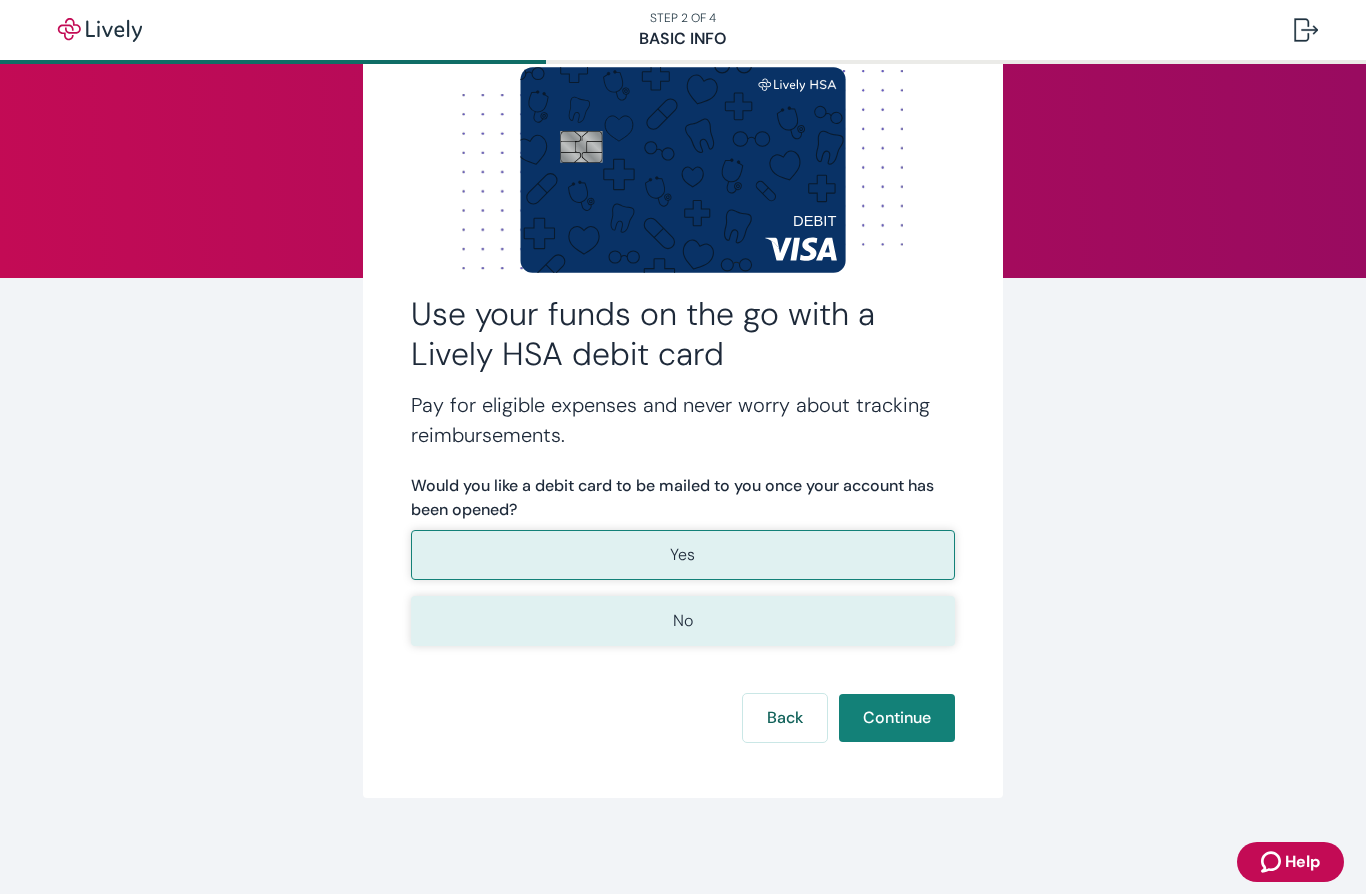 click on "No" at bounding box center [683, 621] 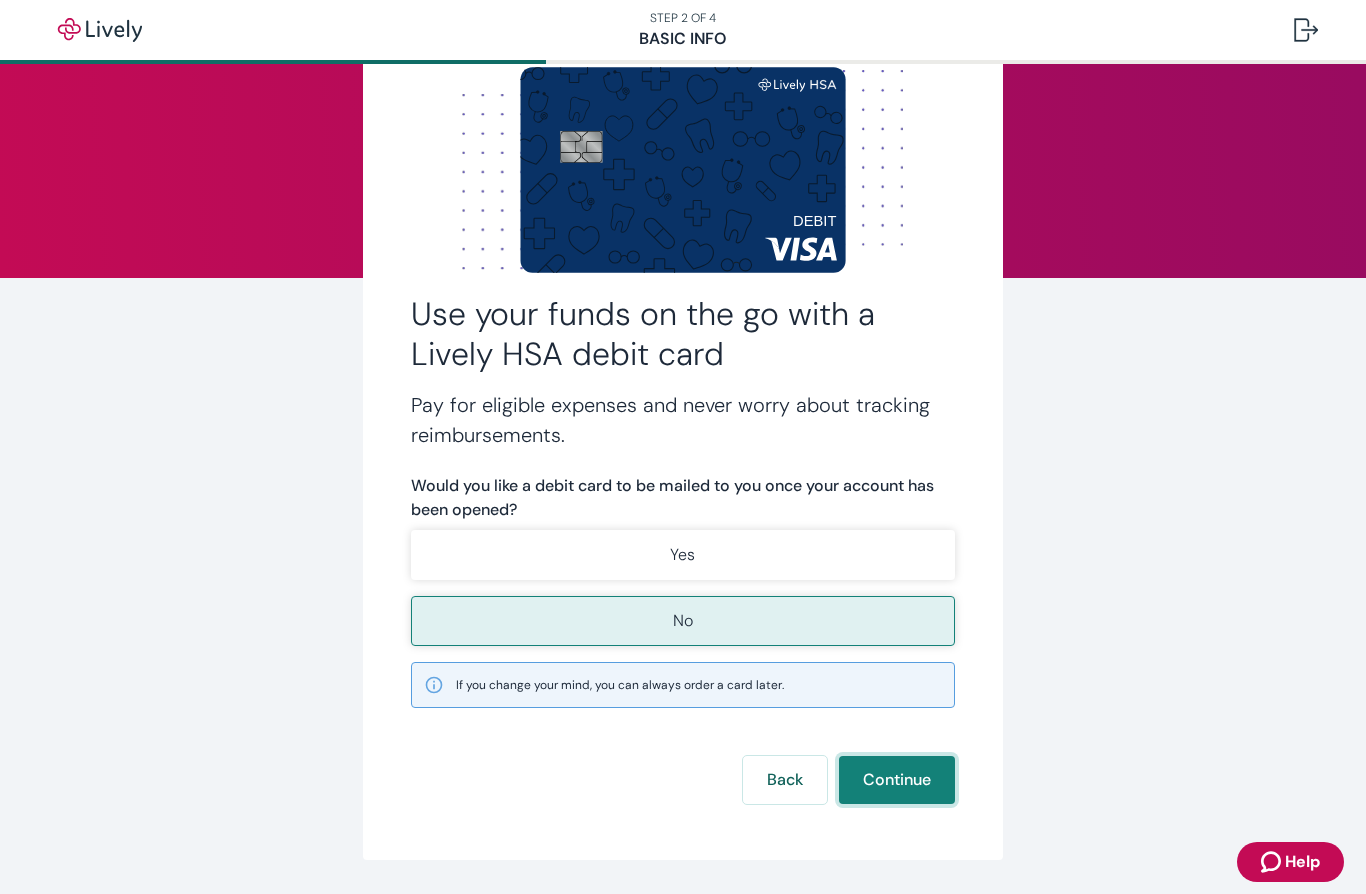 click on "Continue" at bounding box center [897, 780] 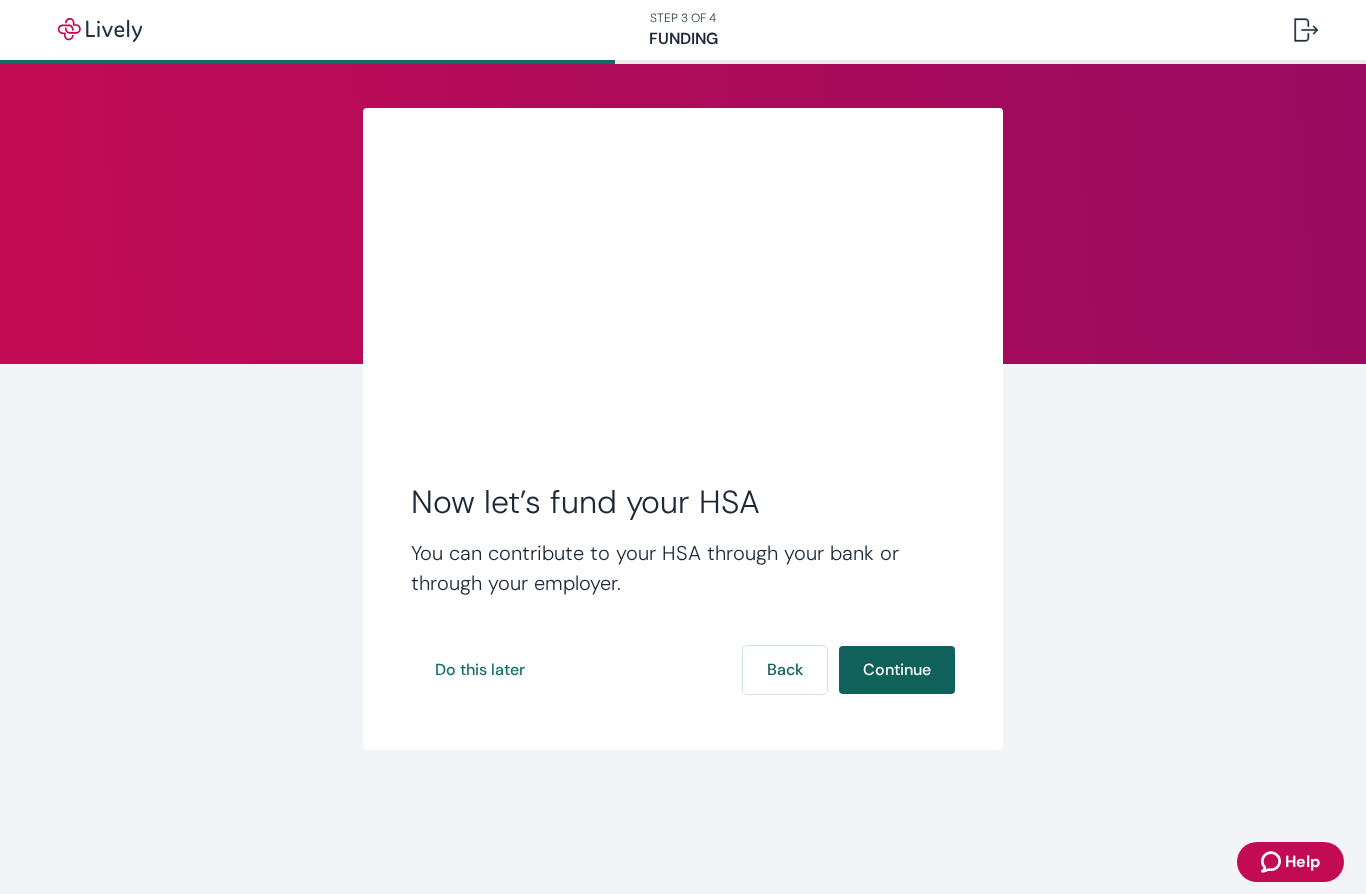click on "Continue" at bounding box center (897, 670) 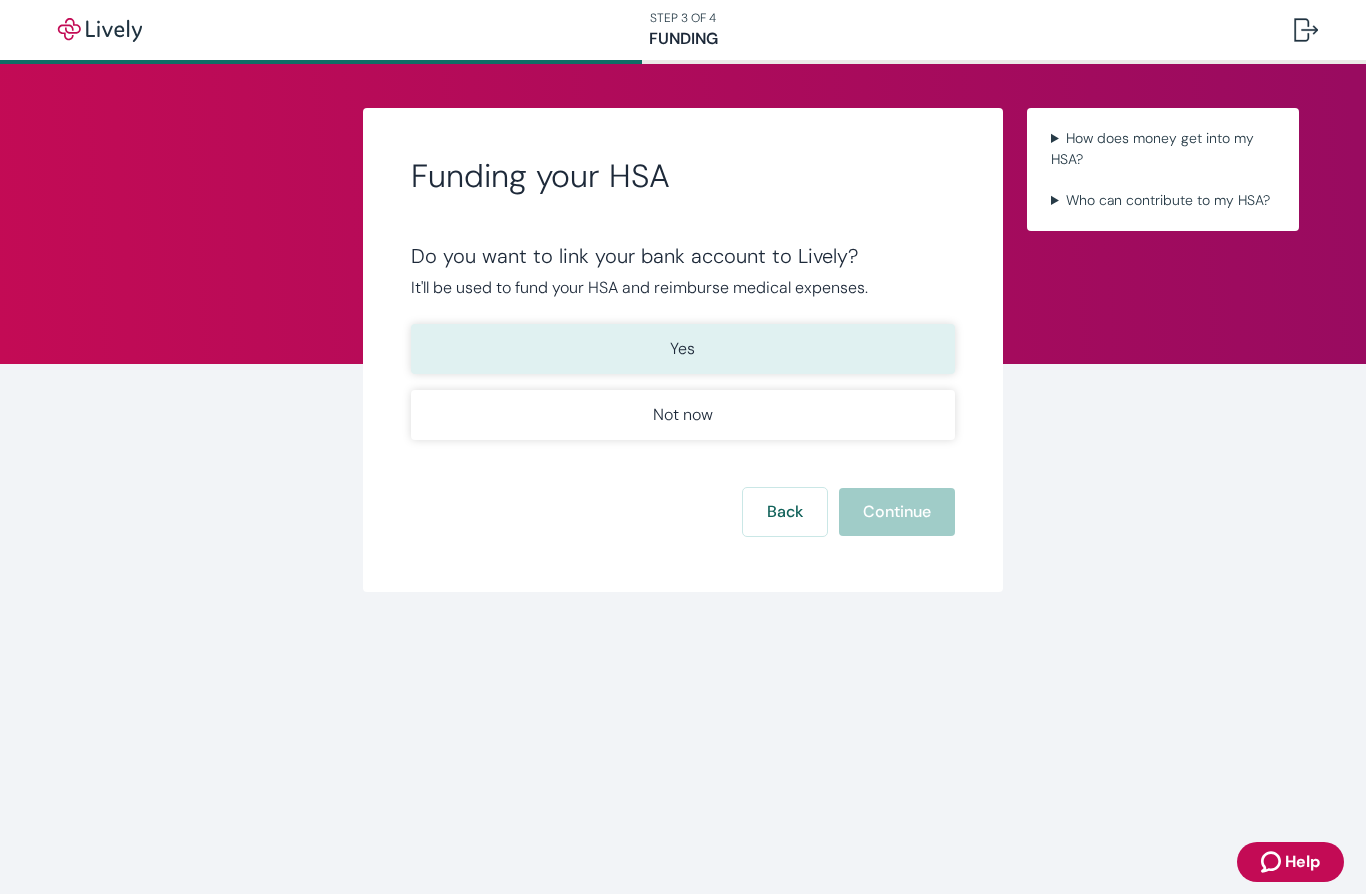 click on "Yes" at bounding box center [683, 349] 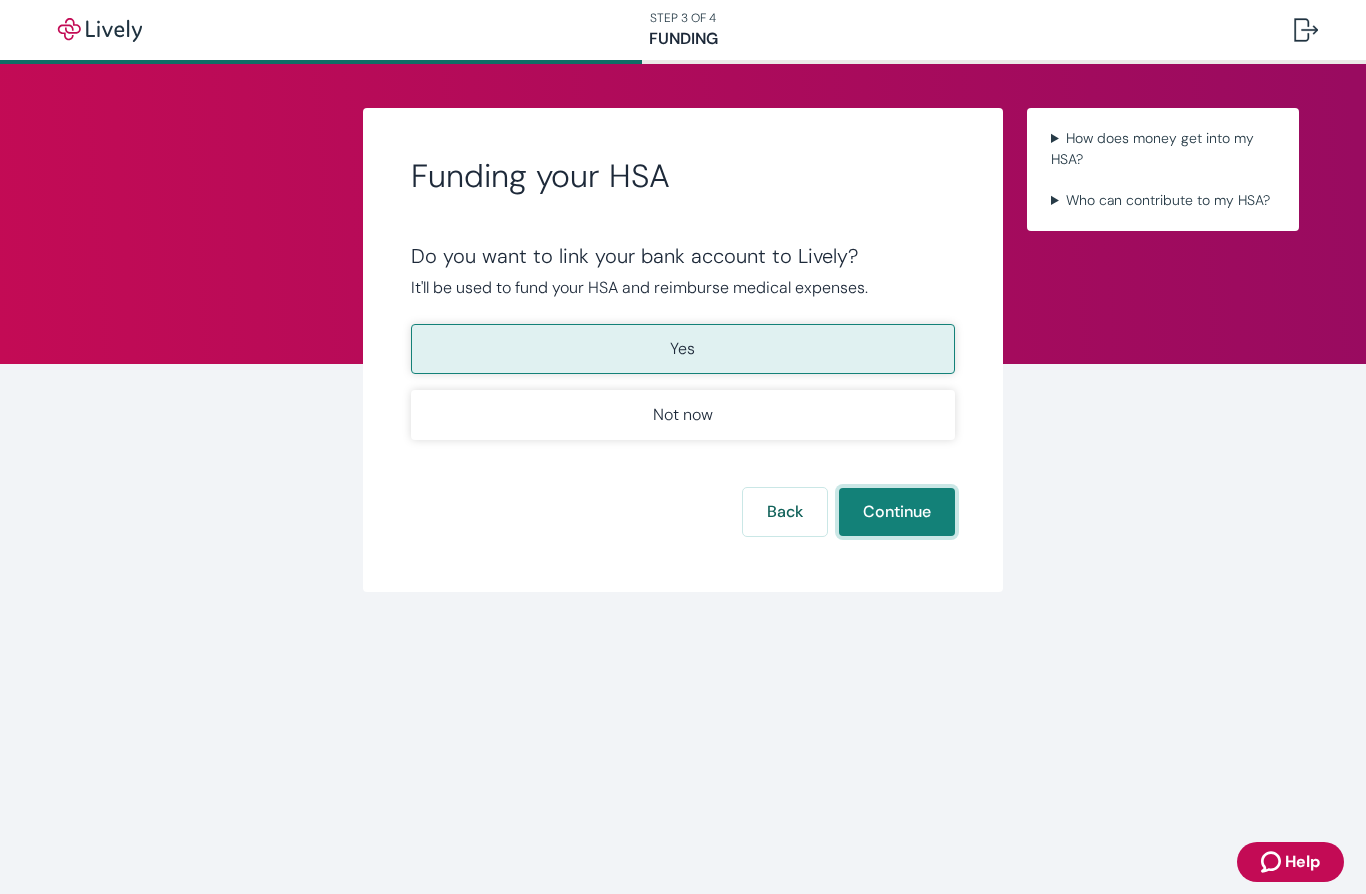 click on "Continue" at bounding box center [897, 512] 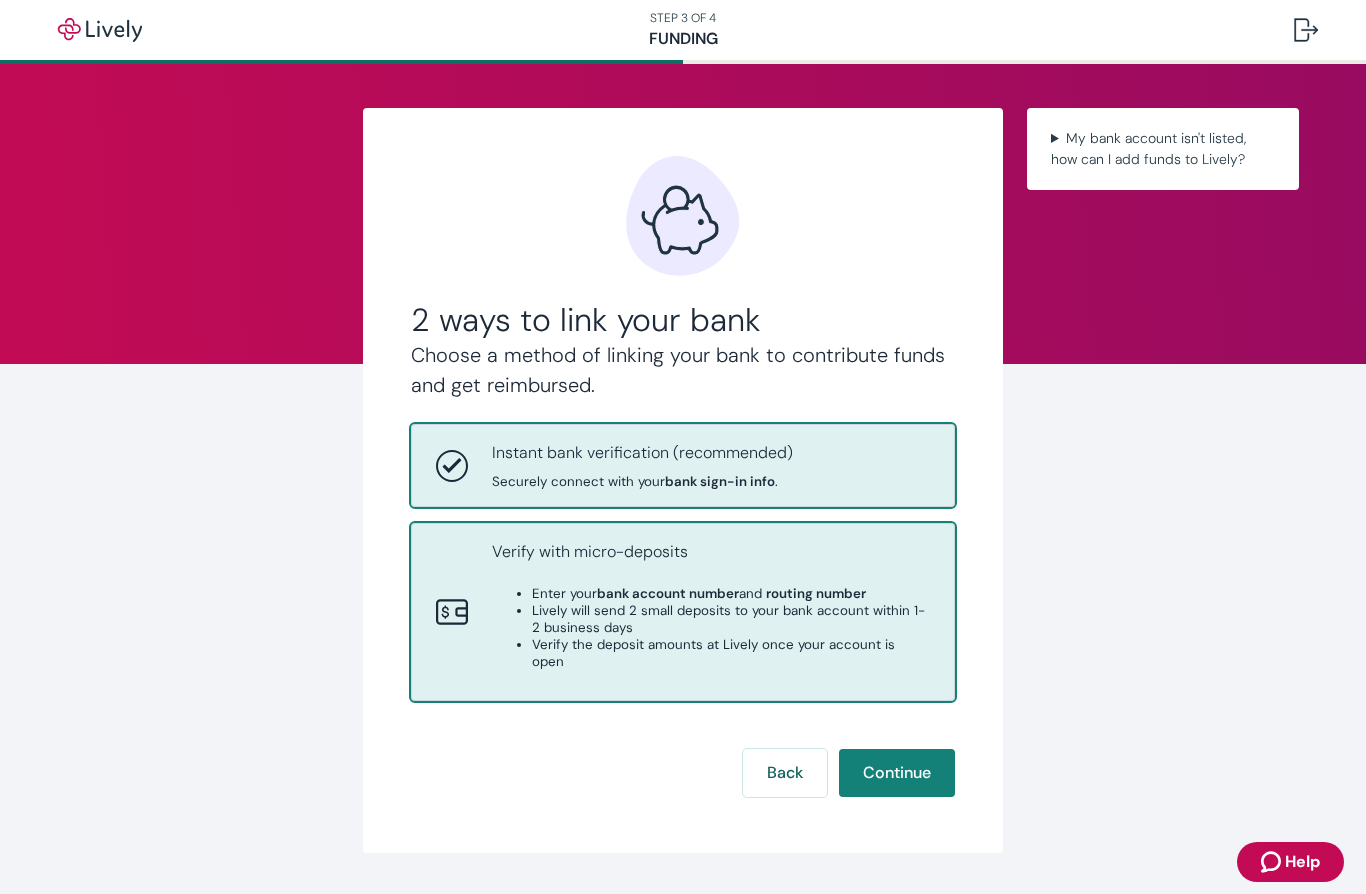 click on "Lively will send 2 small deposits to your bank account within 1-2 business days" at bounding box center (731, 619) 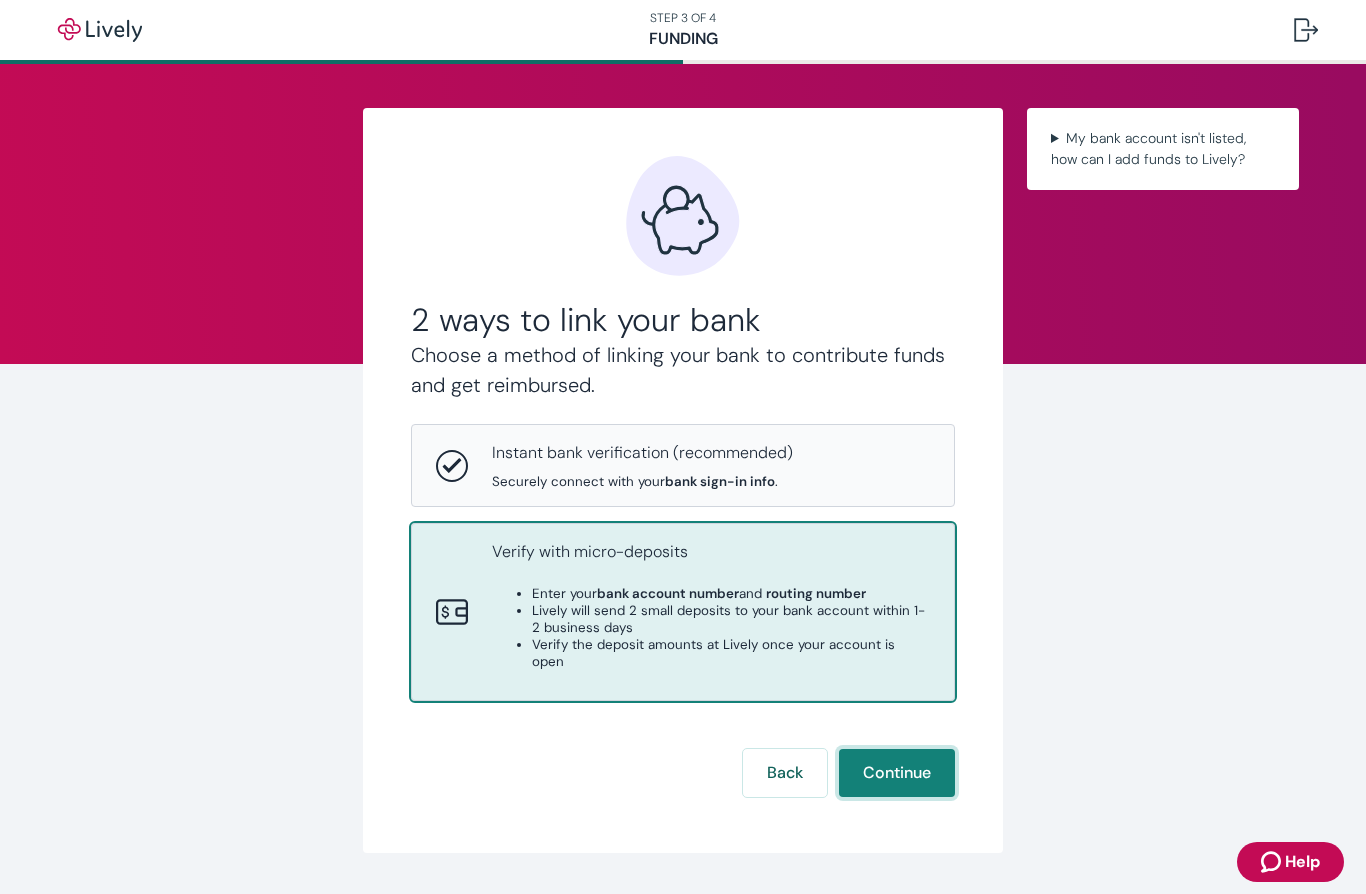 click on "Continue" at bounding box center (897, 773) 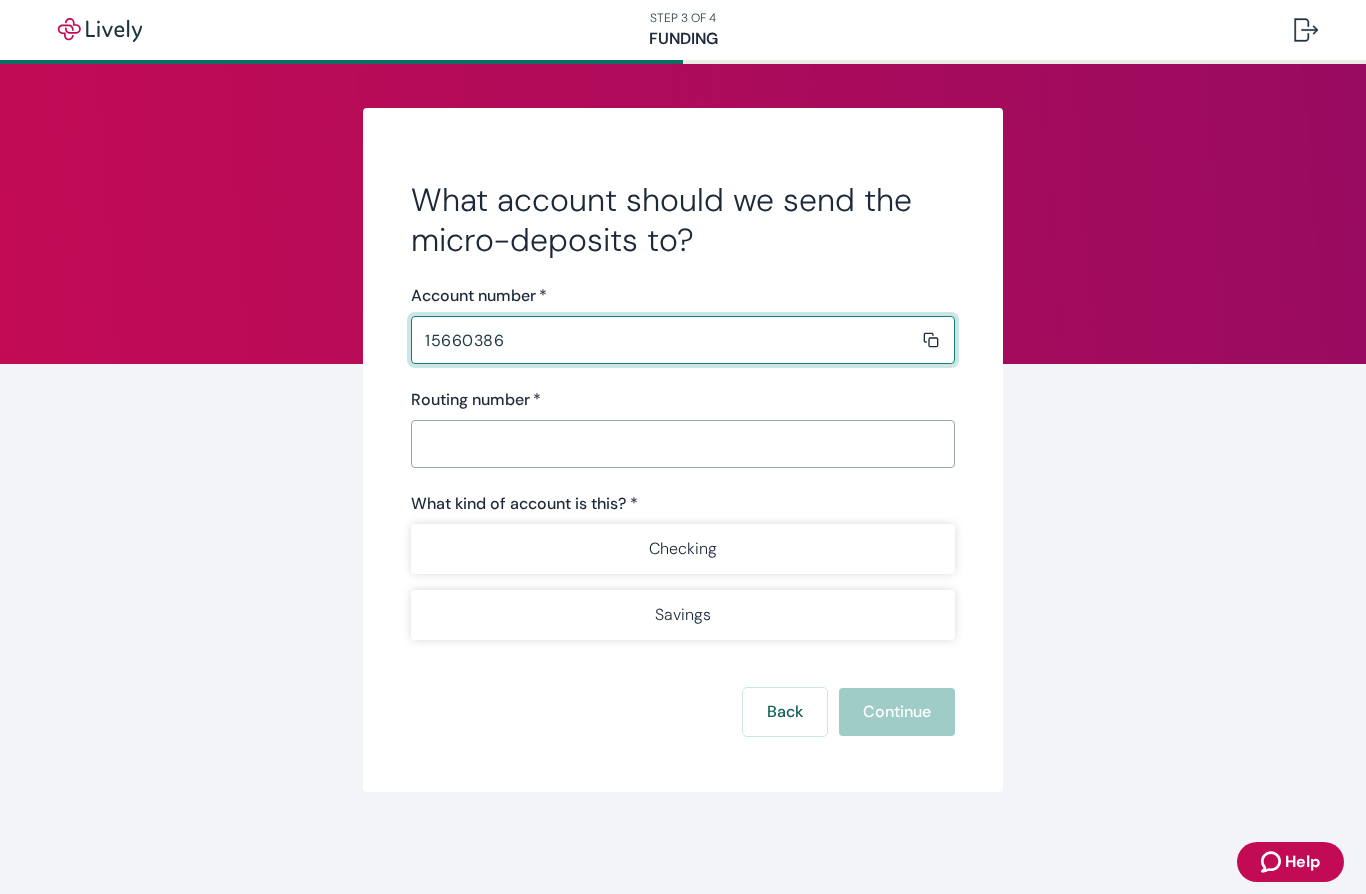 type on "15660386" 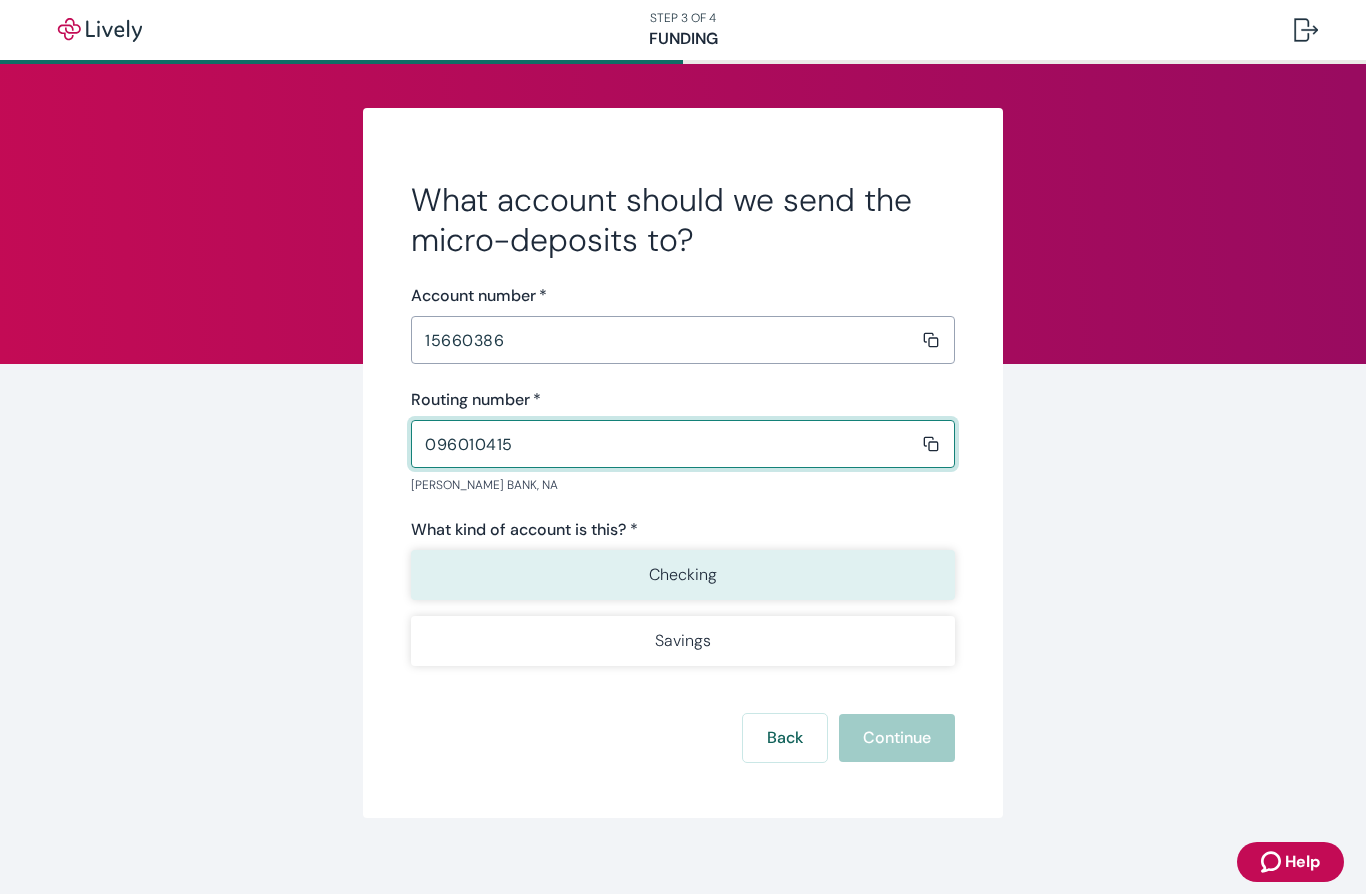 type on "096010415" 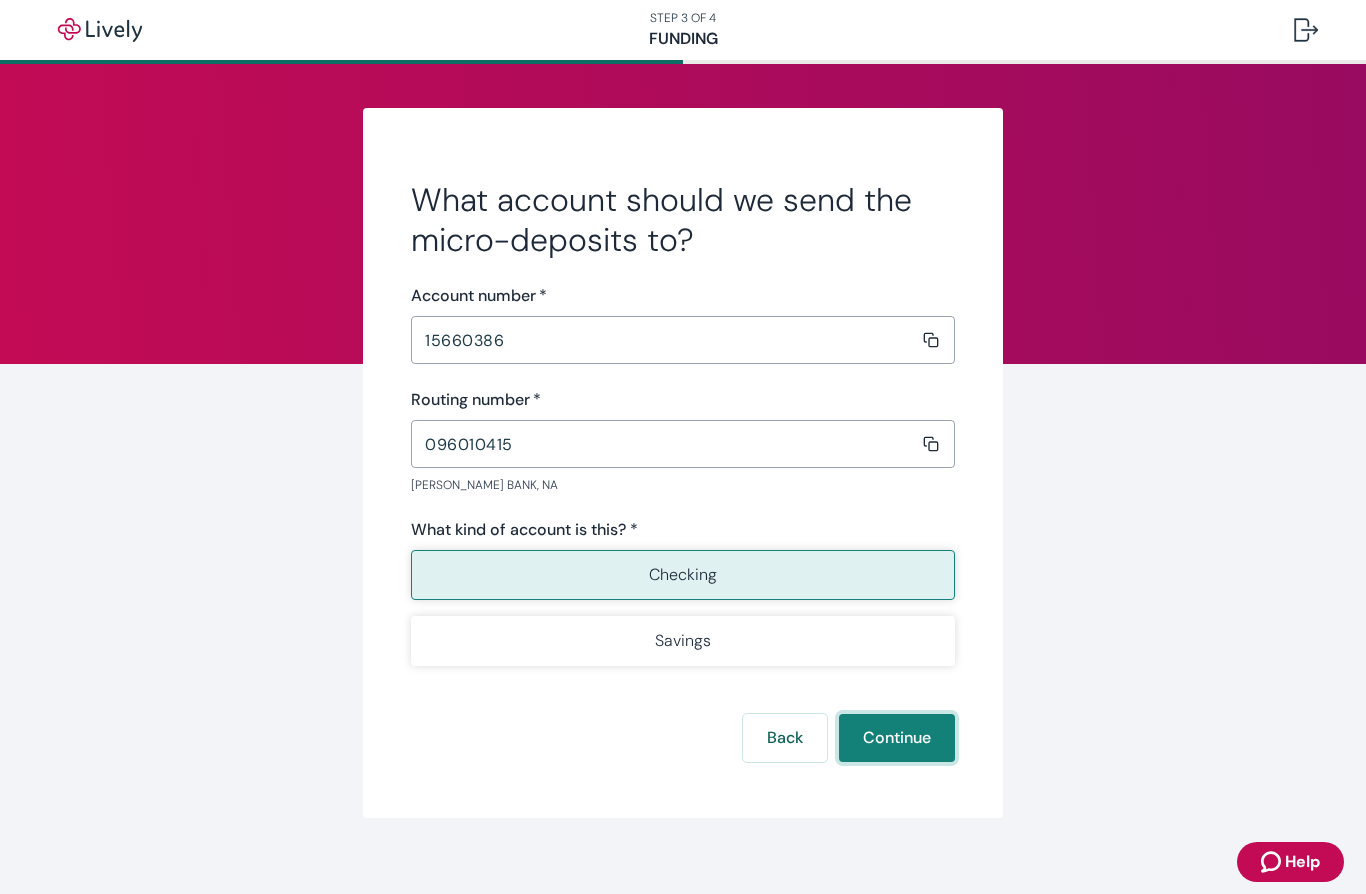 click on "Continue" at bounding box center (897, 738) 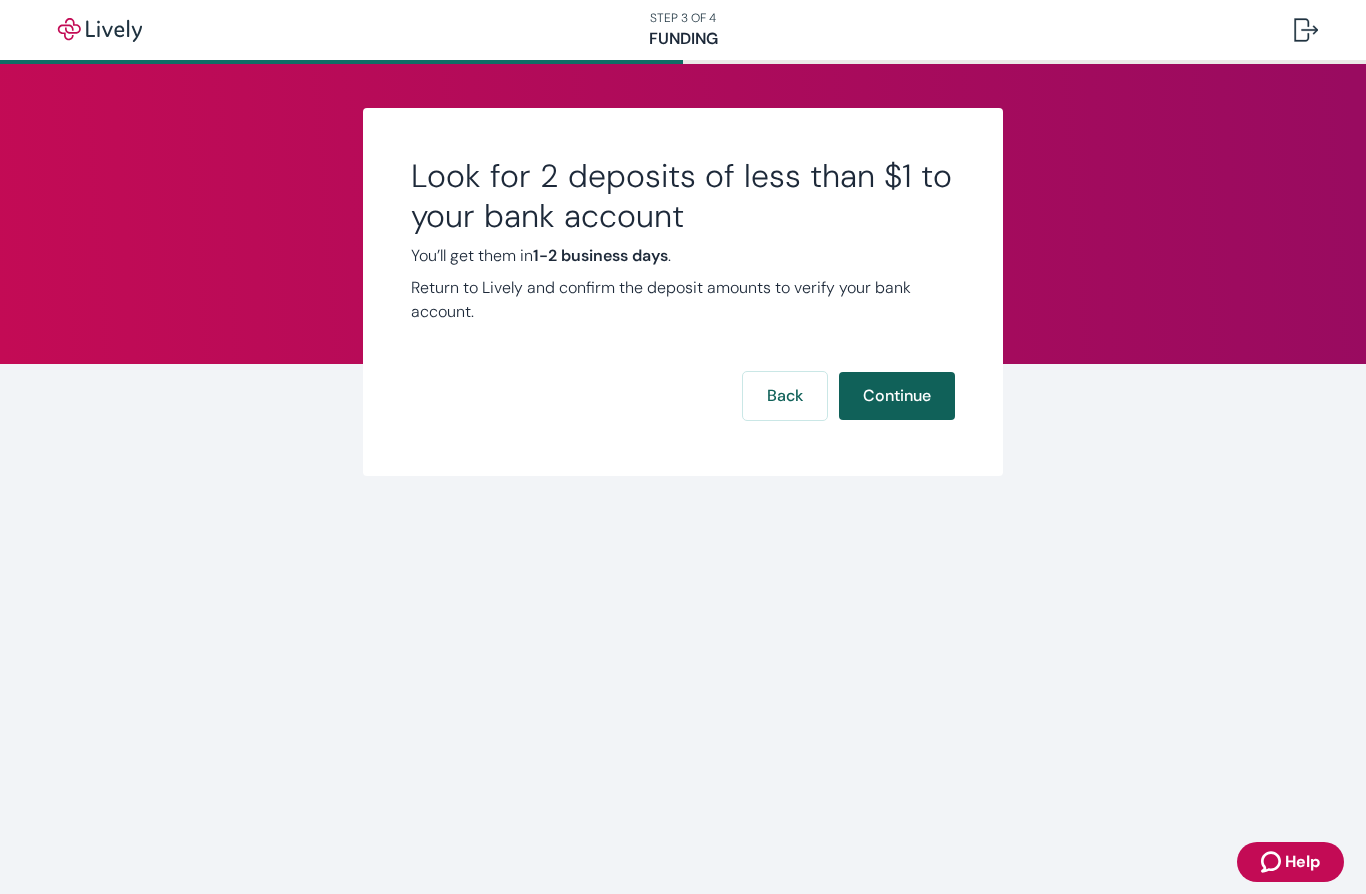 click on "Continue" at bounding box center (897, 396) 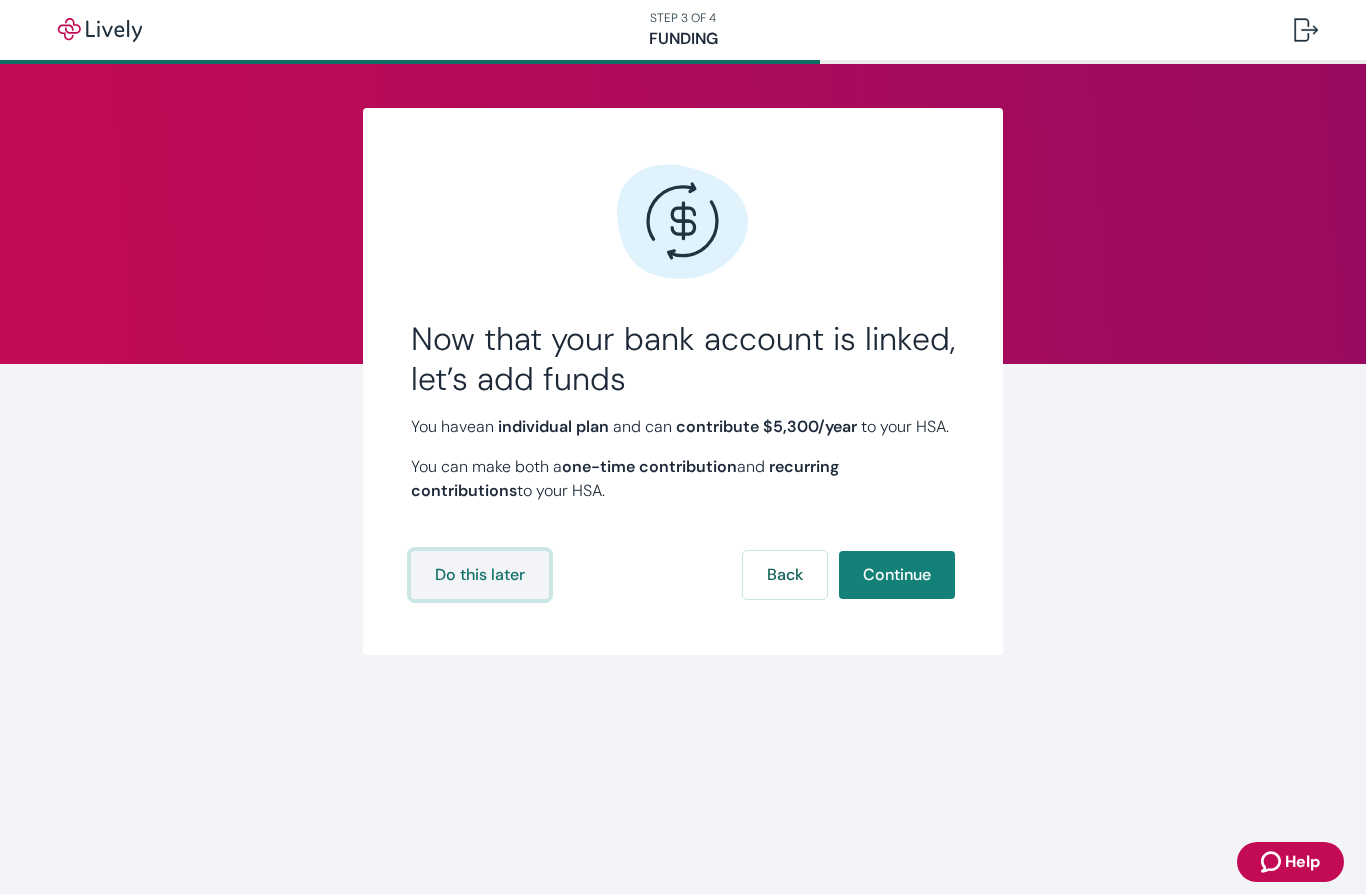 click on "Do this later" at bounding box center (480, 575) 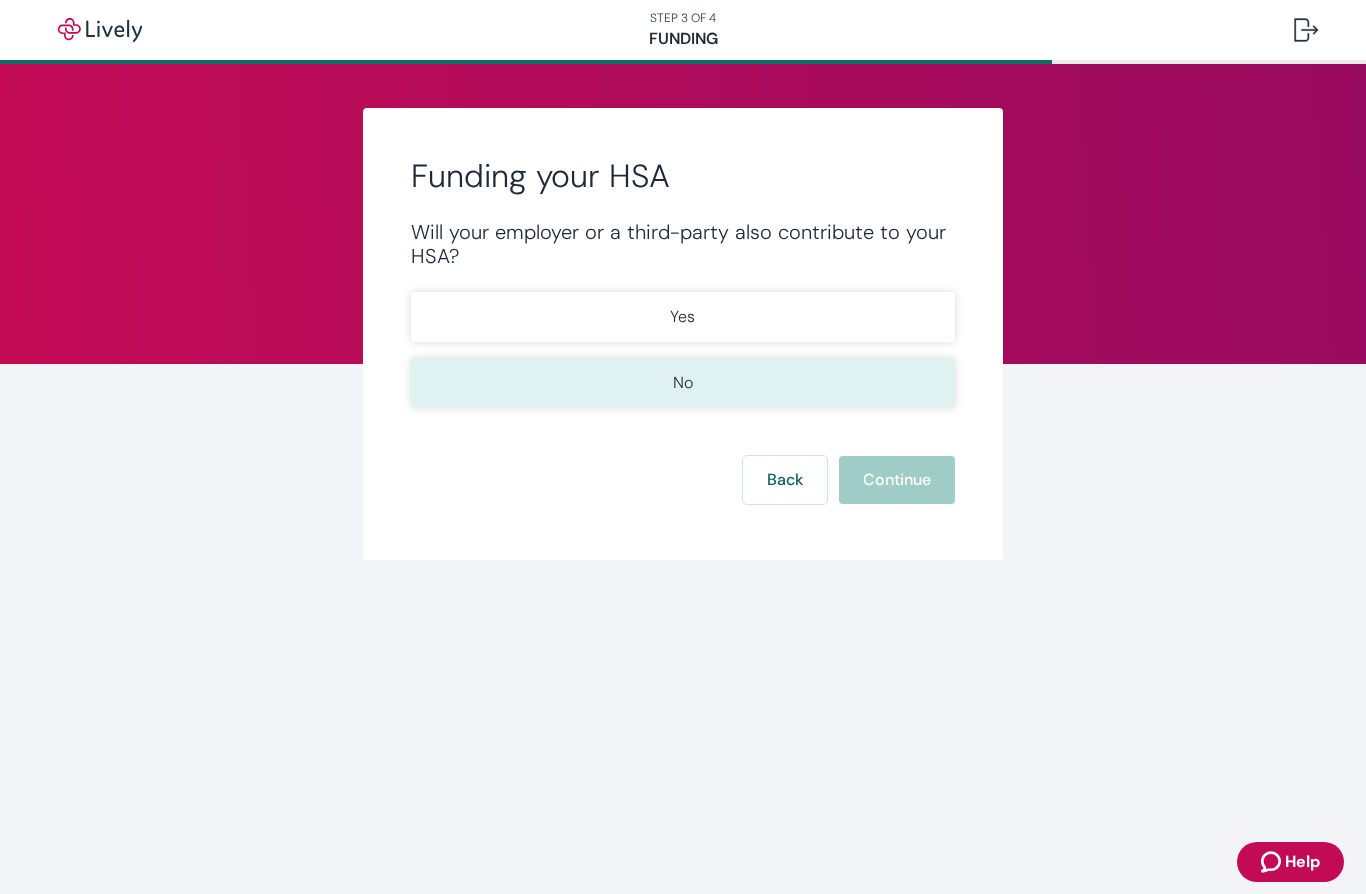 click on "No" at bounding box center (683, 383) 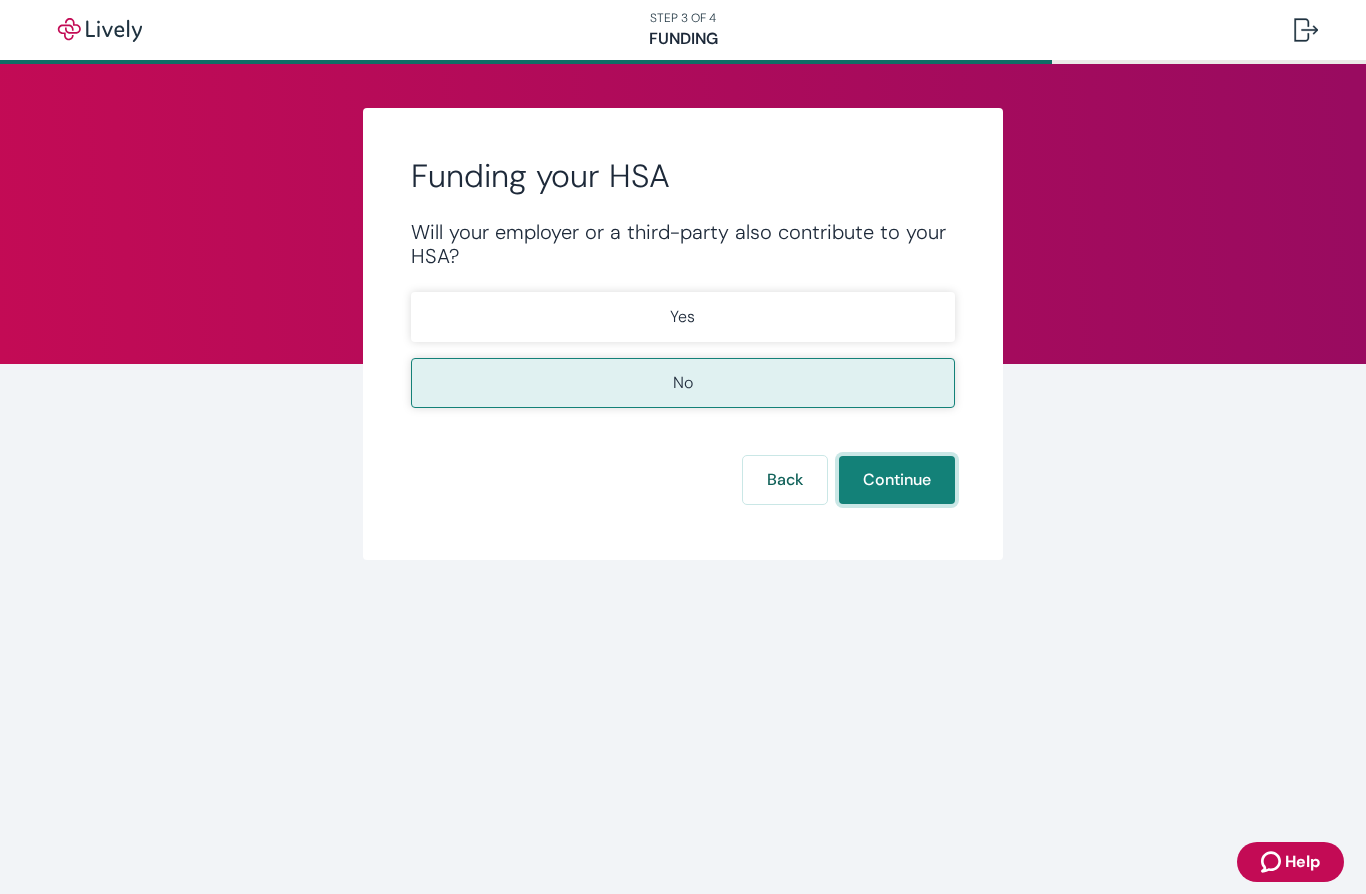 click on "Continue" at bounding box center (897, 480) 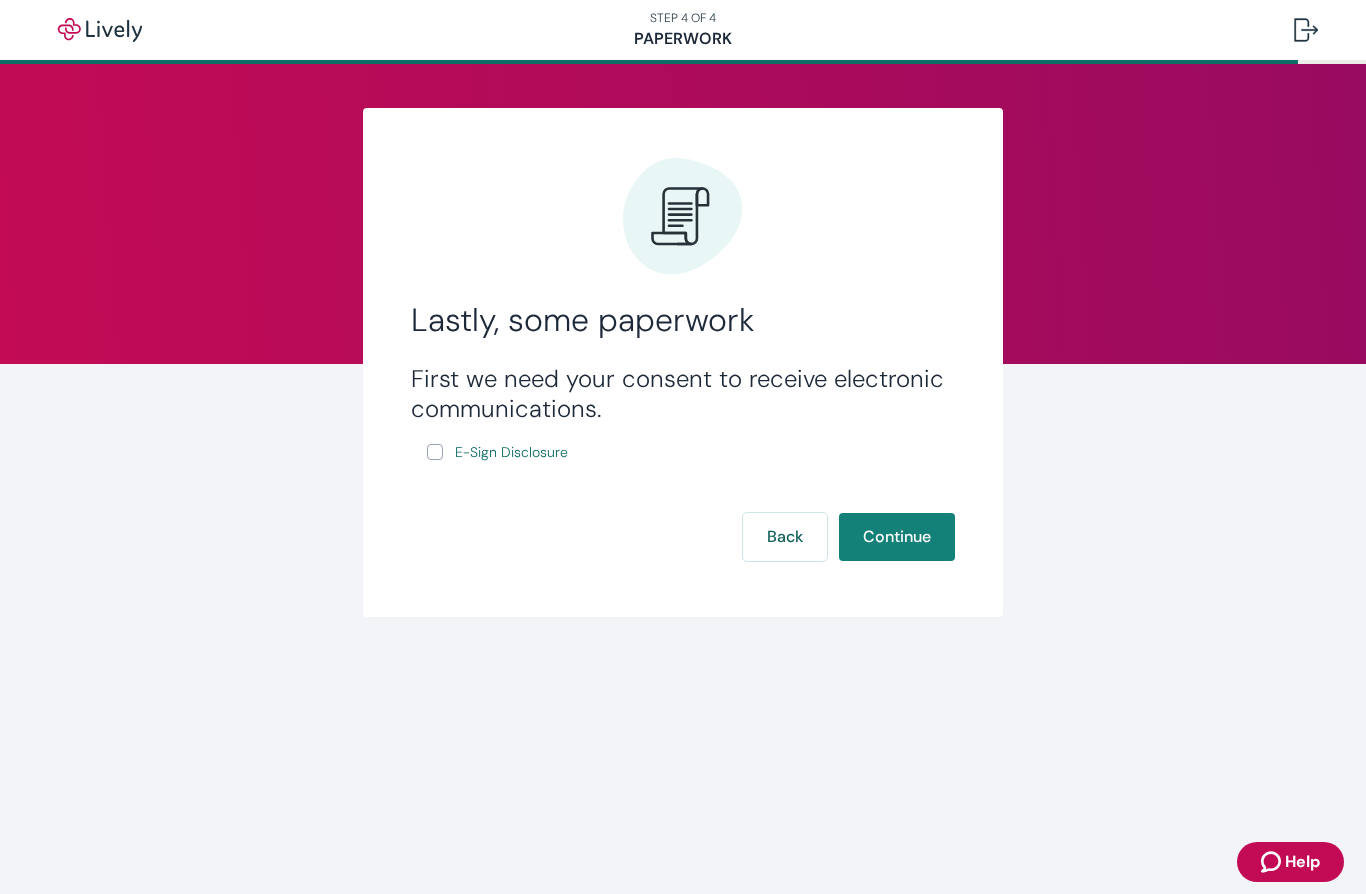 click on "E-Sign Disclosure" at bounding box center (435, 452) 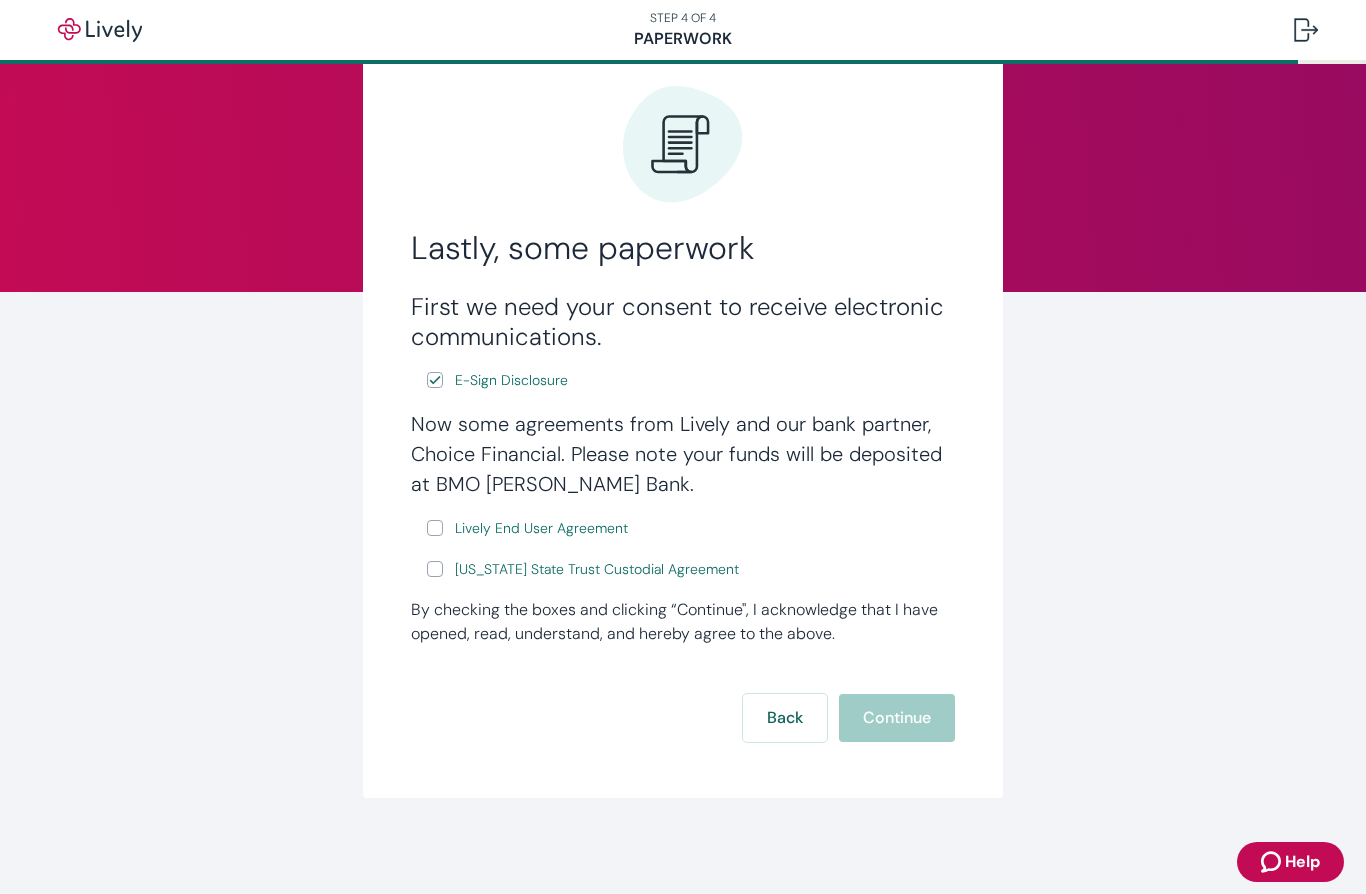 scroll, scrollTop: 72, scrollLeft: 0, axis: vertical 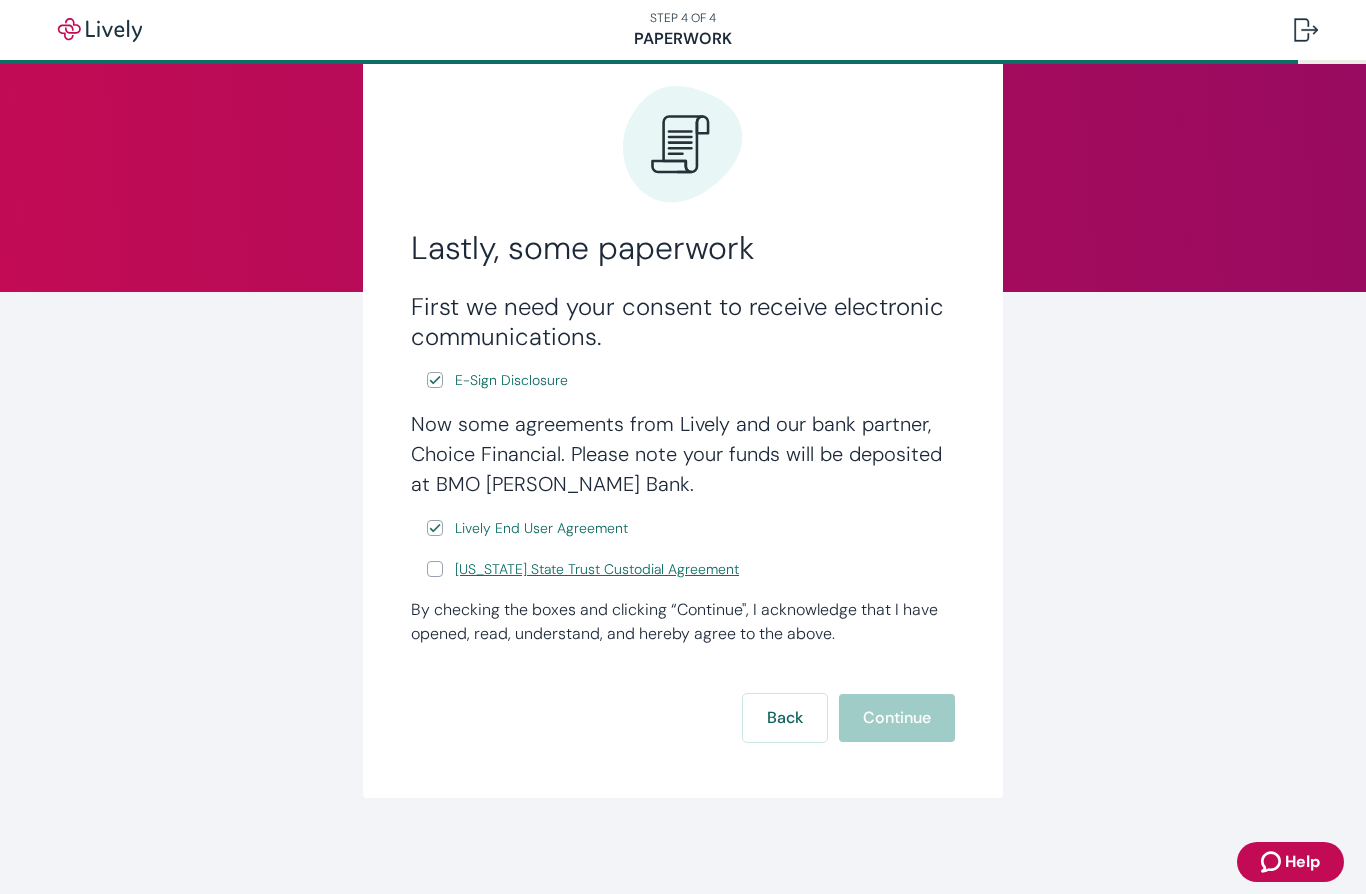 click on "Wyoming State Trust Custodial Agreement" at bounding box center (597, 569) 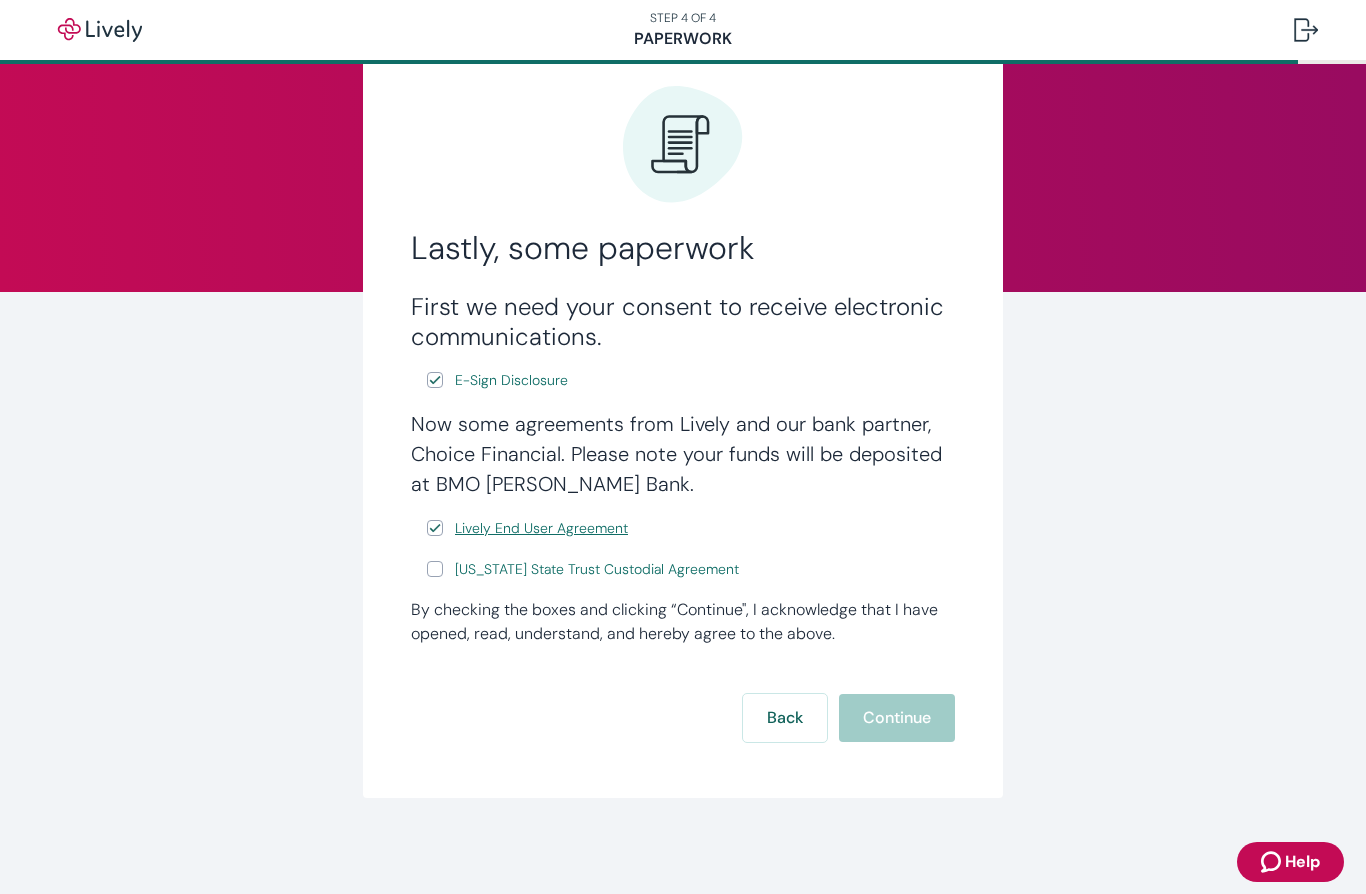 click on "Lively End User Agreement" at bounding box center (541, 528) 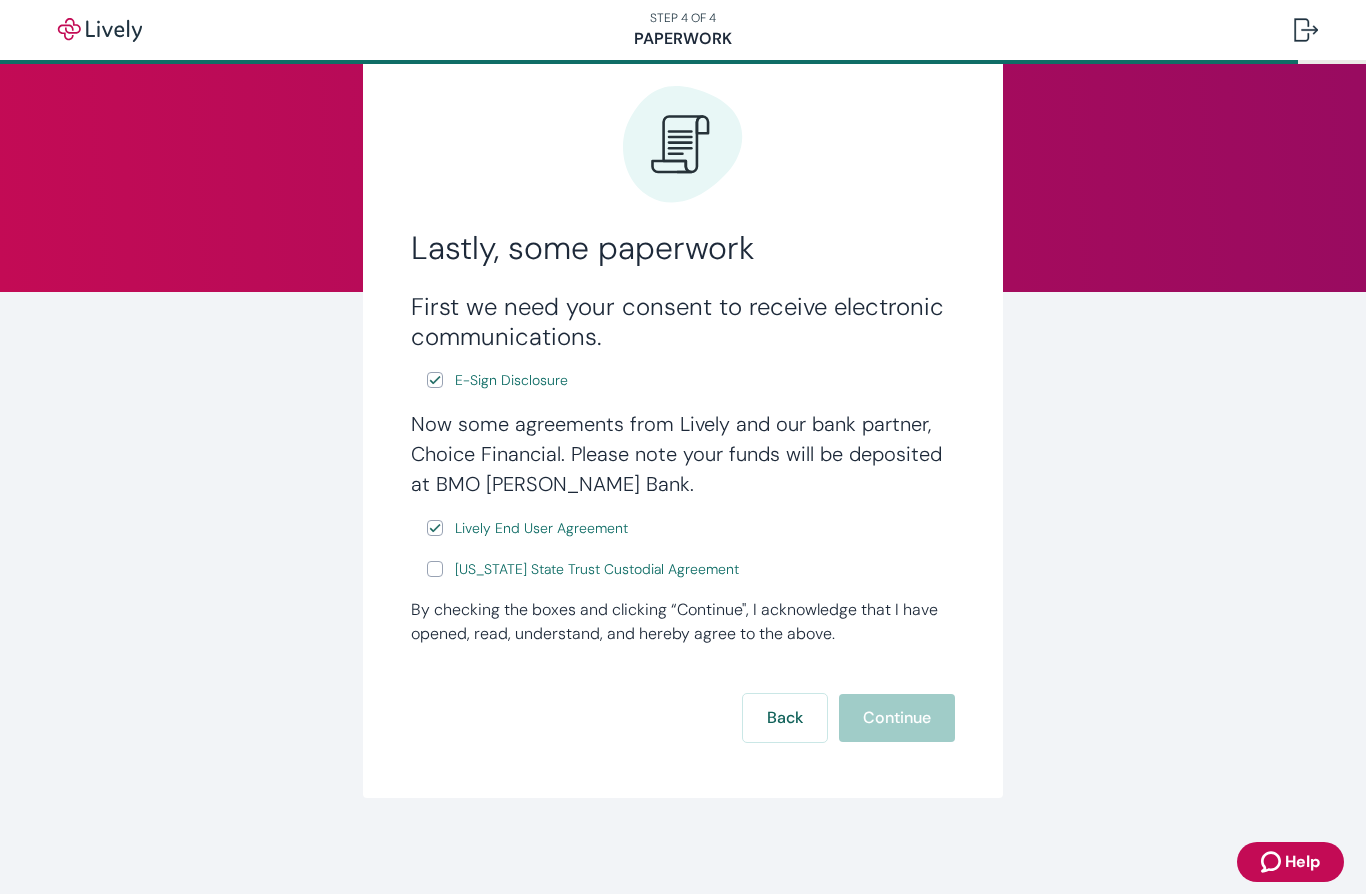 click on "Wyoming State Trust Custodial Agreement" at bounding box center (435, 569) 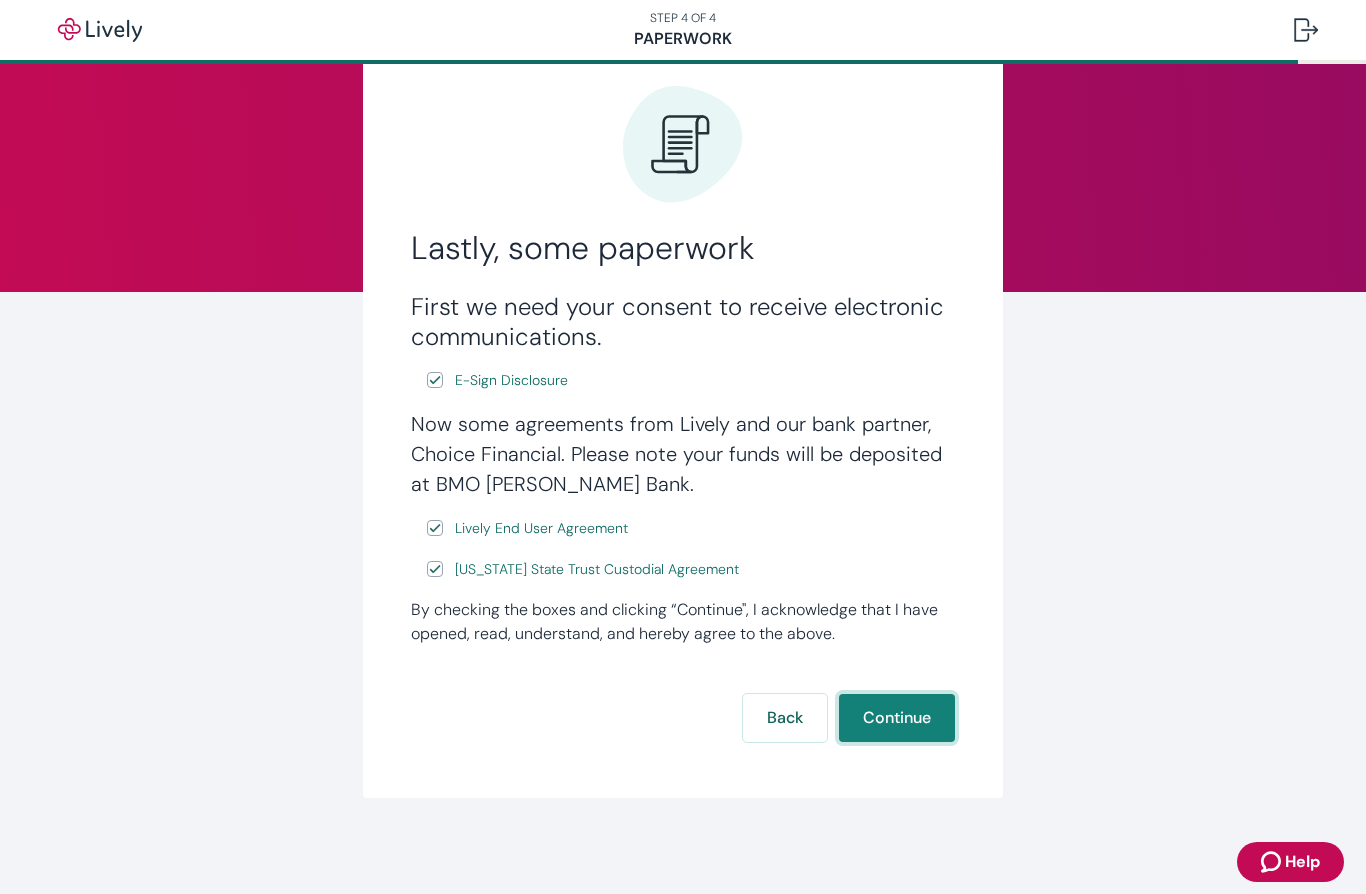 click on "Continue" at bounding box center [897, 718] 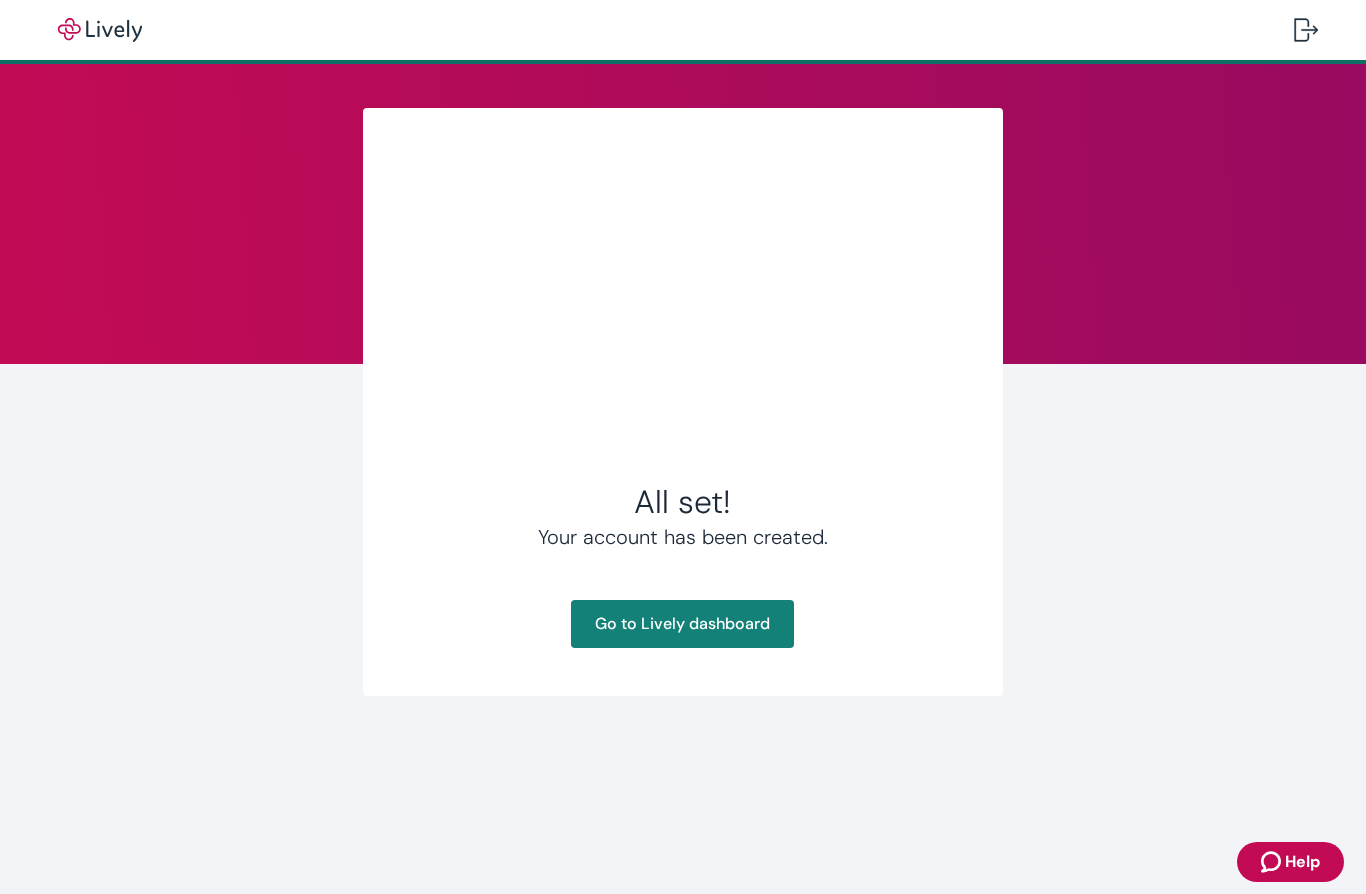 scroll, scrollTop: 0, scrollLeft: 0, axis: both 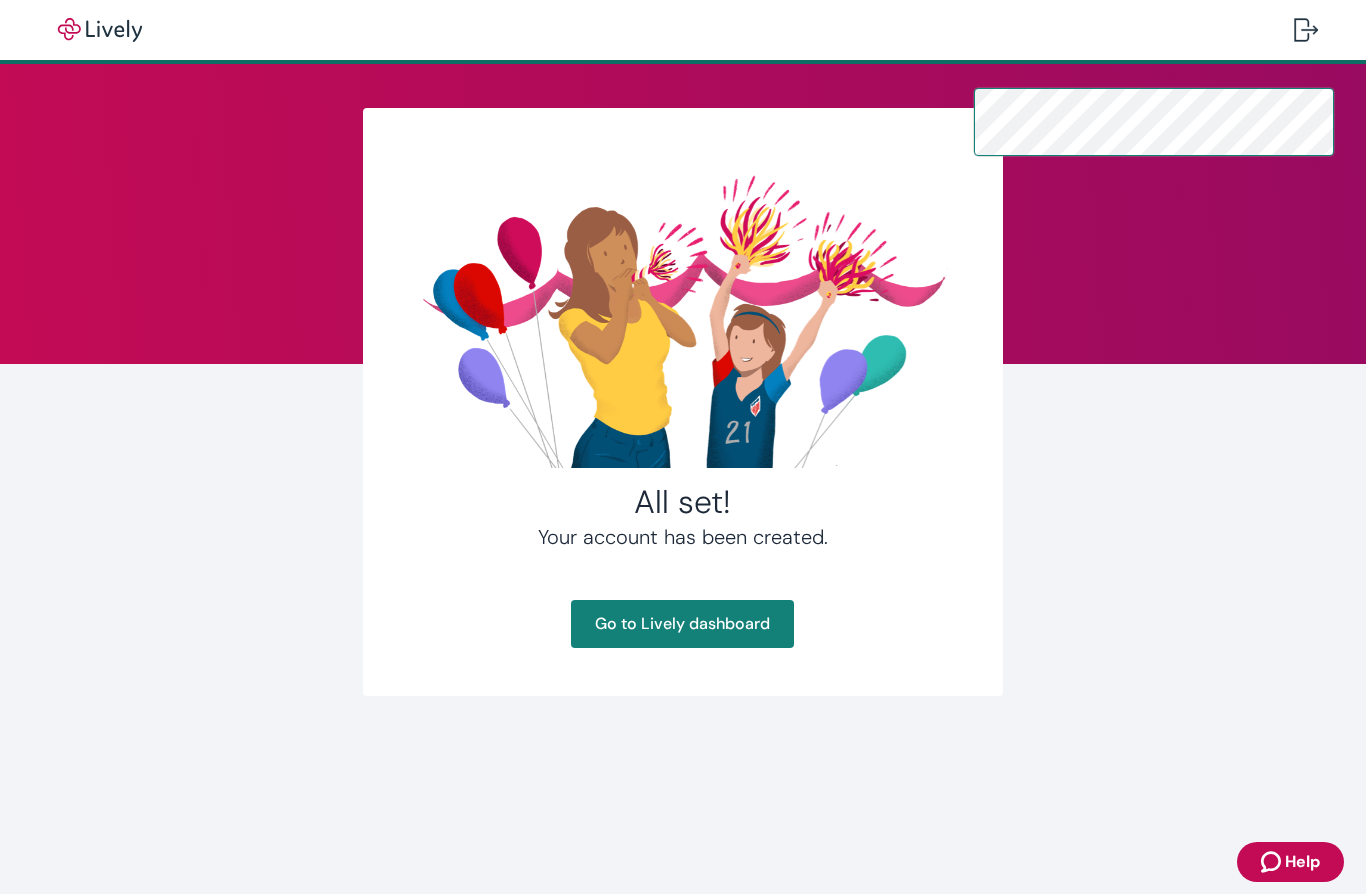 click on "All set! Your account has been created. Go to Lively dashboard" at bounding box center [683, 428] 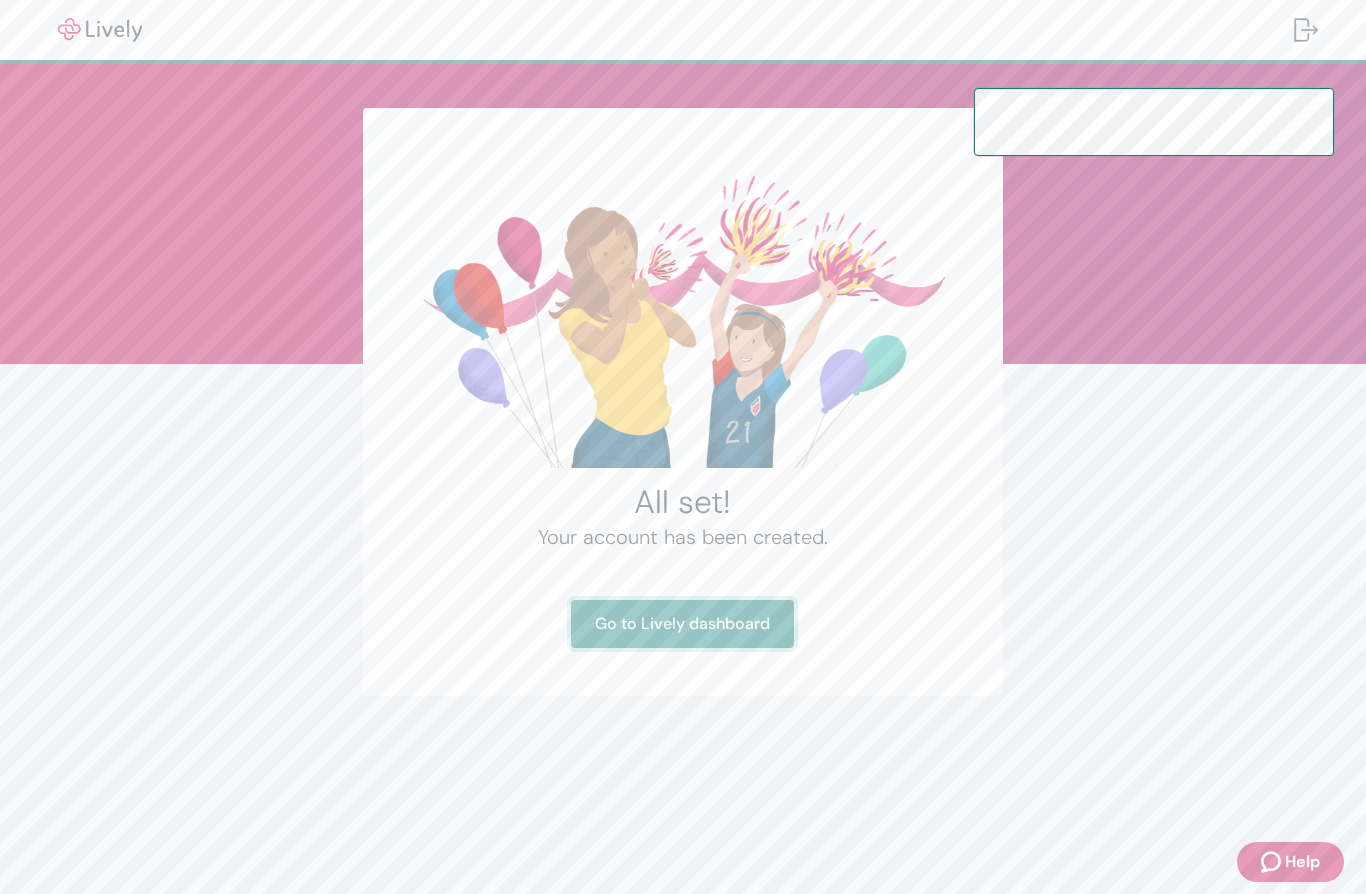 click on "Go to Lively dashboard" at bounding box center [682, 624] 